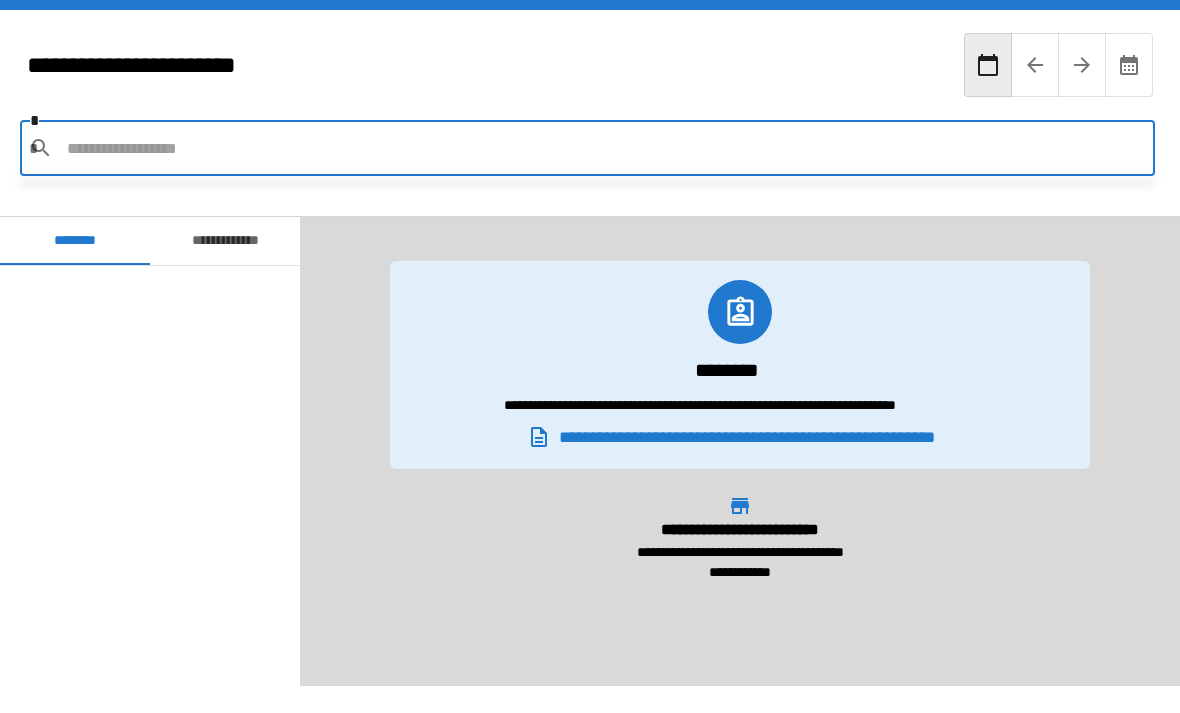 scroll, scrollTop: 64, scrollLeft: 0, axis: vertical 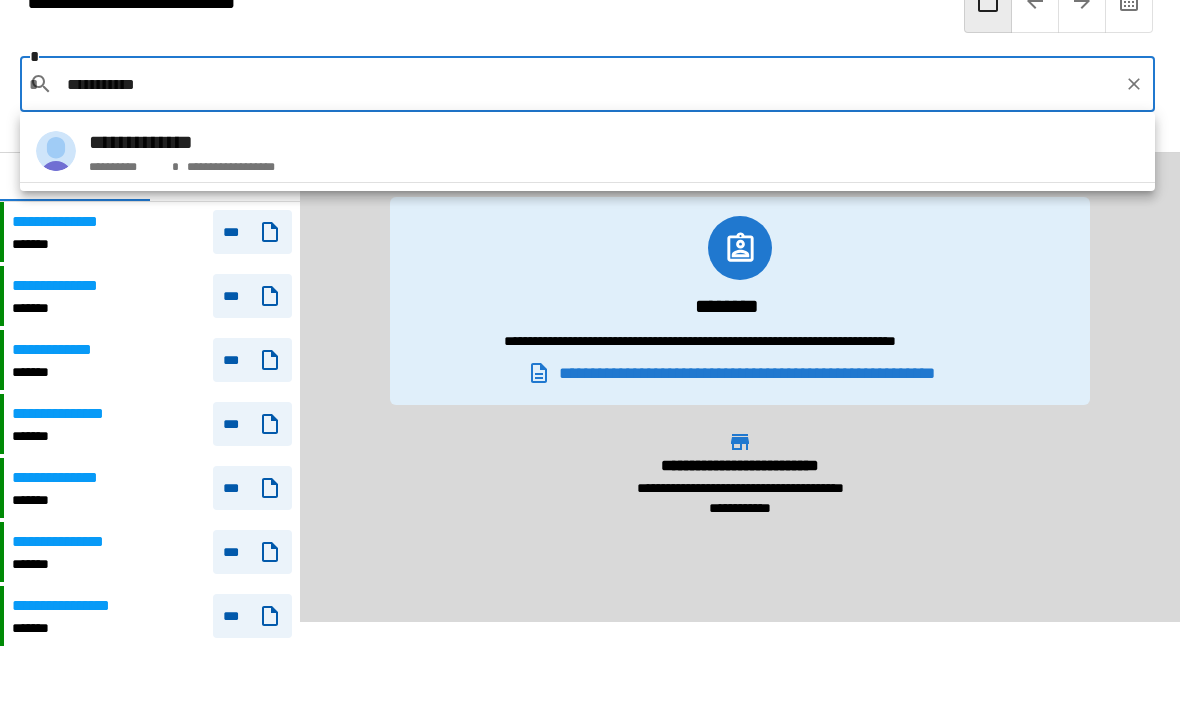 click on "**********" at bounding box center [228, 163] 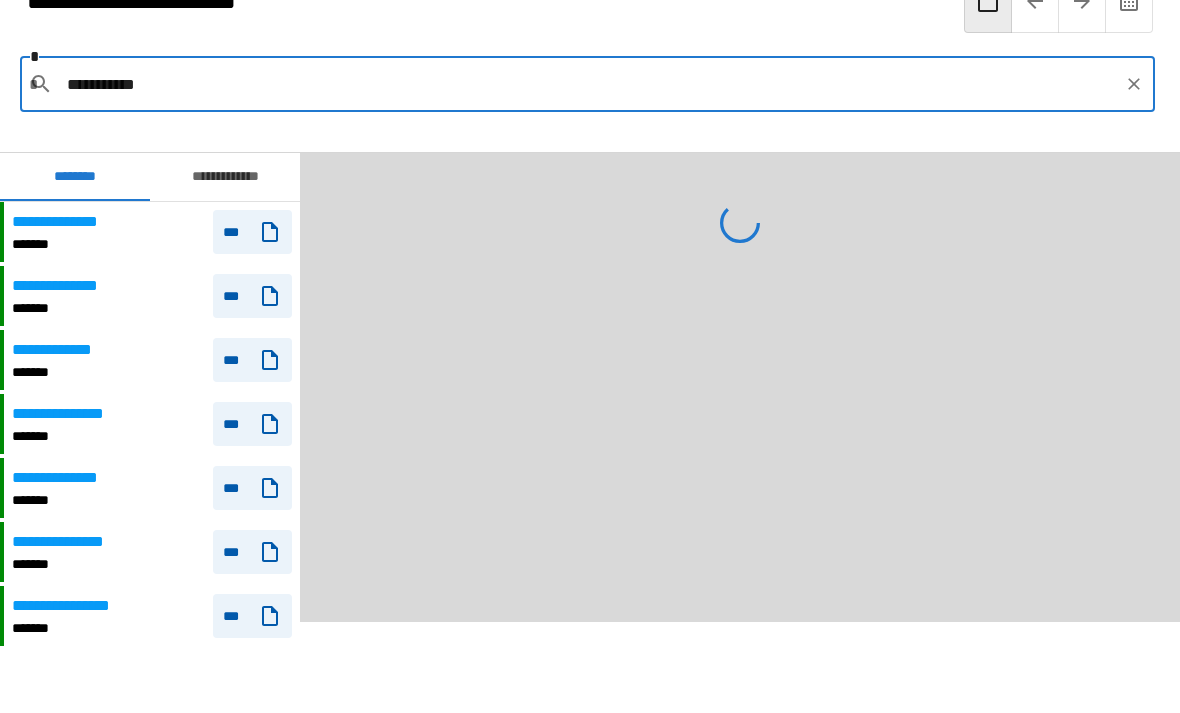 type on "**********" 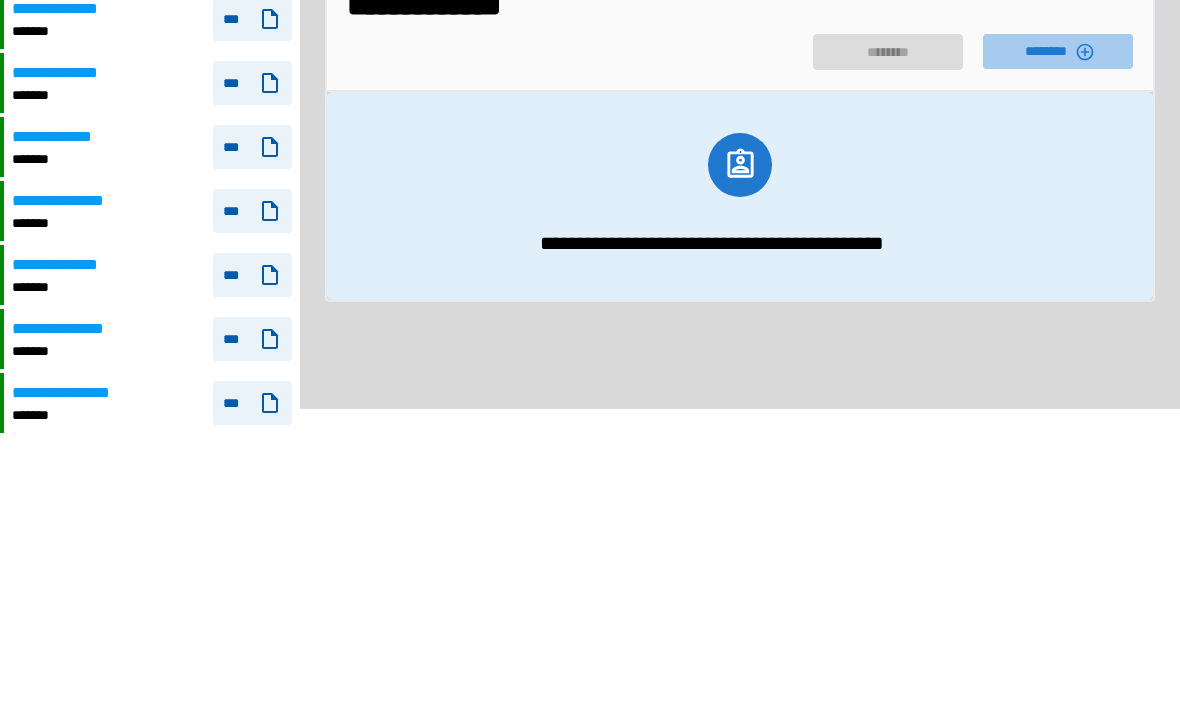 click on "********" at bounding box center (1058, 264) 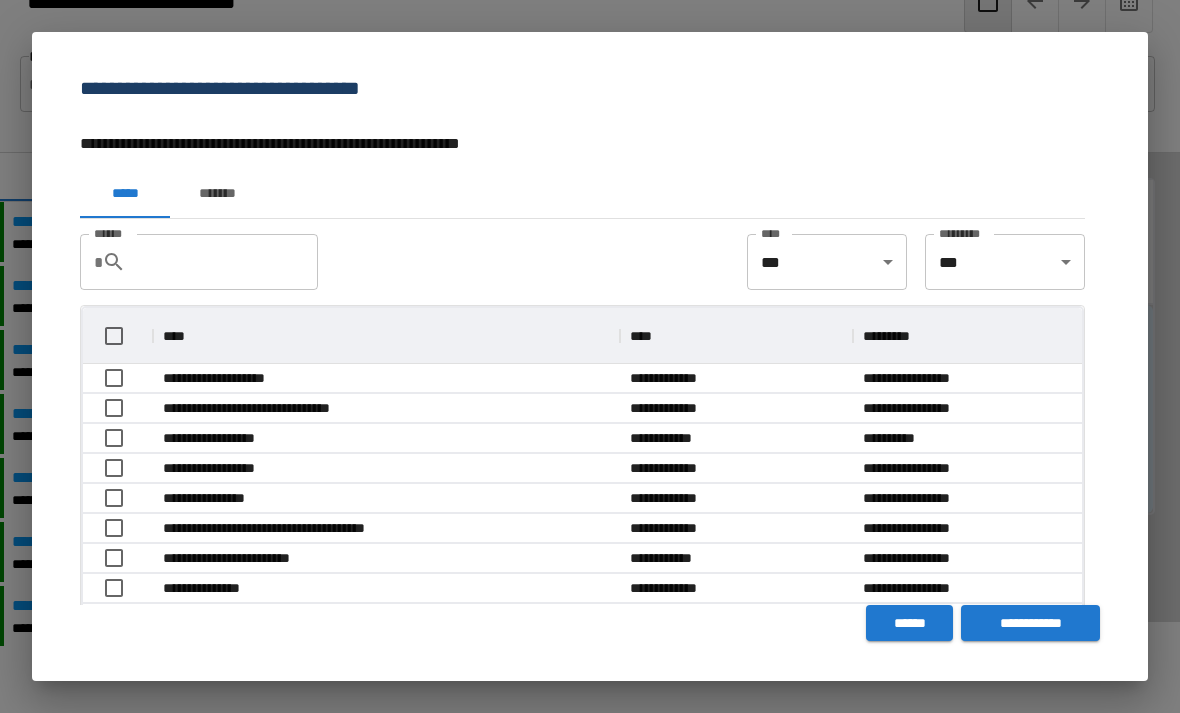 scroll, scrollTop: 356, scrollLeft: 999, axis: both 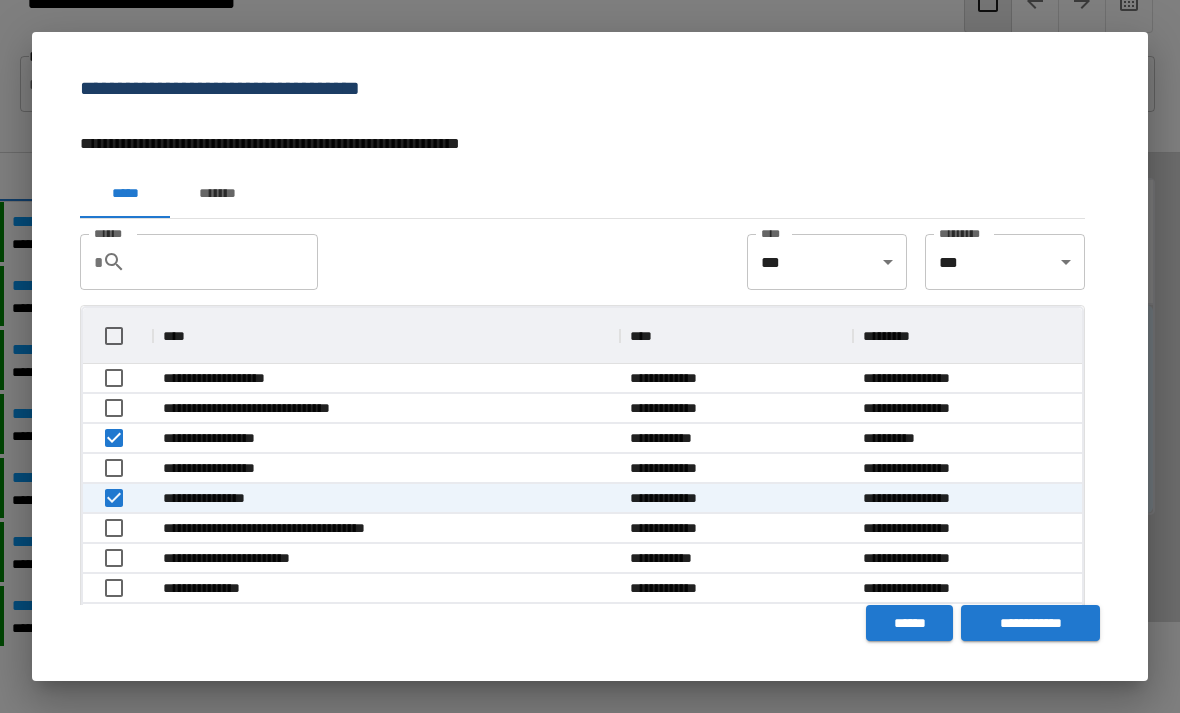 click on "**********" at bounding box center (1030, 623) 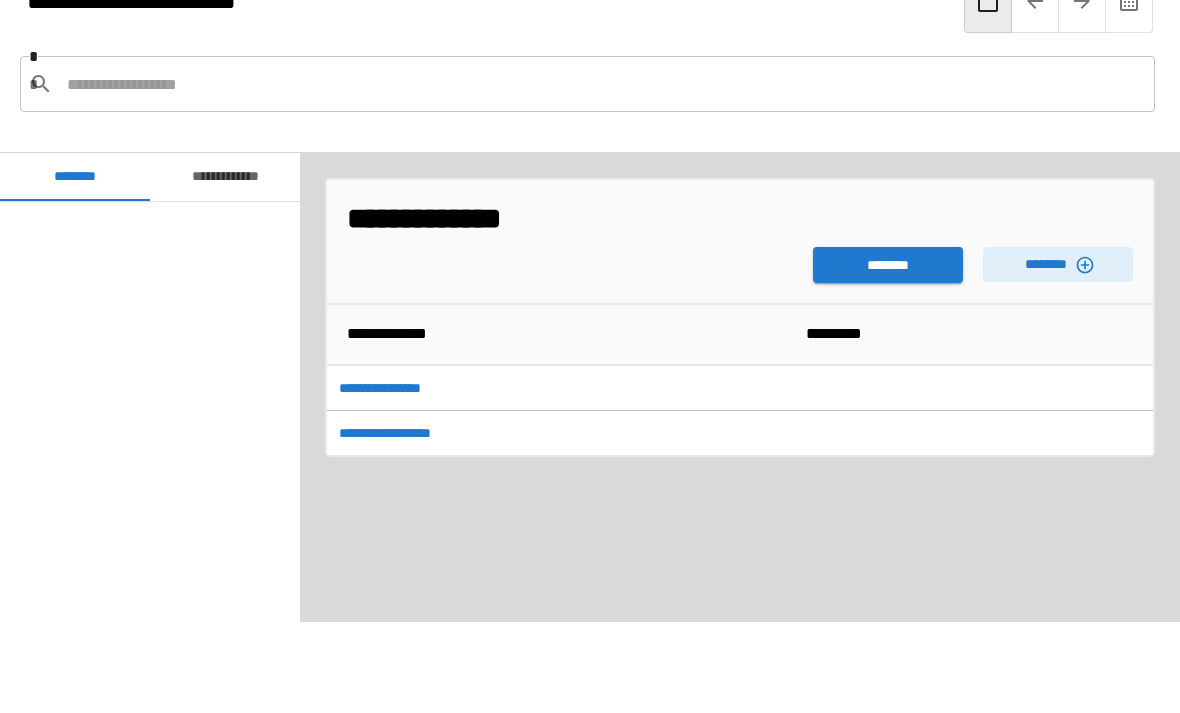 scroll, scrollTop: 3540, scrollLeft: 0, axis: vertical 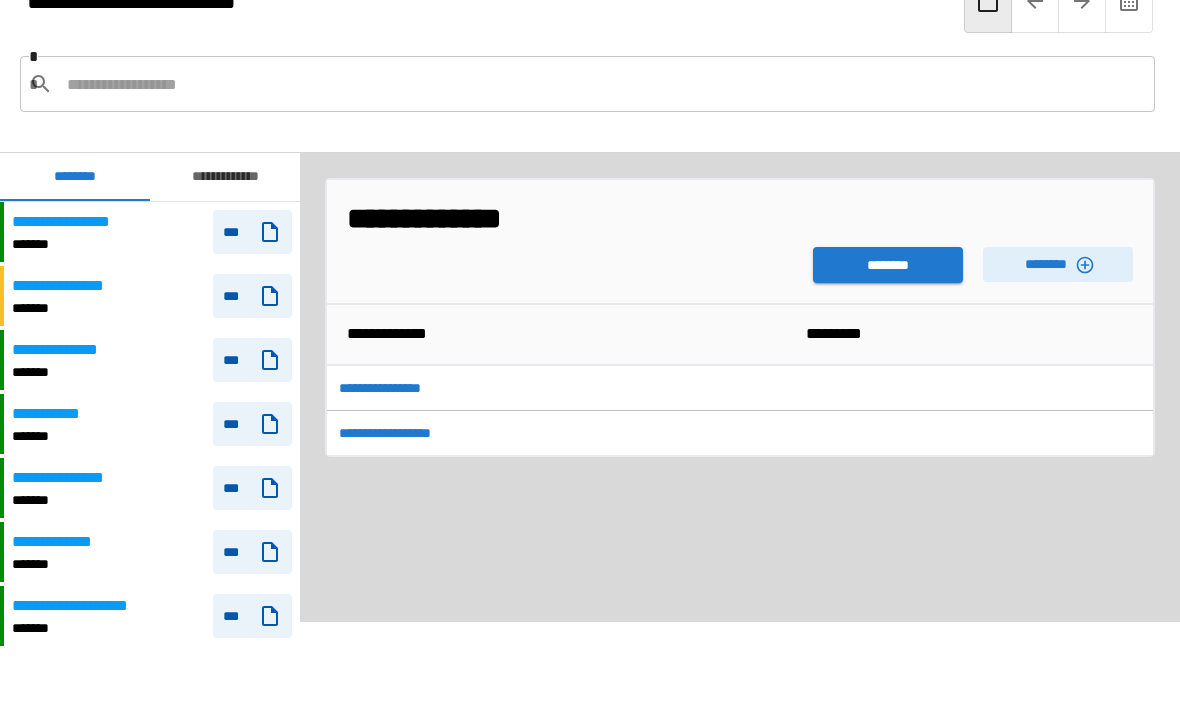 click on "********" at bounding box center [888, 265] 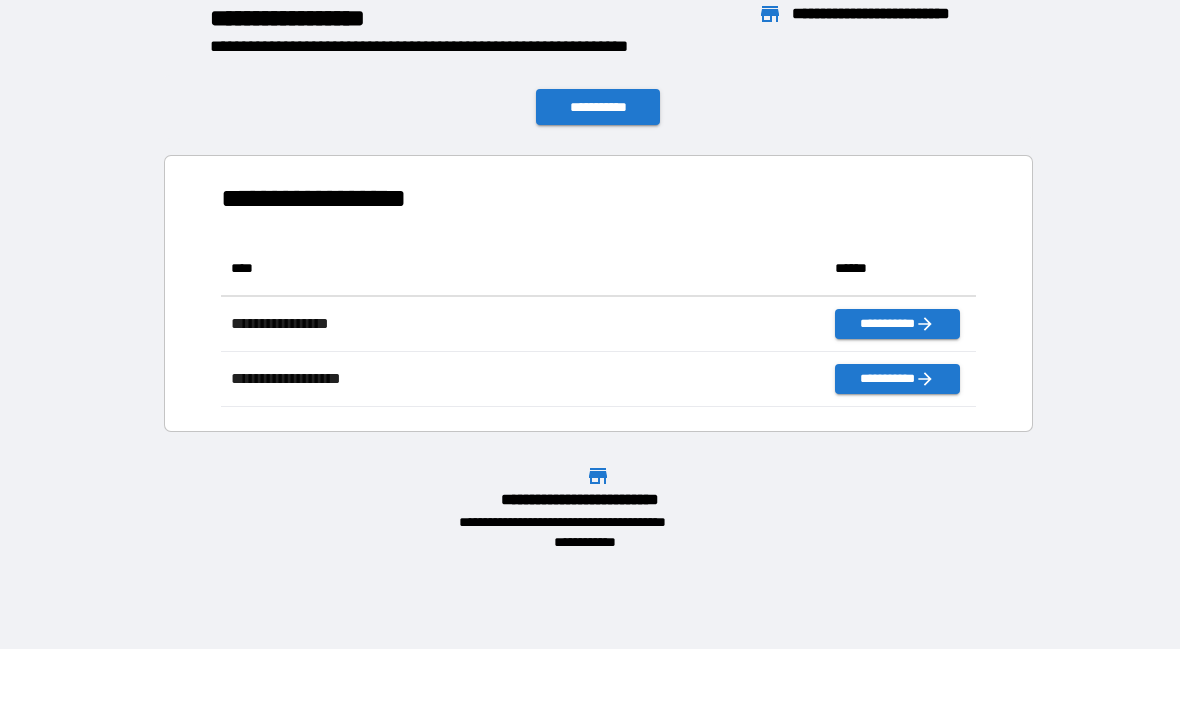 scroll, scrollTop: 1, scrollLeft: 1, axis: both 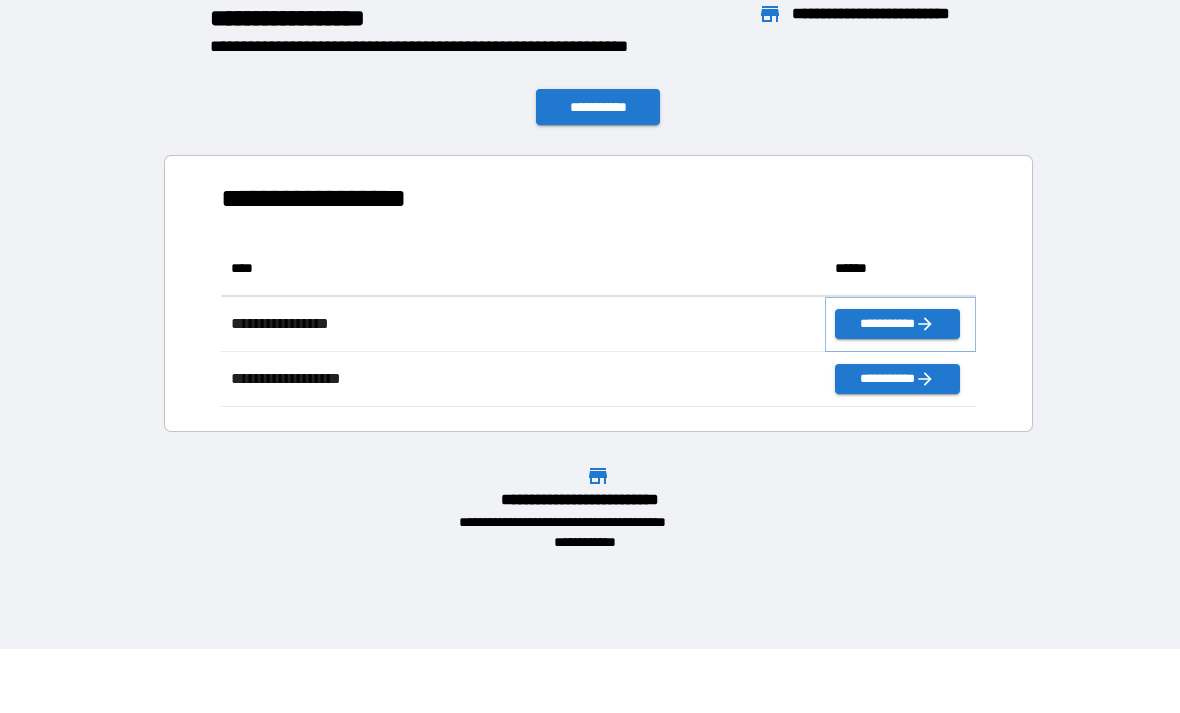 click 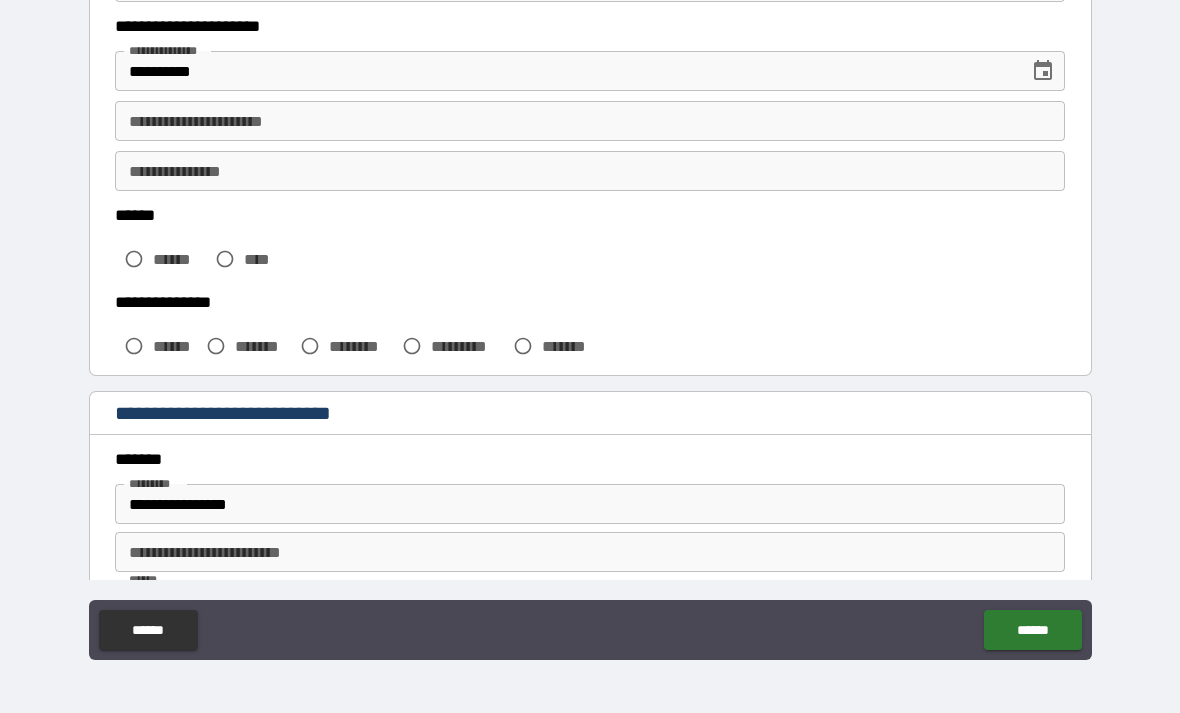 scroll, scrollTop: 326, scrollLeft: 0, axis: vertical 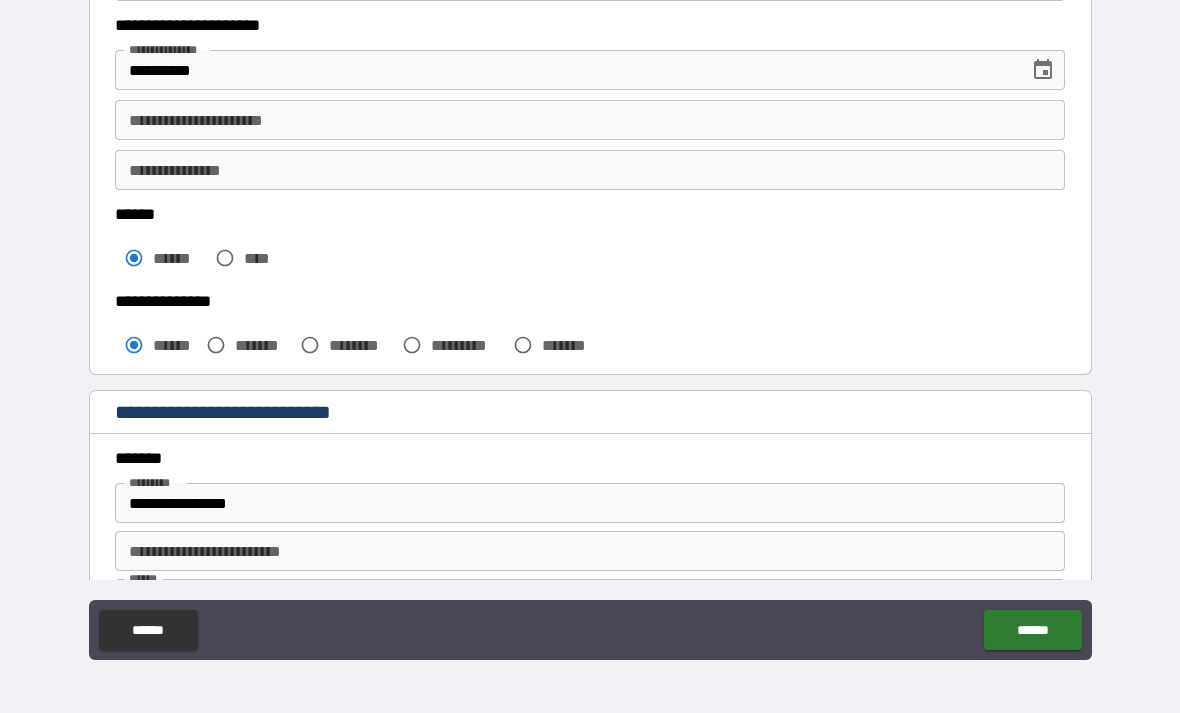 click on "**********" at bounding box center (590, 120) 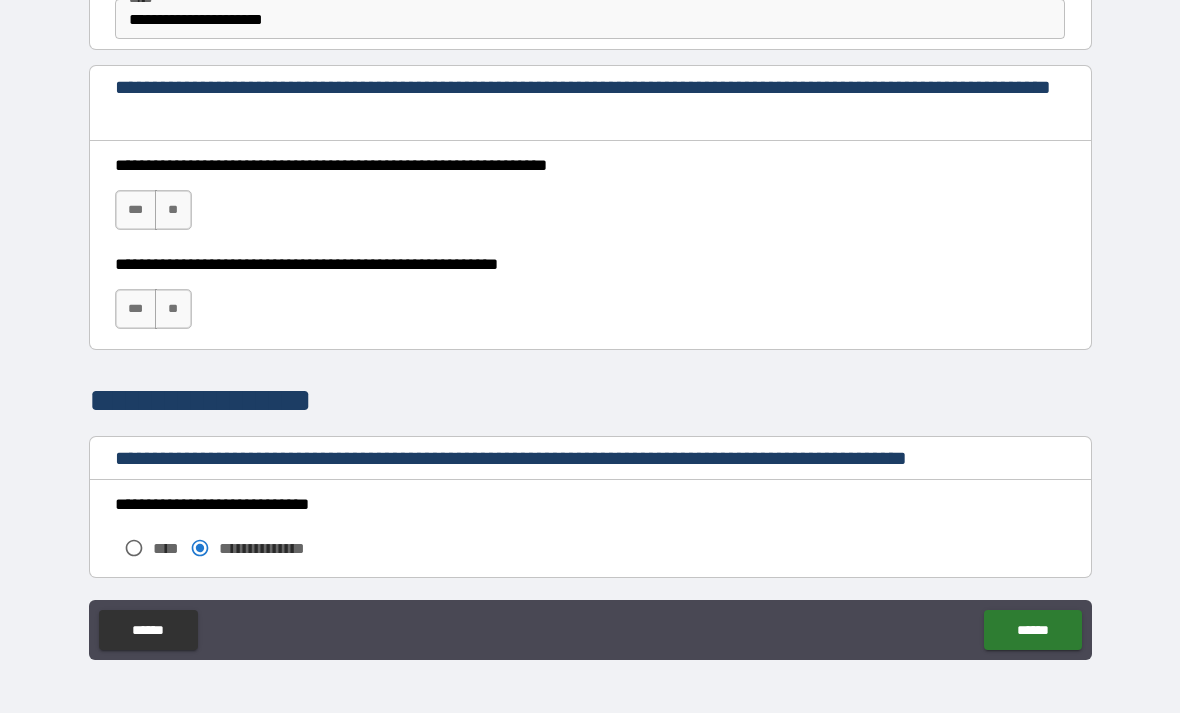 scroll, scrollTop: 1286, scrollLeft: 0, axis: vertical 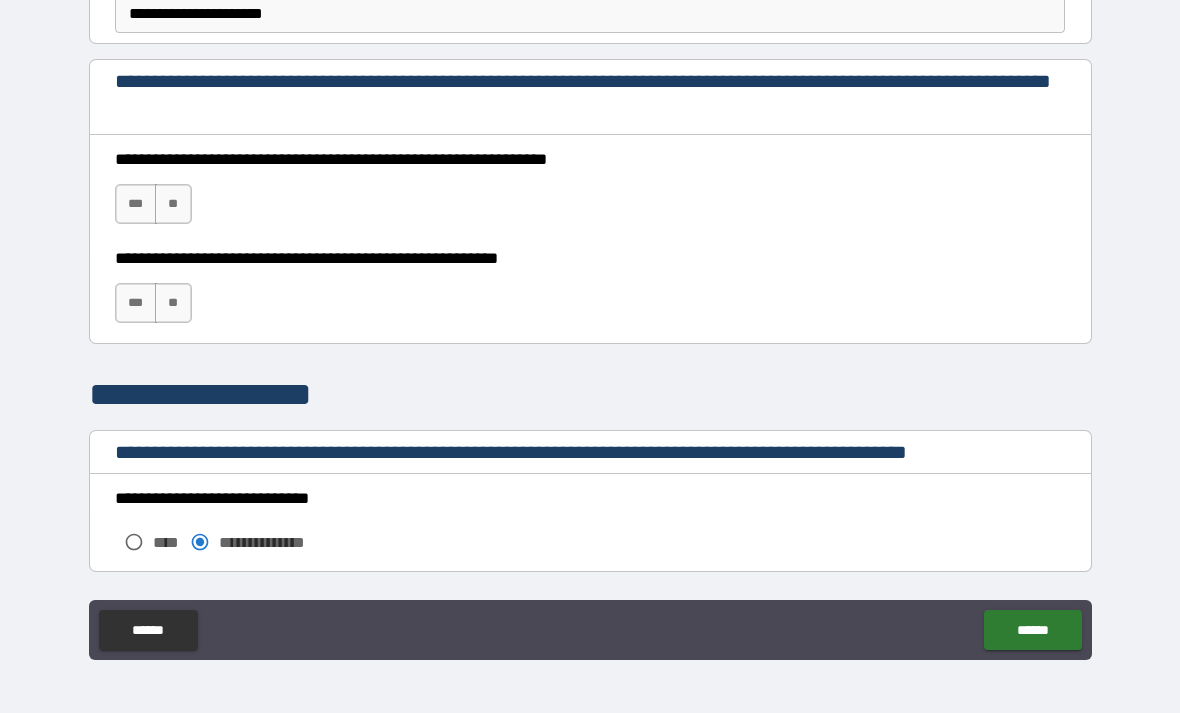 type on "**********" 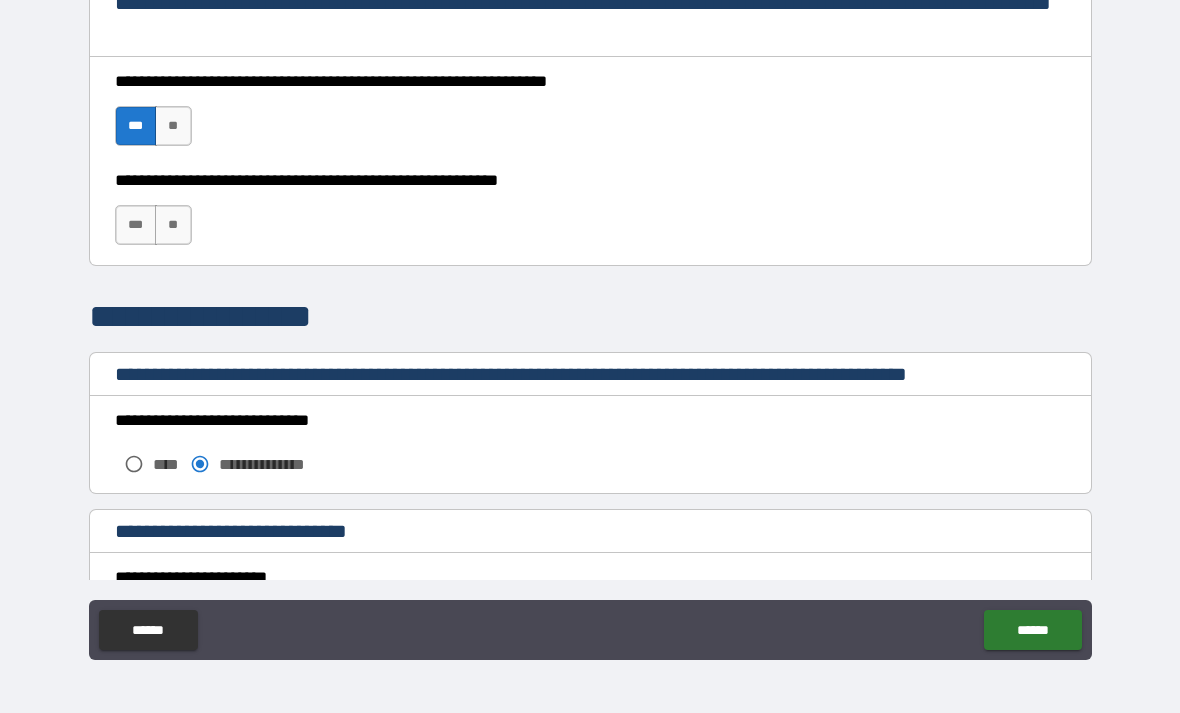 scroll, scrollTop: 1369, scrollLeft: 0, axis: vertical 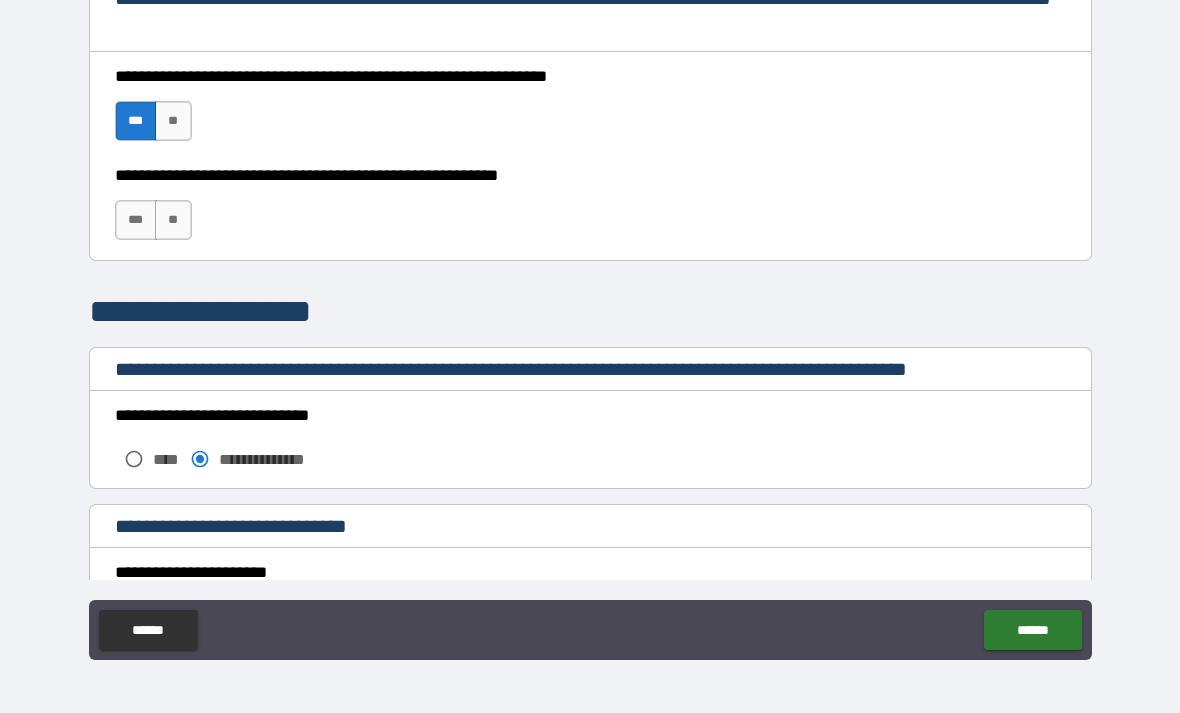 click on "***" at bounding box center (136, 220) 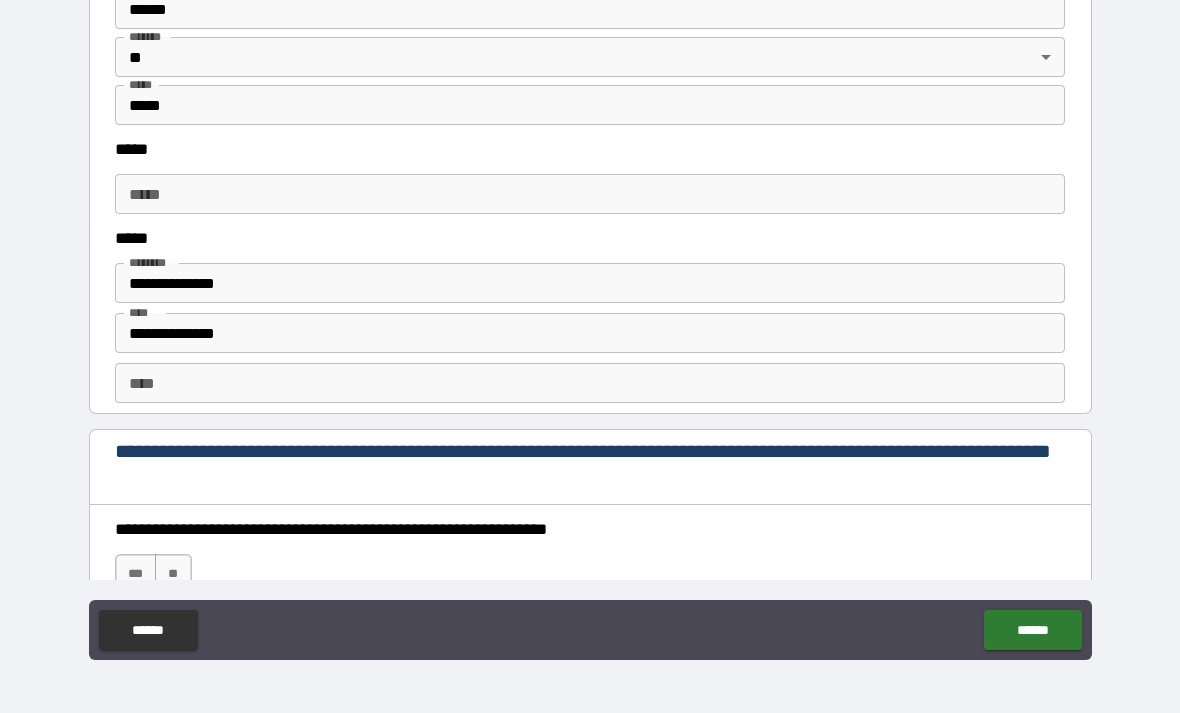 scroll, scrollTop: 2520, scrollLeft: 0, axis: vertical 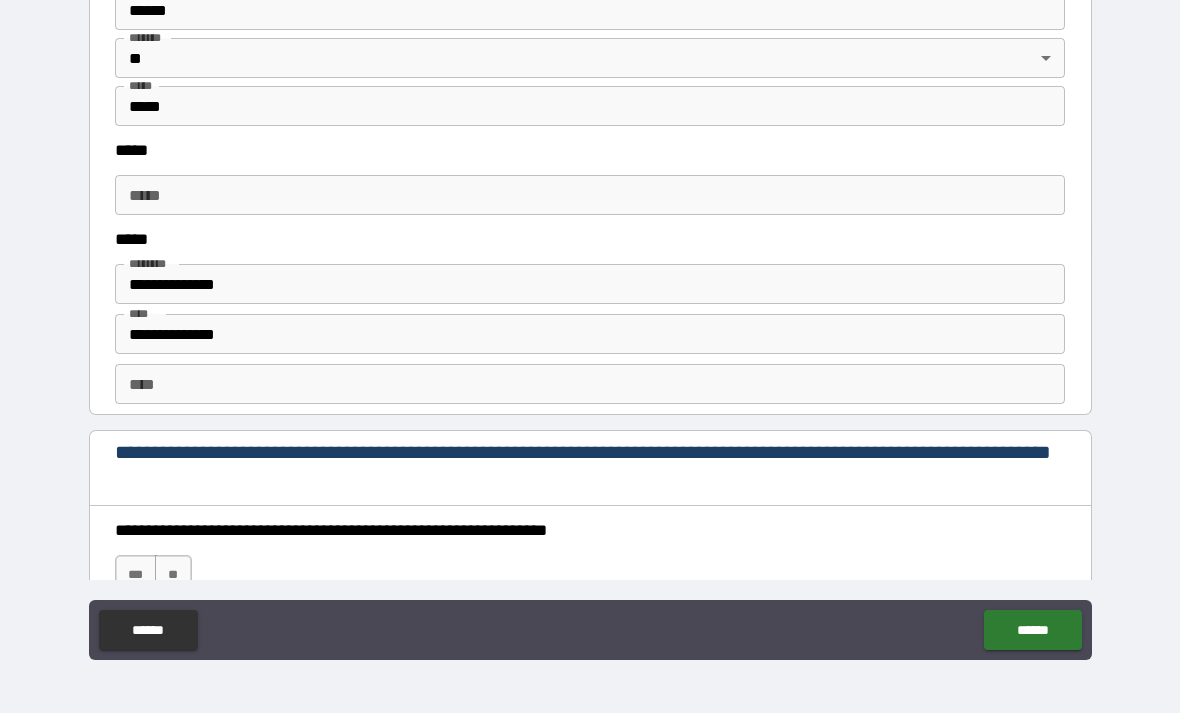 click on "*****" at bounding box center [590, 195] 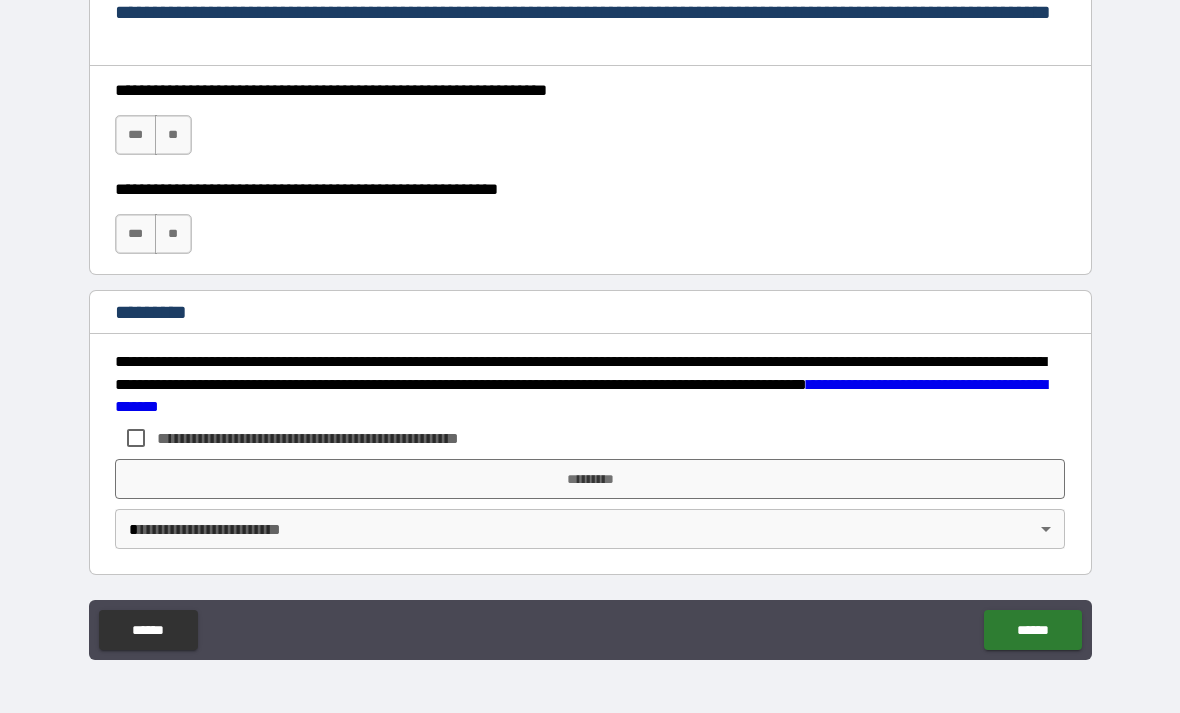 scroll, scrollTop: 2960, scrollLeft: 0, axis: vertical 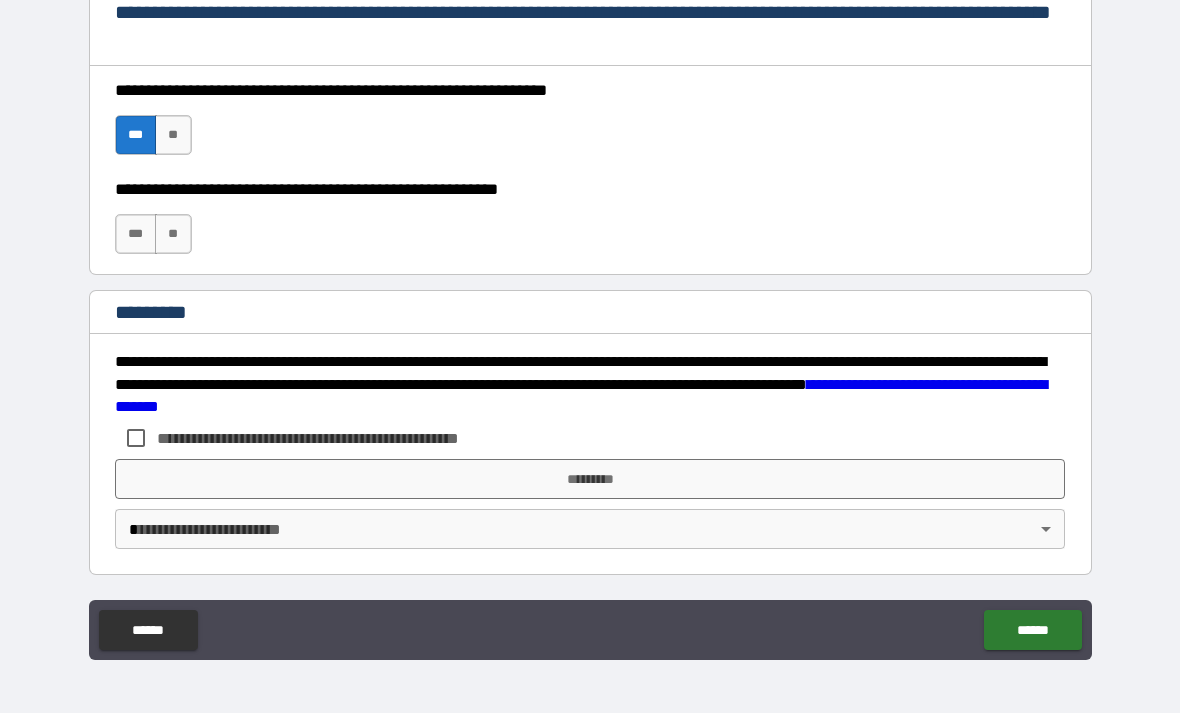 click on "***" at bounding box center [136, 234] 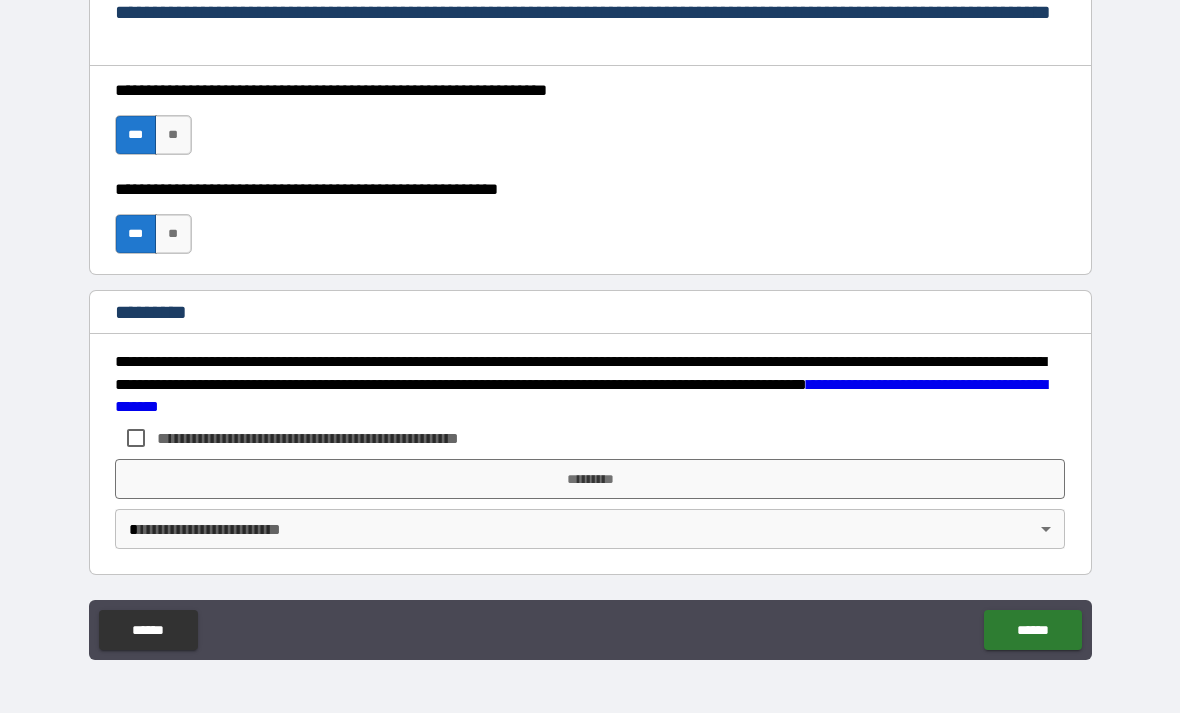 scroll, scrollTop: 2960, scrollLeft: 0, axis: vertical 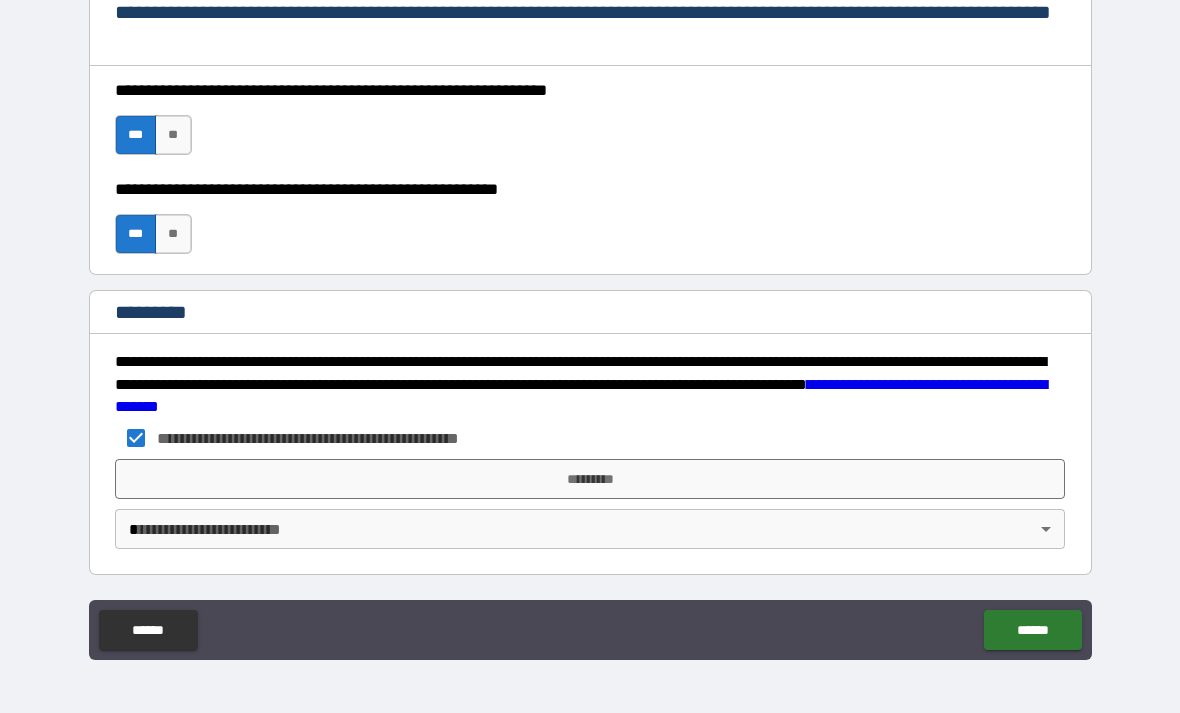 click on "**********" at bounding box center [590, 324] 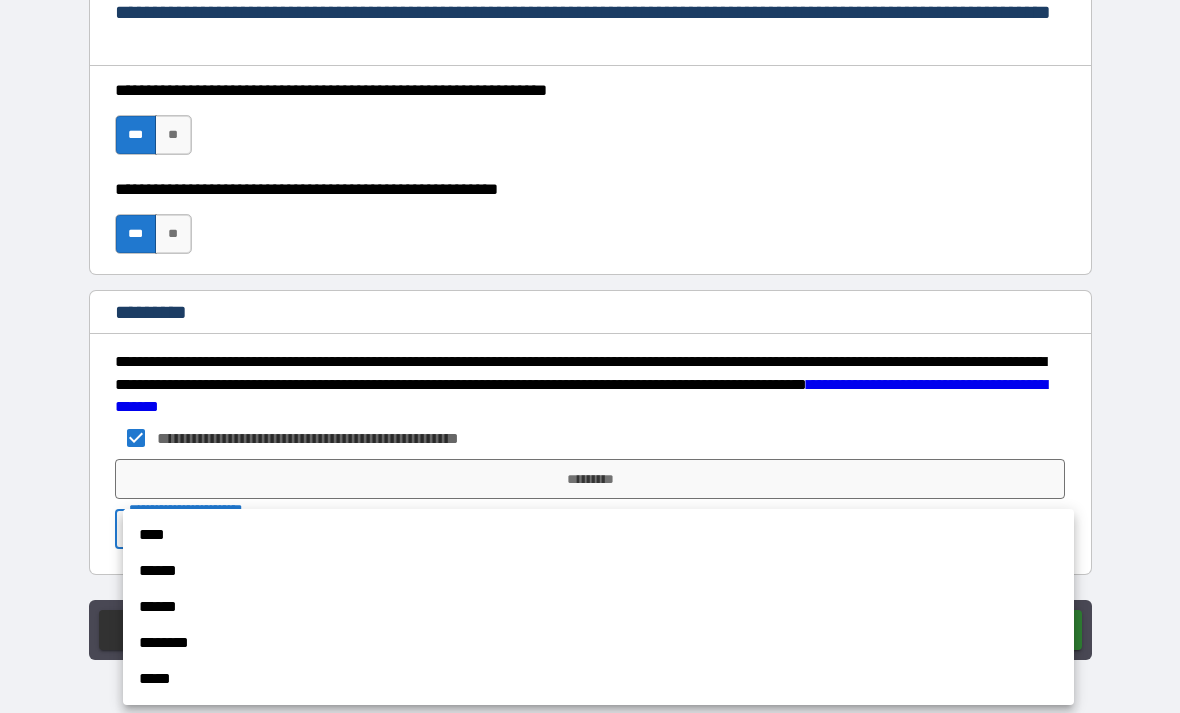 click on "******" at bounding box center (598, 571) 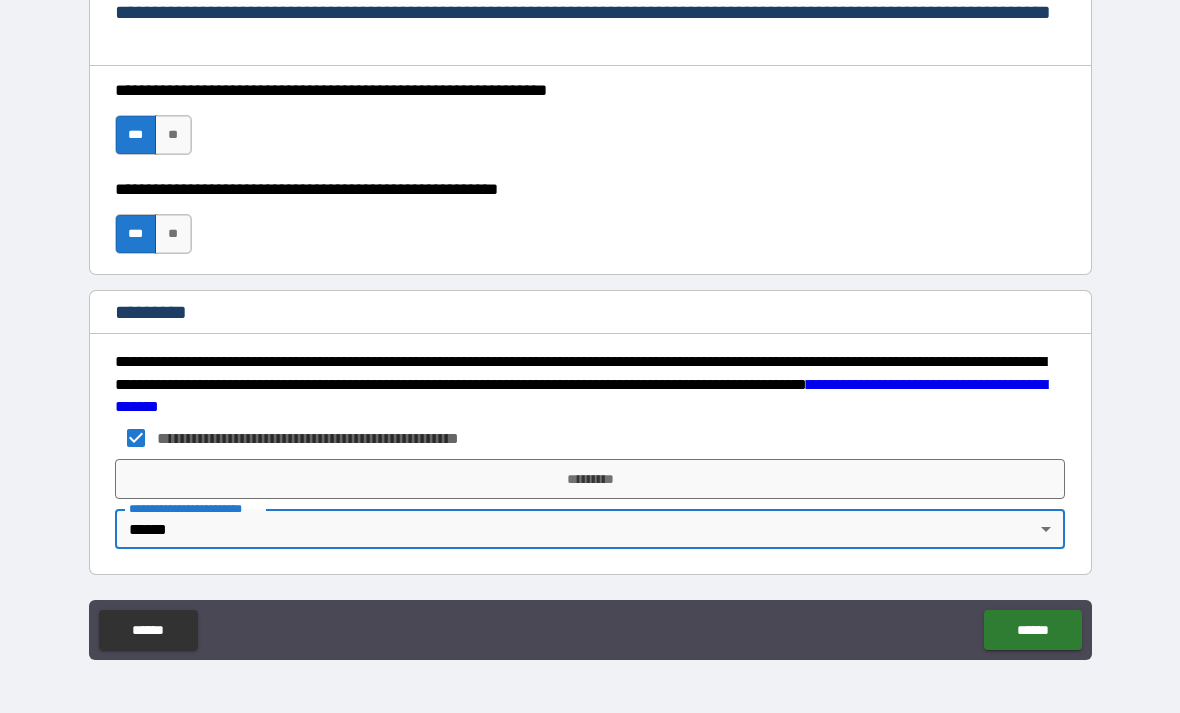 click on "*********" at bounding box center (590, 479) 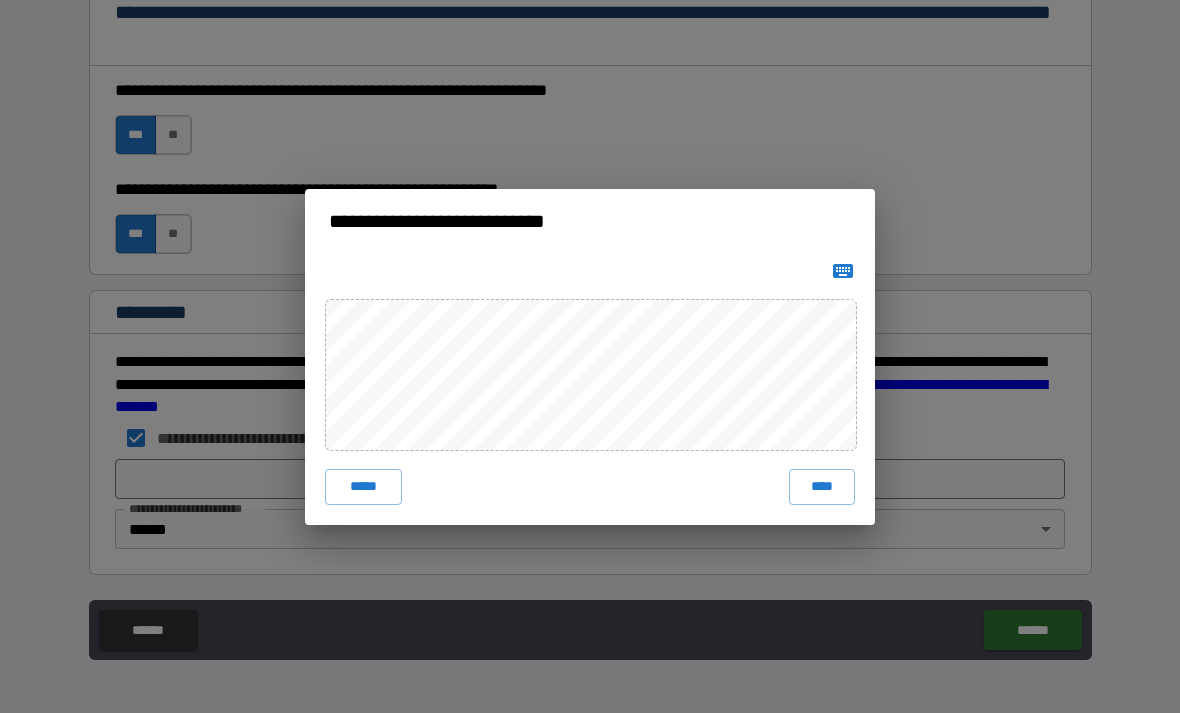 click on "****" at bounding box center (822, 487) 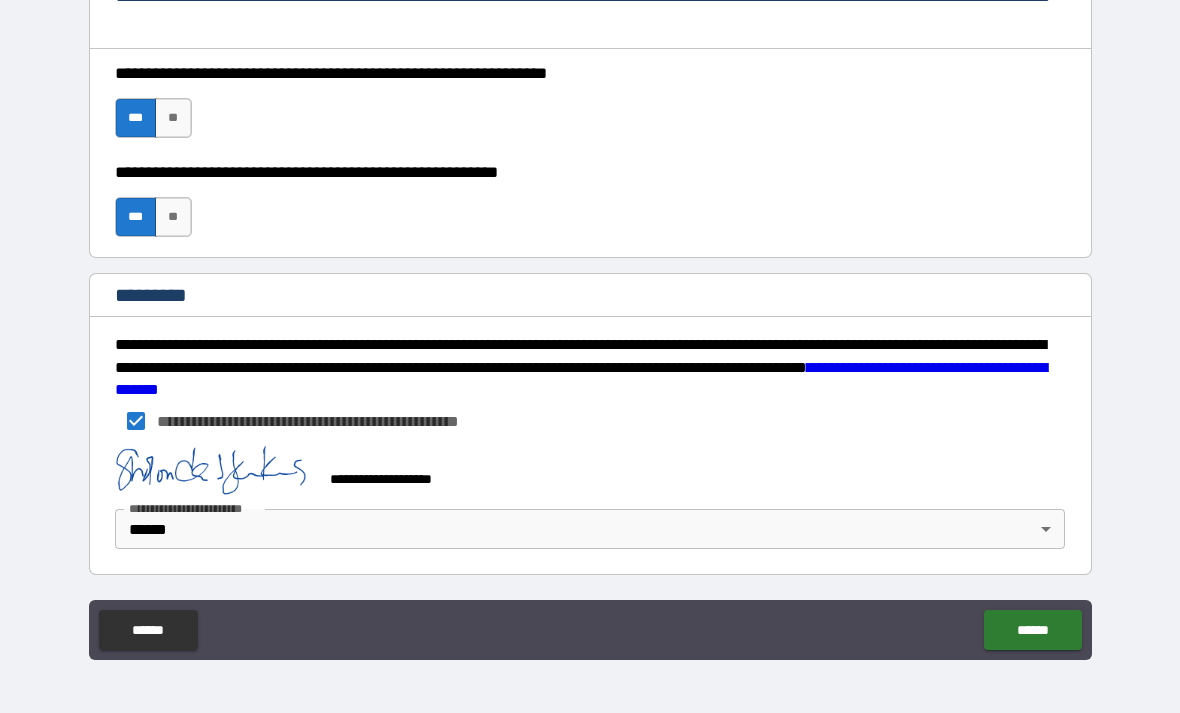 scroll, scrollTop: 2977, scrollLeft: 0, axis: vertical 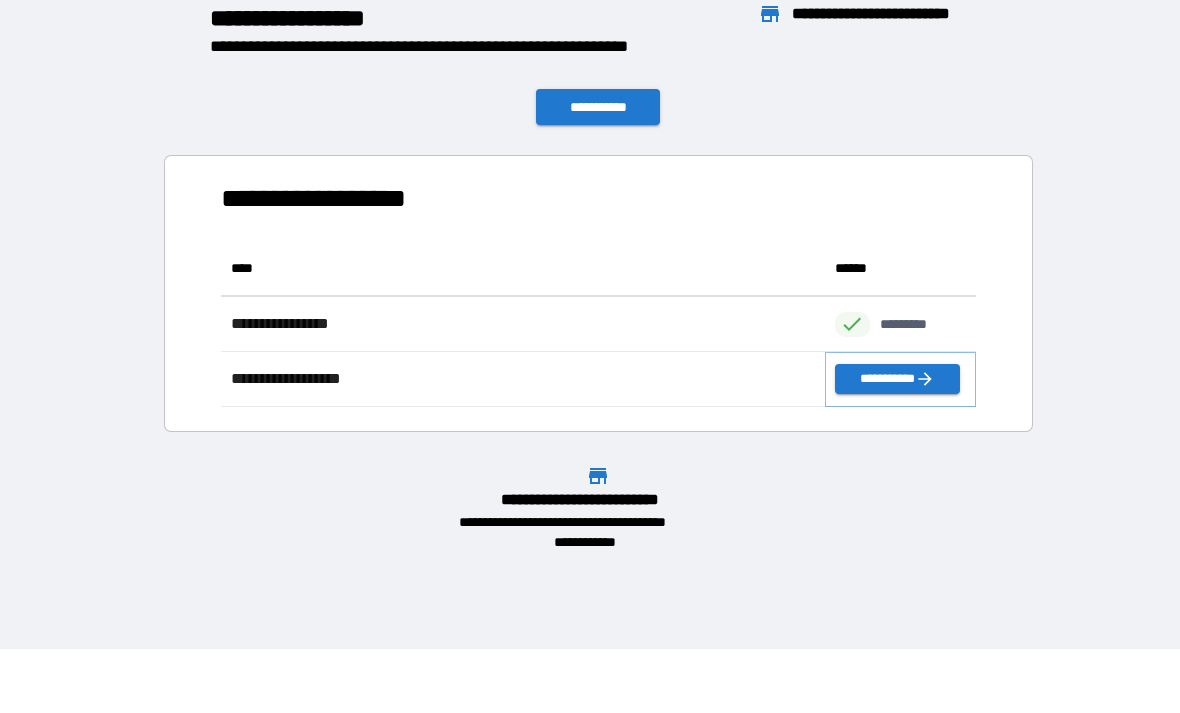 click on "**********" at bounding box center (897, 379) 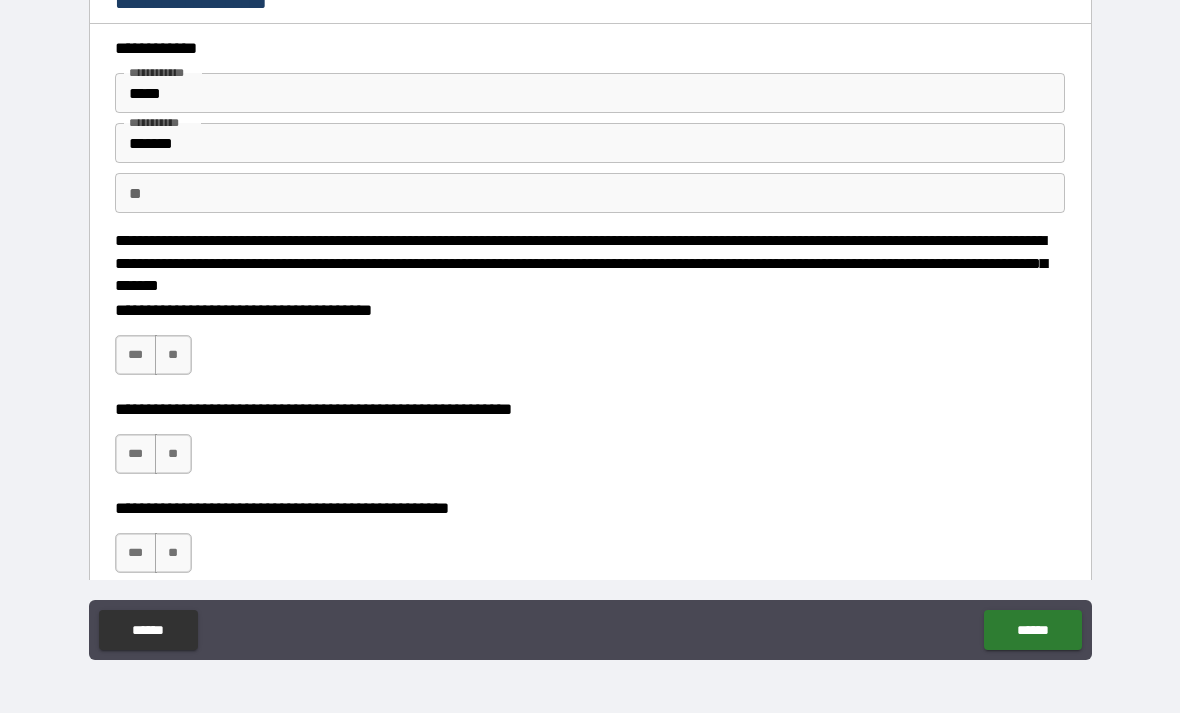 scroll, scrollTop: 9, scrollLeft: 0, axis: vertical 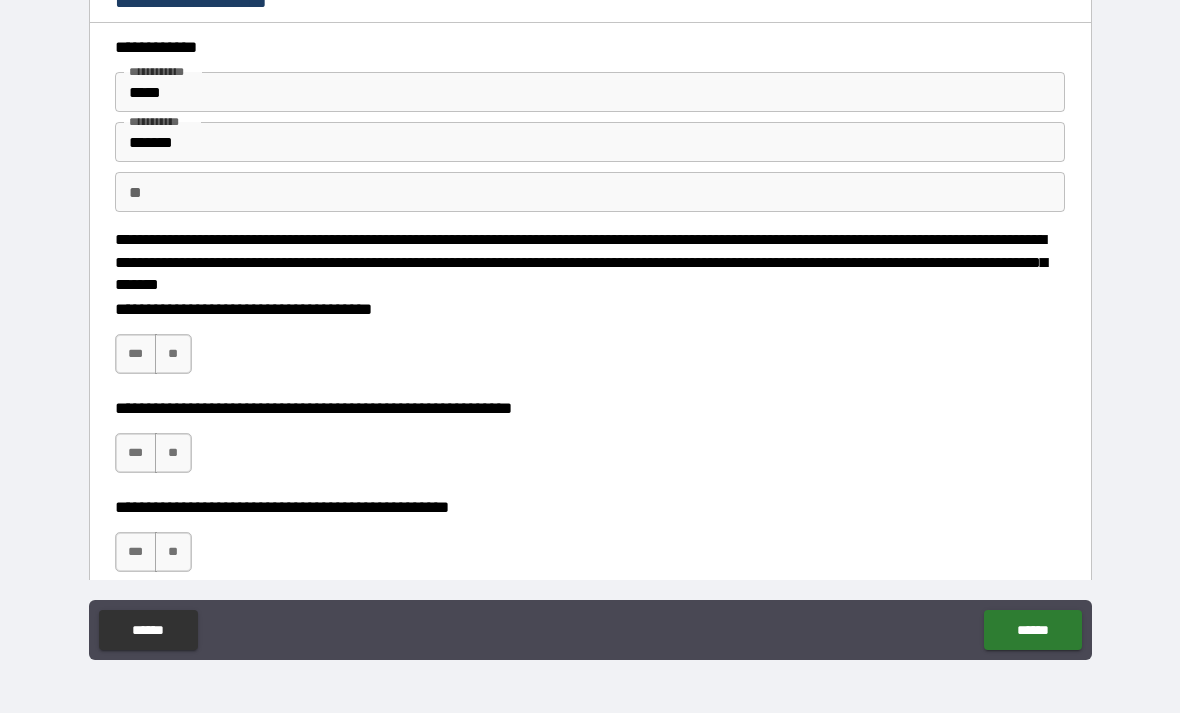 click on "***" at bounding box center [136, 354] 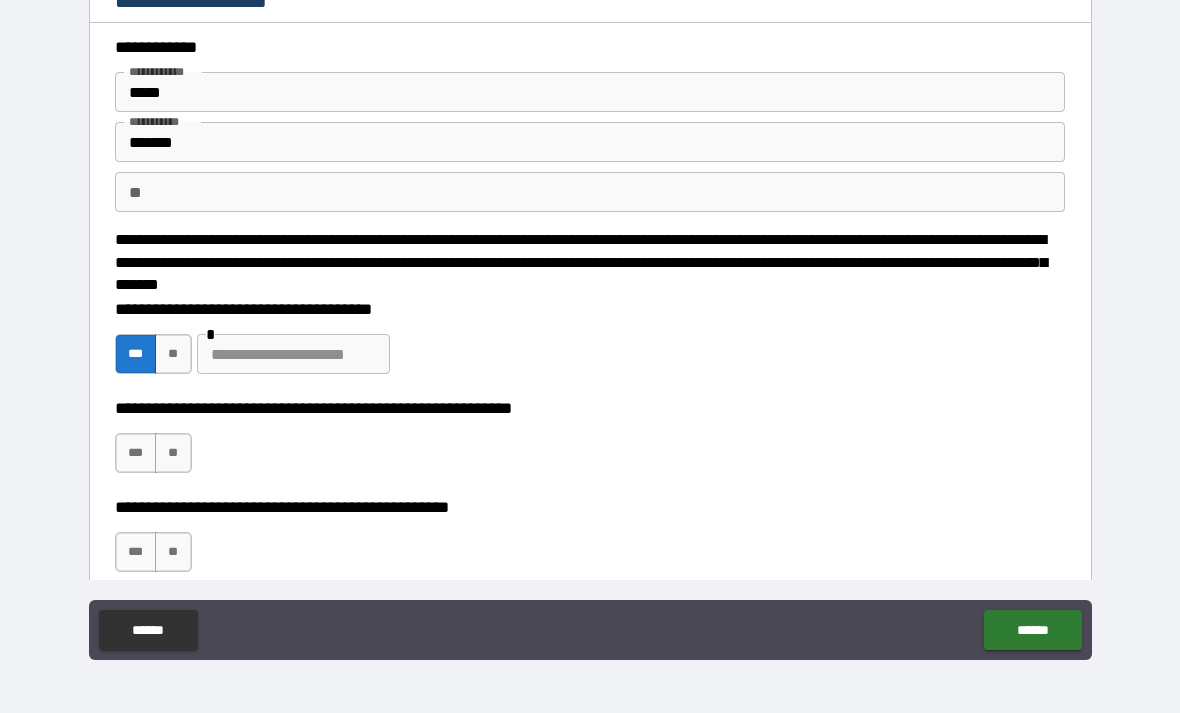 click on "**" at bounding box center (173, 354) 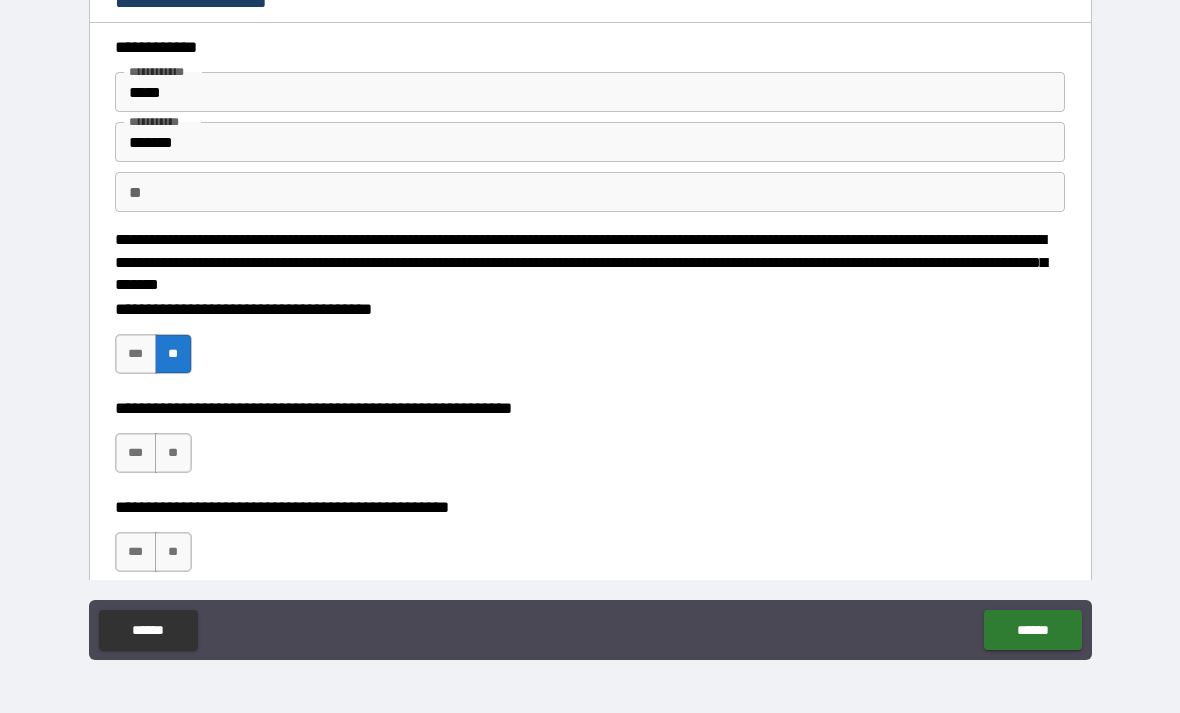 click on "**" at bounding box center (173, 453) 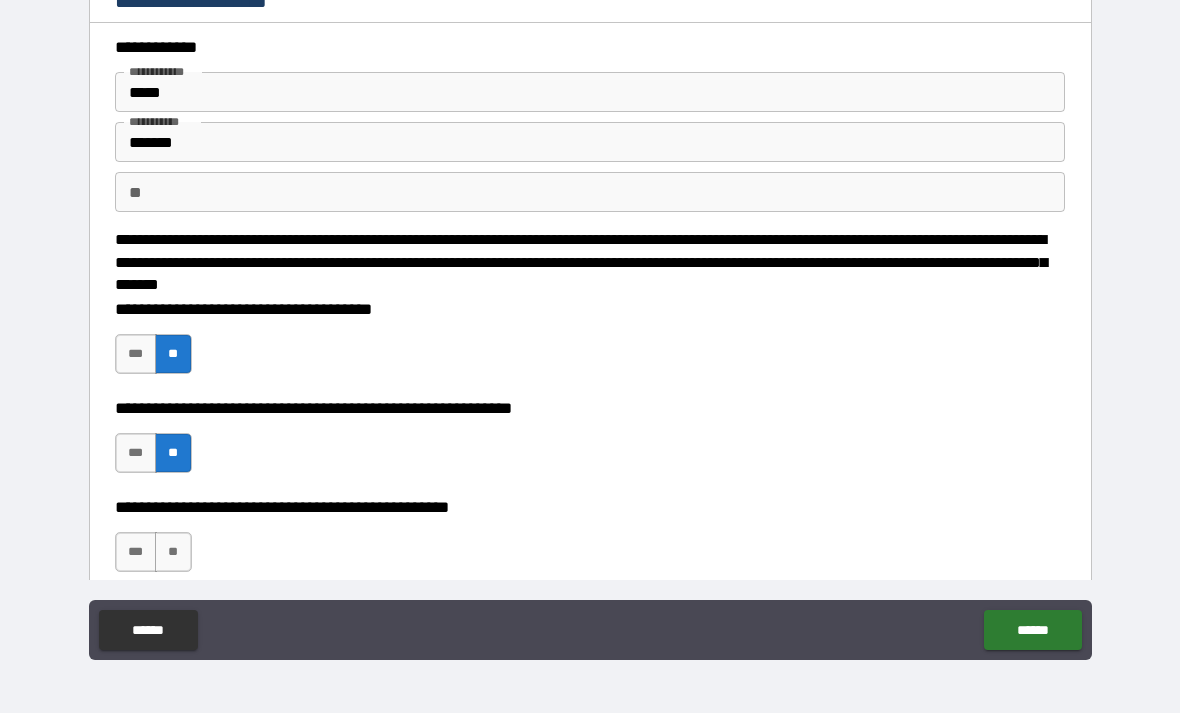 click on "**" at bounding box center [173, 552] 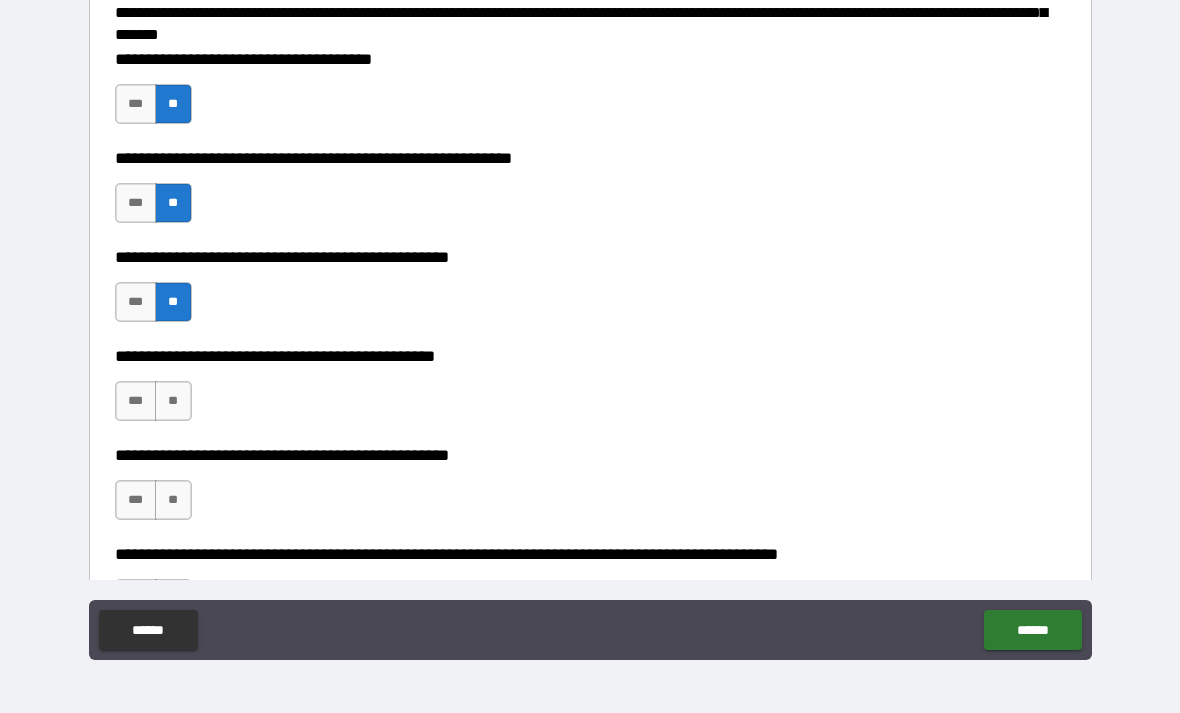 scroll, scrollTop: 266, scrollLeft: 0, axis: vertical 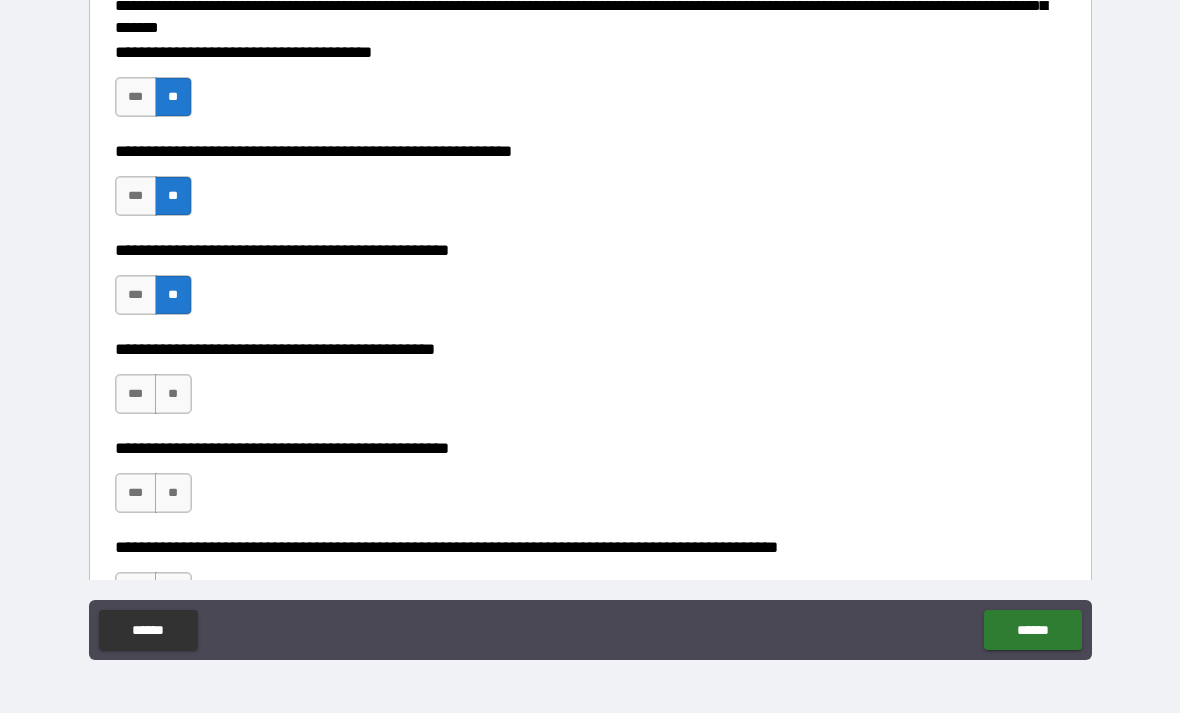 click on "**" at bounding box center [173, 394] 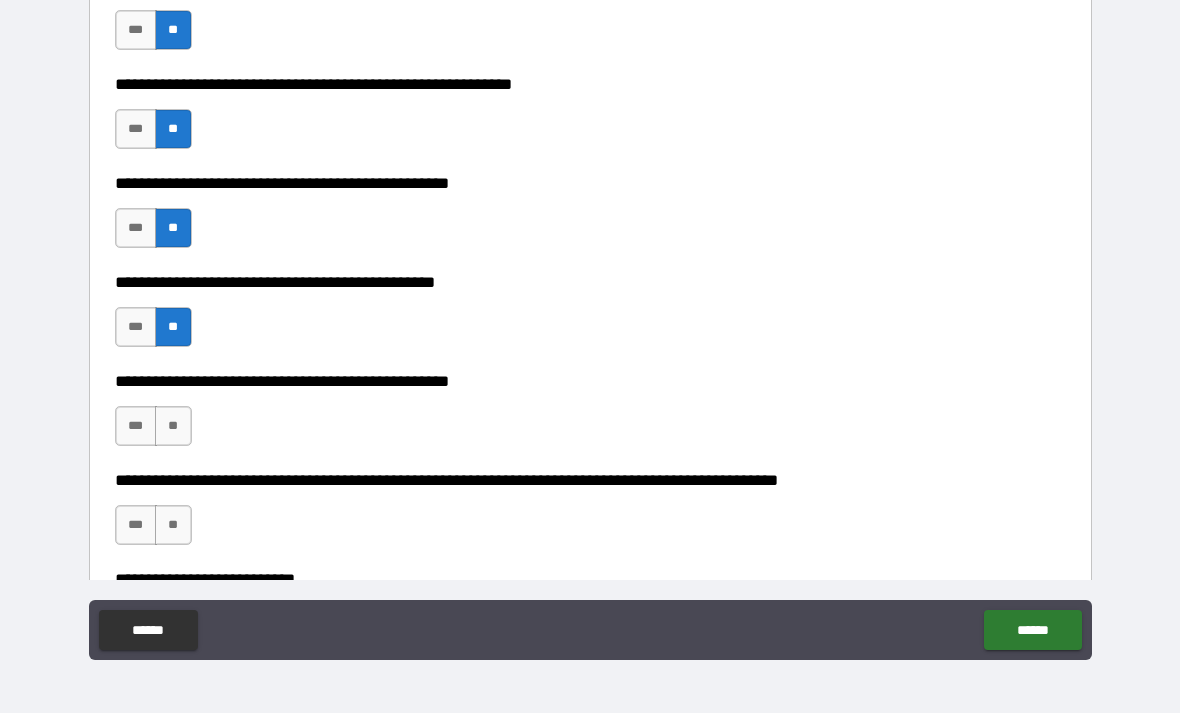 scroll, scrollTop: 344, scrollLeft: 0, axis: vertical 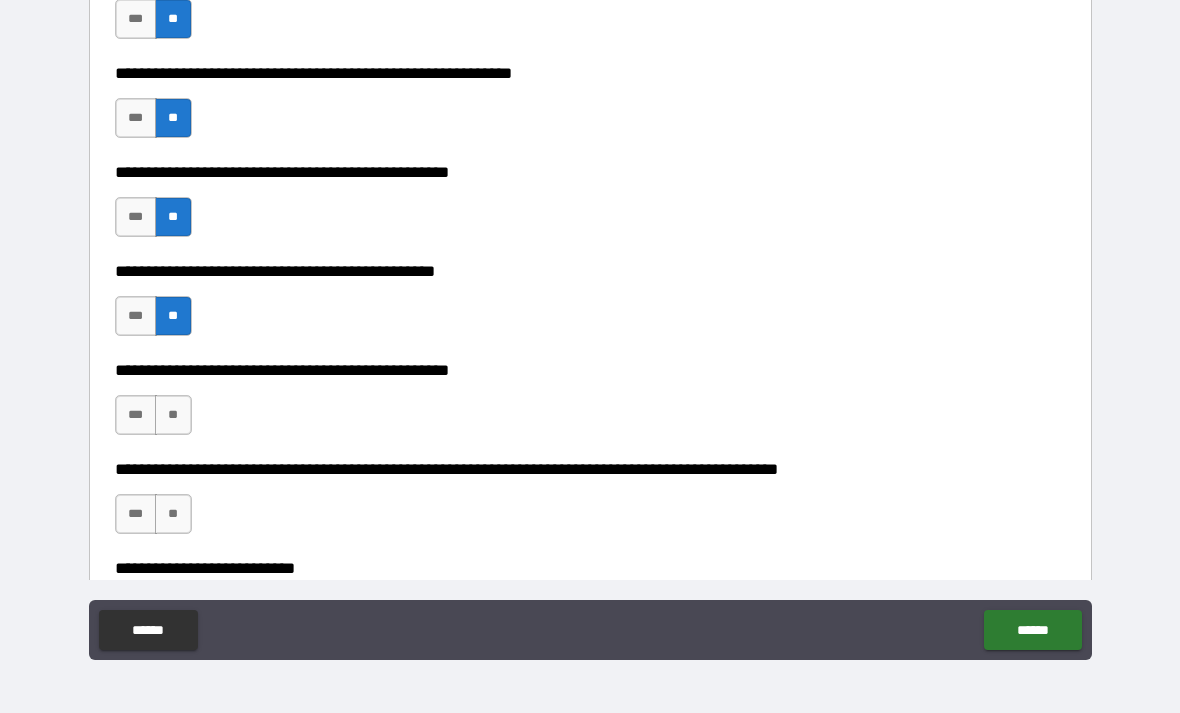 click on "**" at bounding box center [173, 415] 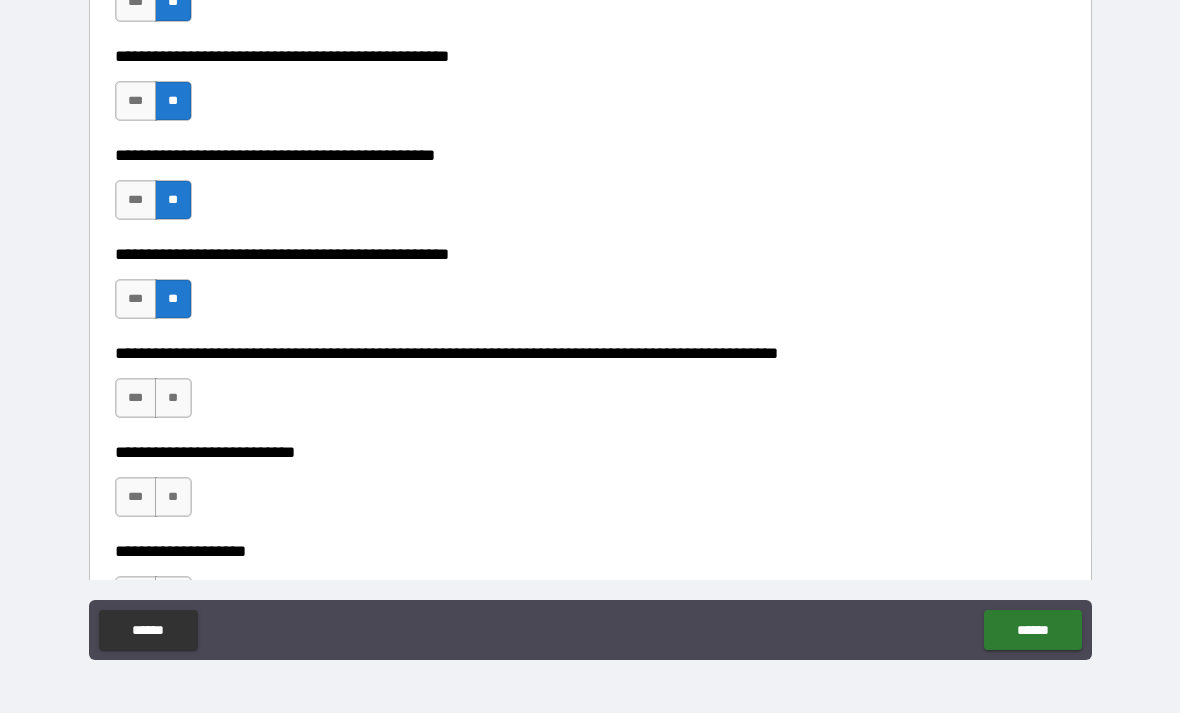 scroll, scrollTop: 459, scrollLeft: 0, axis: vertical 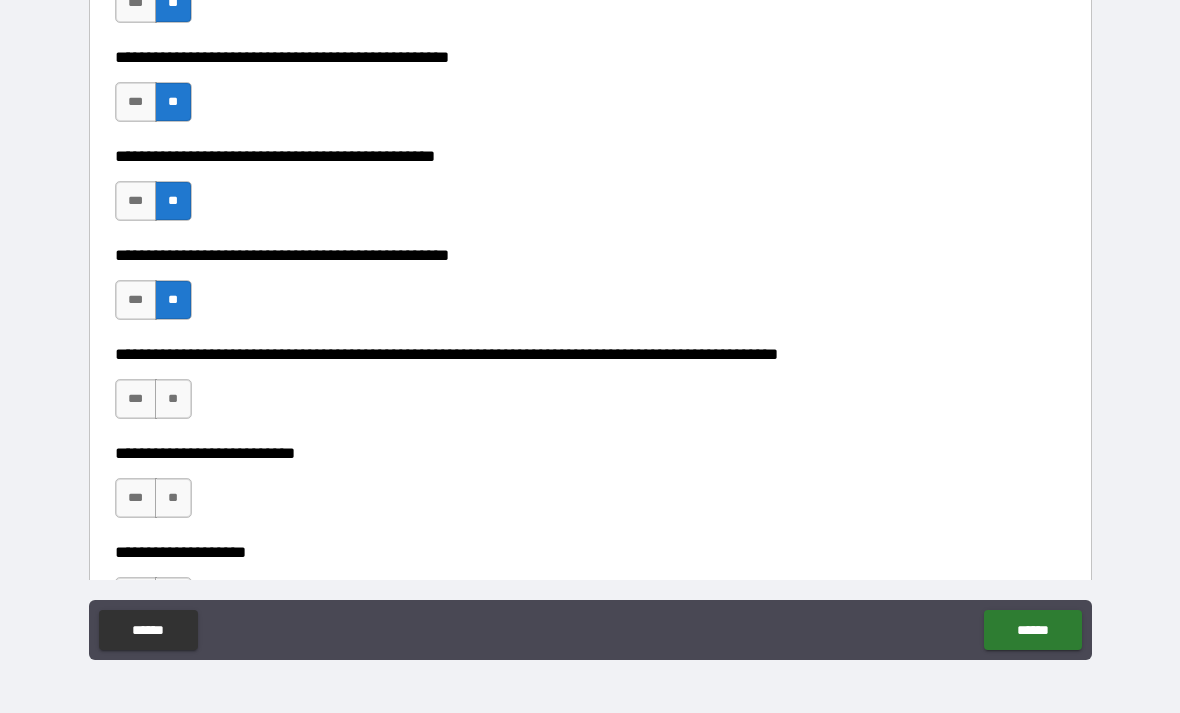 click on "**" at bounding box center (173, 399) 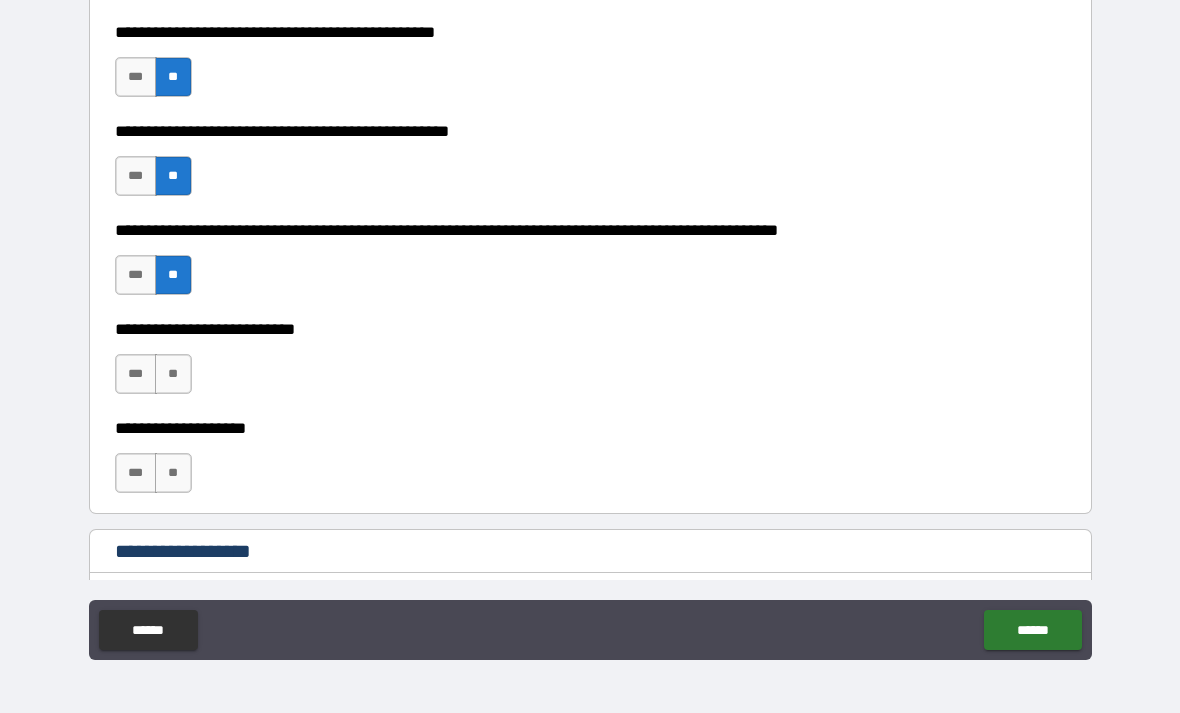 scroll, scrollTop: 585, scrollLeft: 0, axis: vertical 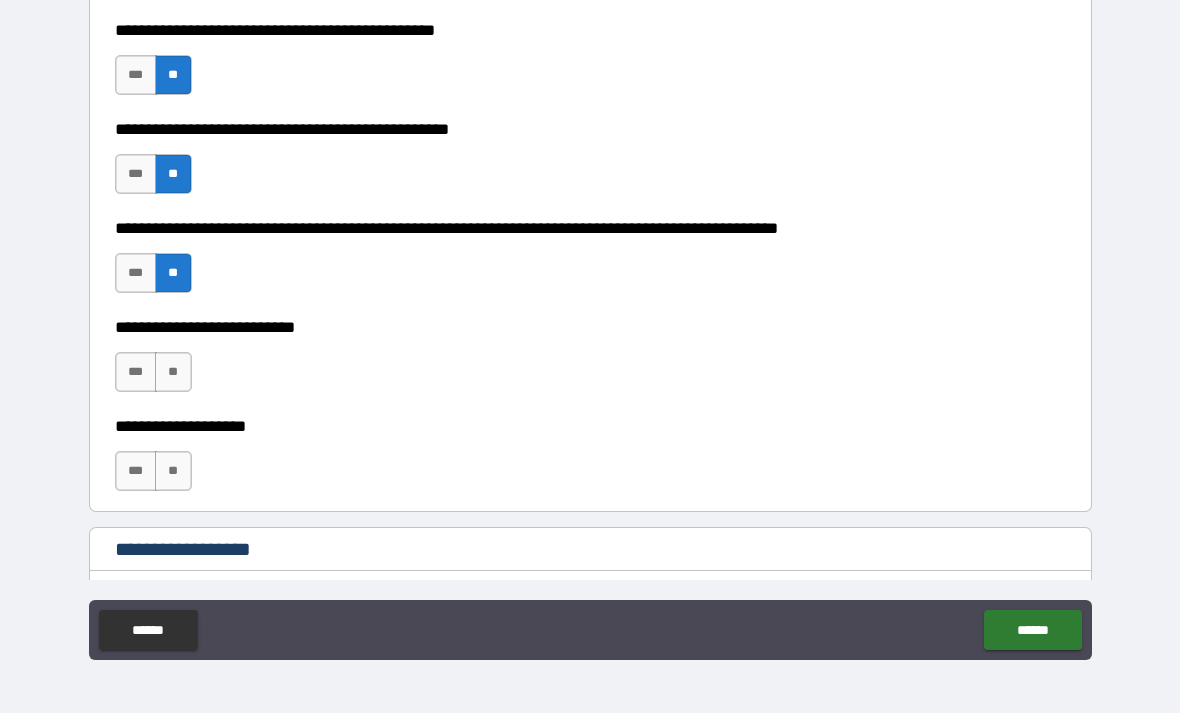click on "**" at bounding box center (173, 372) 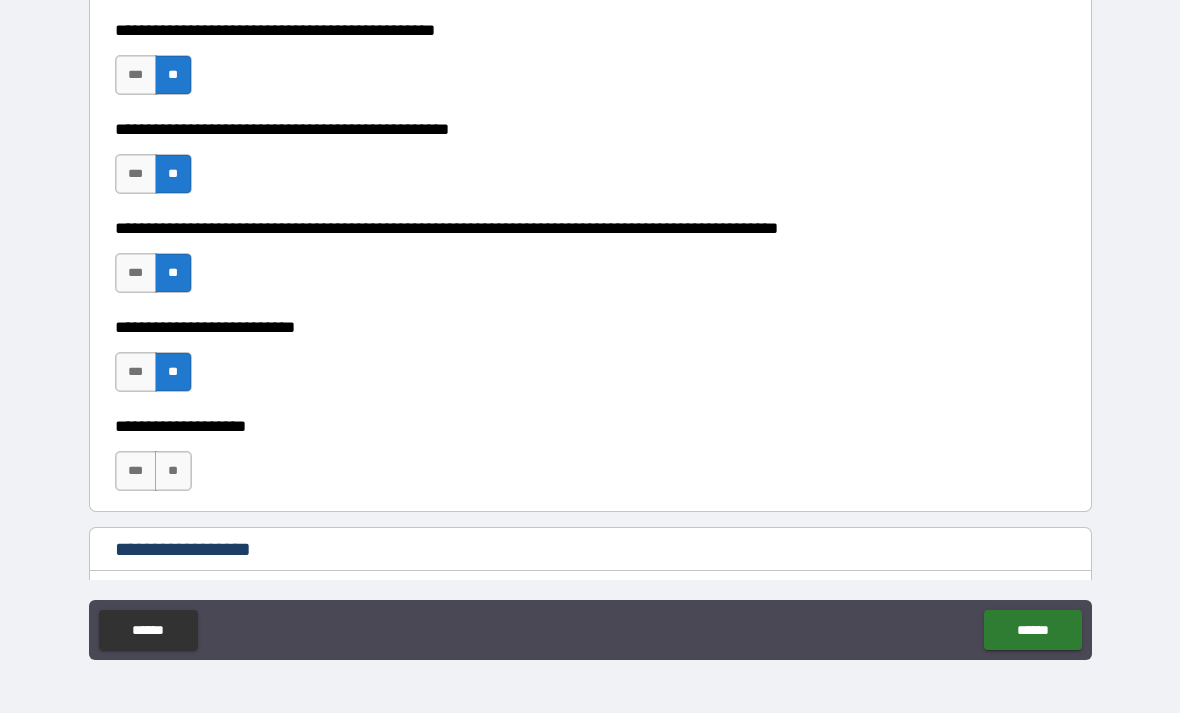 click on "**" at bounding box center [173, 471] 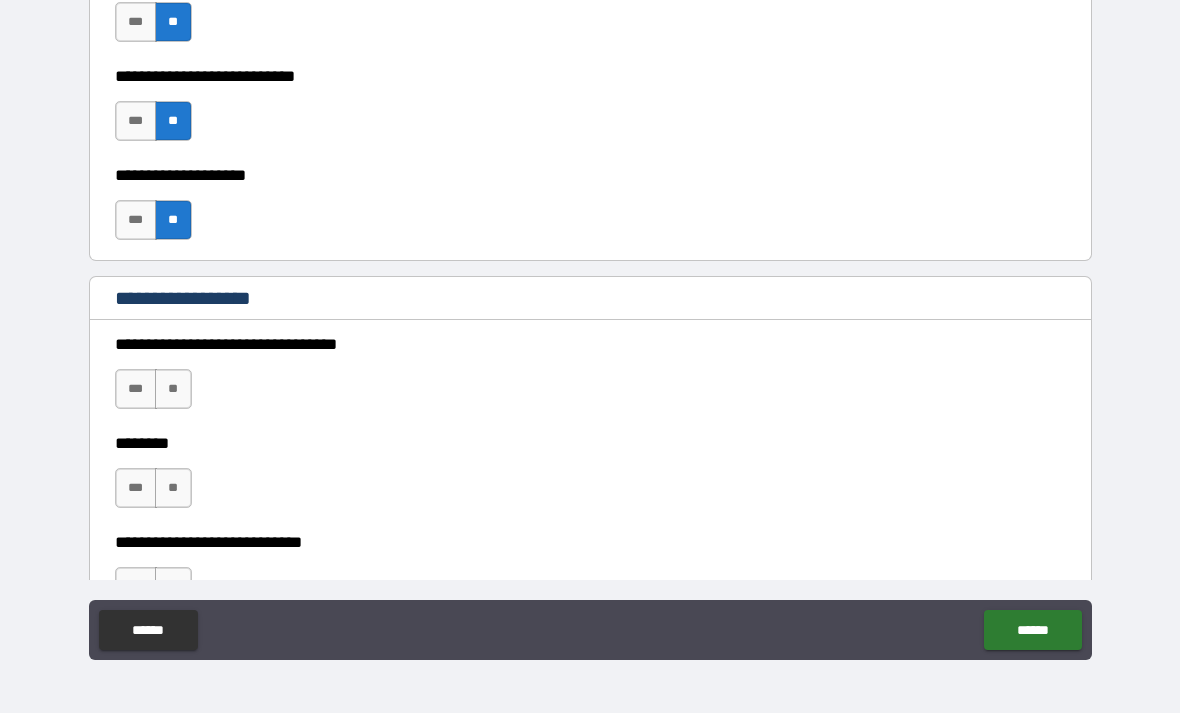 scroll, scrollTop: 843, scrollLeft: 0, axis: vertical 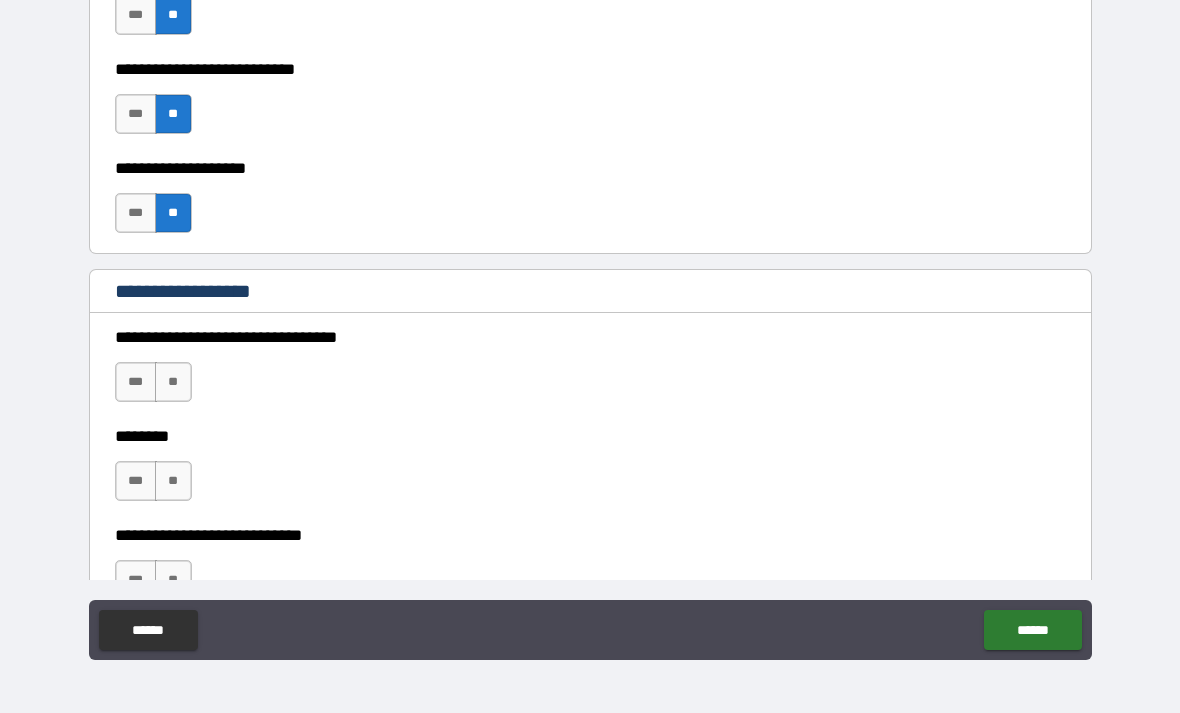 click on "**" at bounding box center (173, 382) 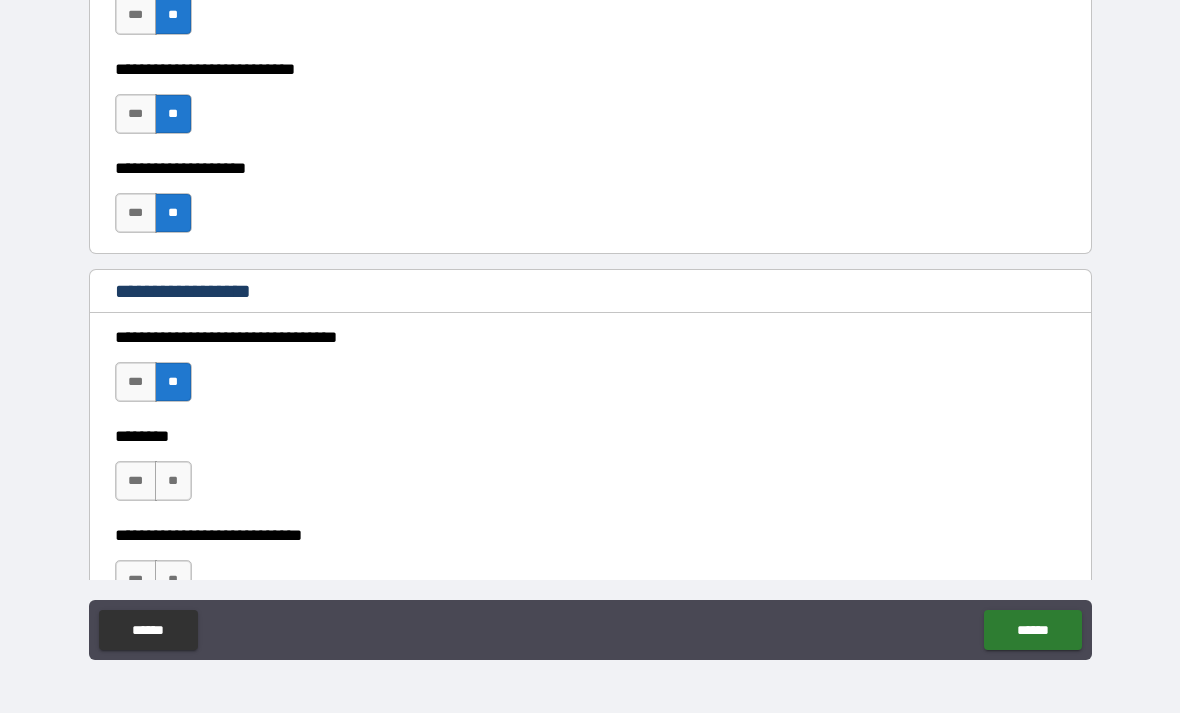 scroll, scrollTop: 946, scrollLeft: 0, axis: vertical 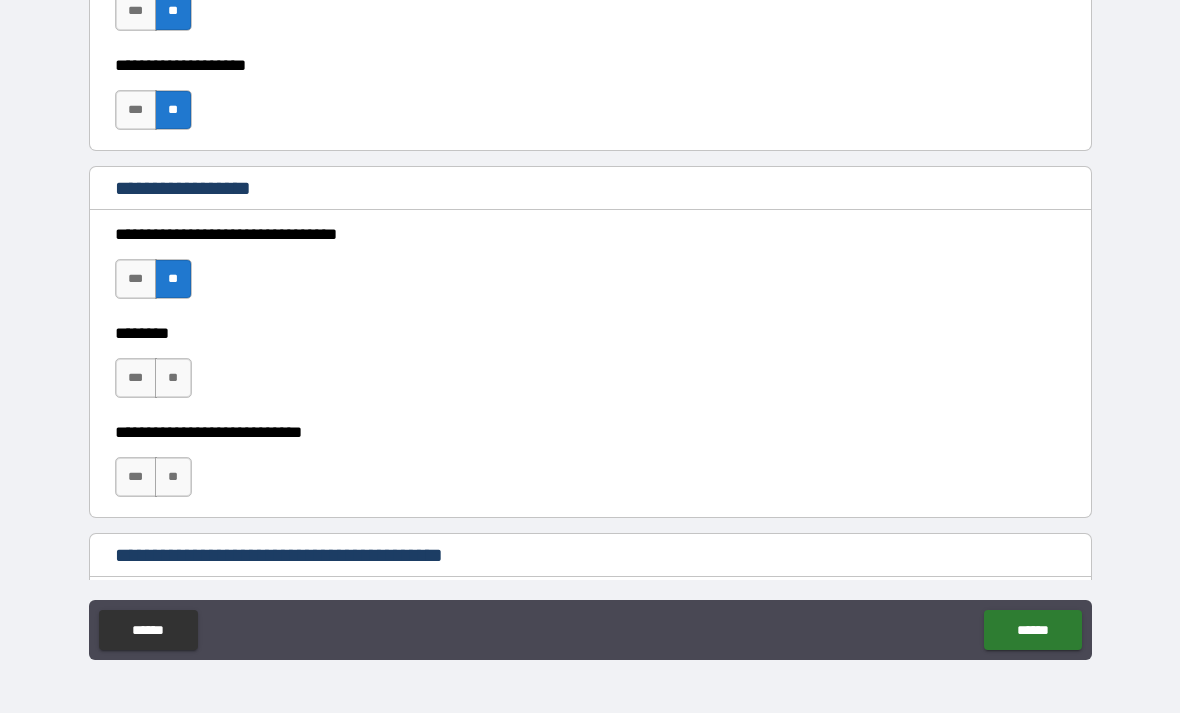 click on "**" at bounding box center [173, 378] 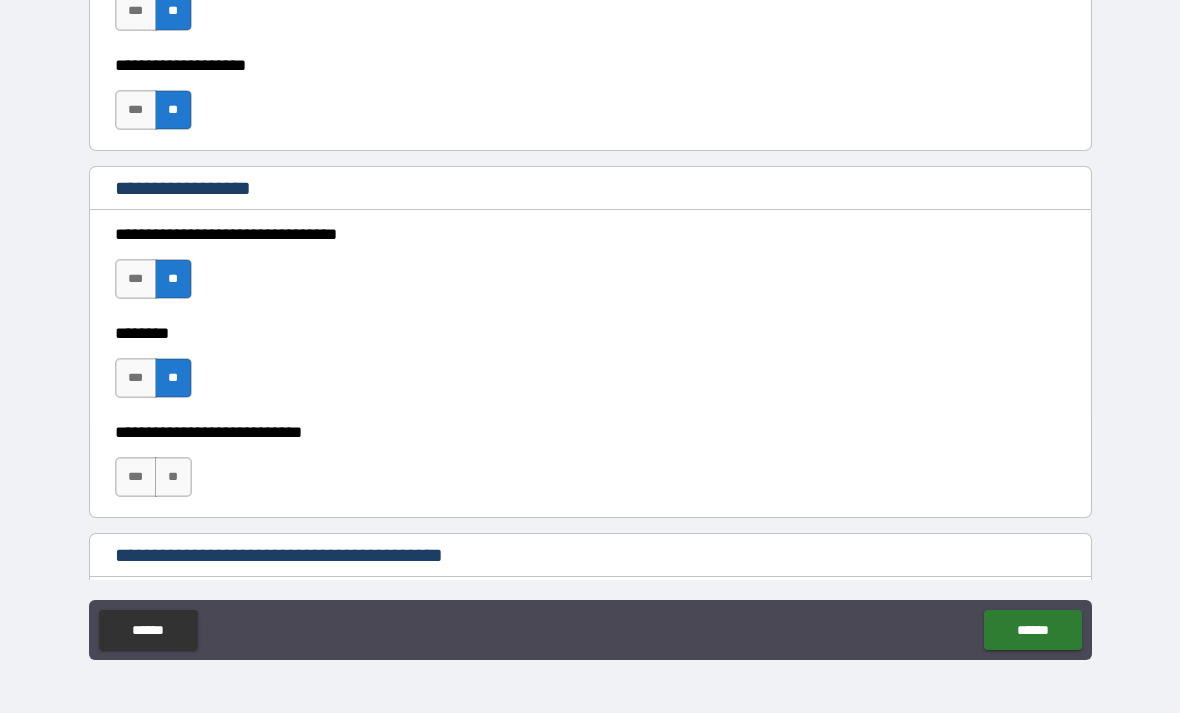 click on "**" at bounding box center (173, 477) 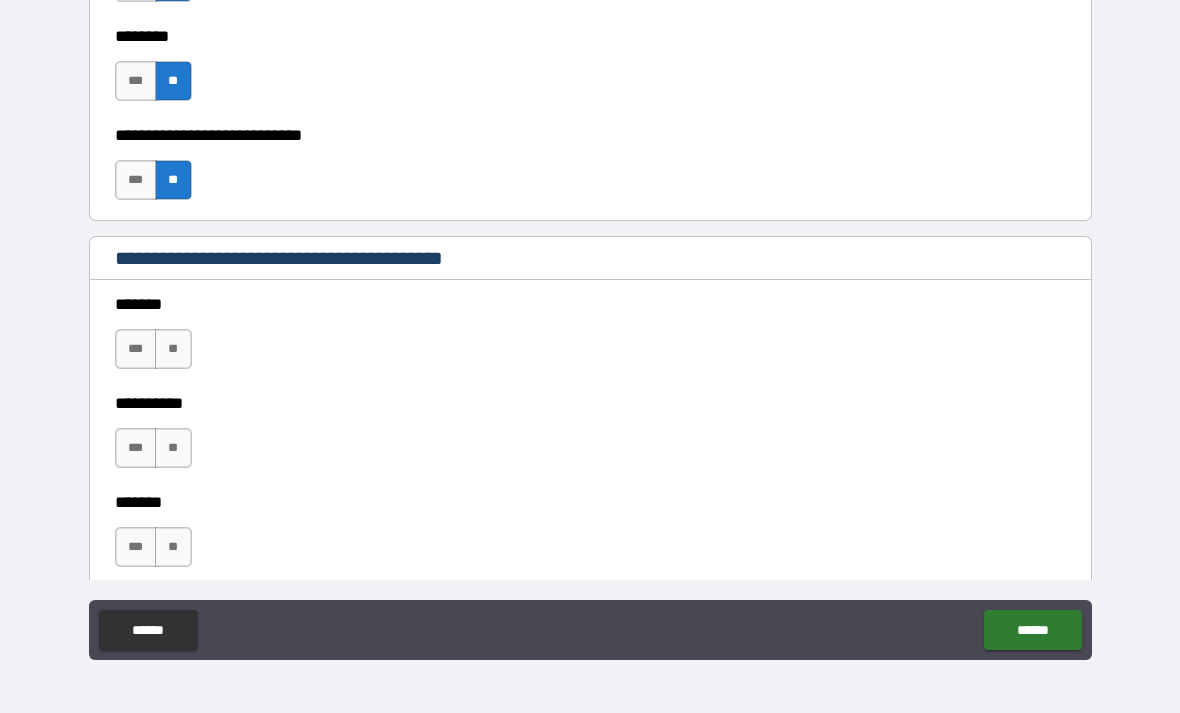 scroll, scrollTop: 1242, scrollLeft: 0, axis: vertical 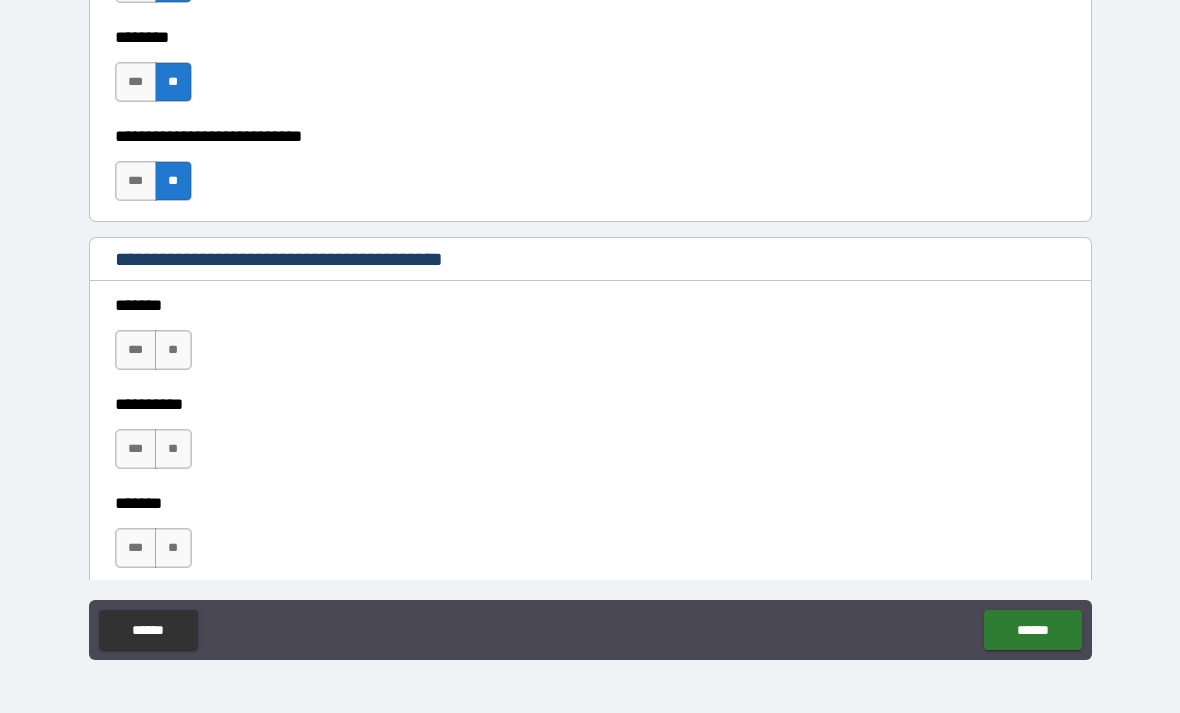 click on "**" at bounding box center (173, 350) 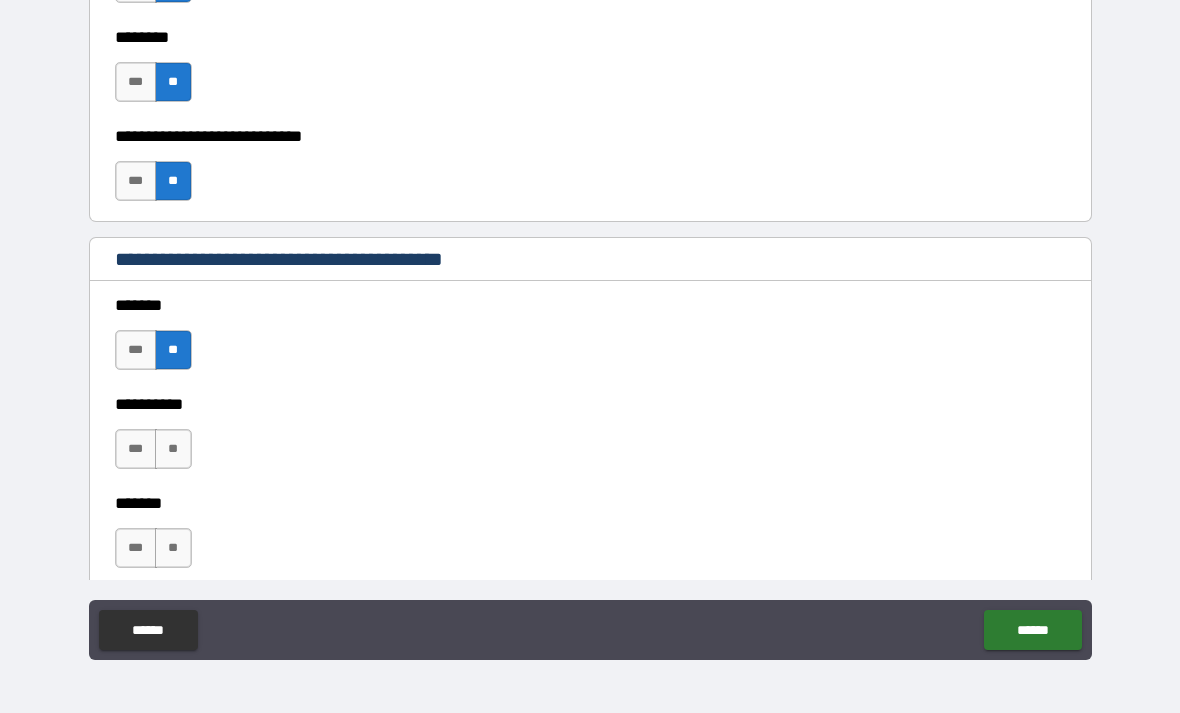 click on "**" at bounding box center (173, 449) 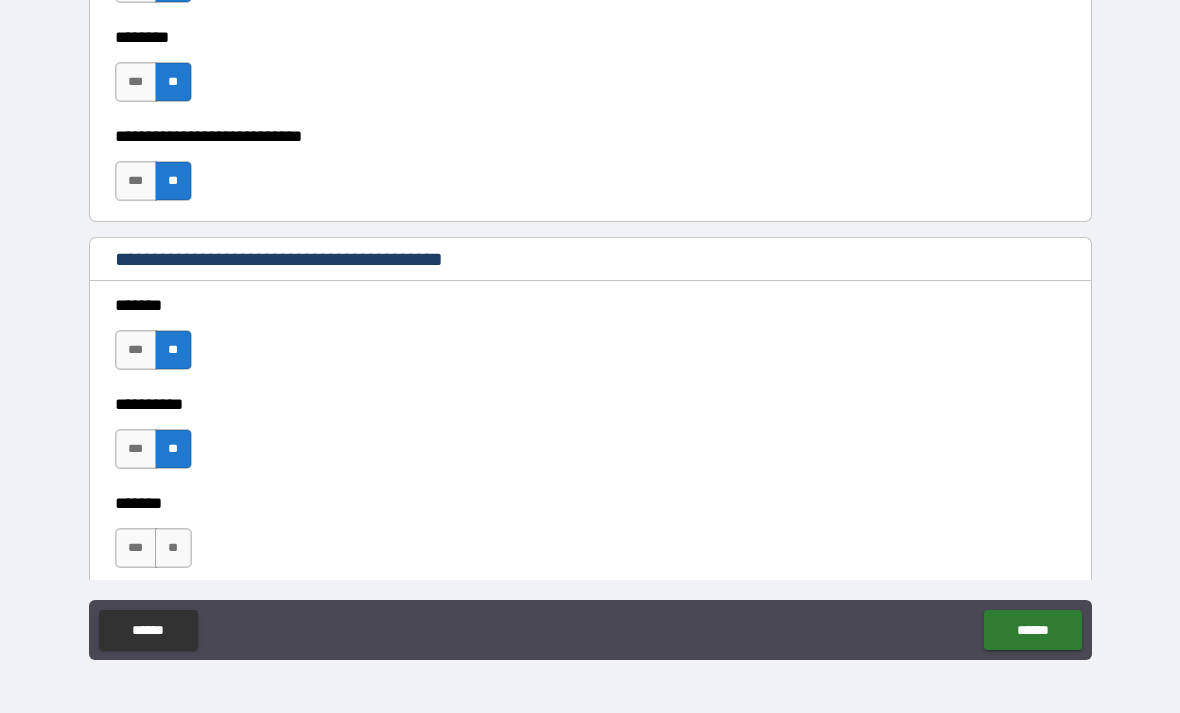 click on "**" at bounding box center (173, 548) 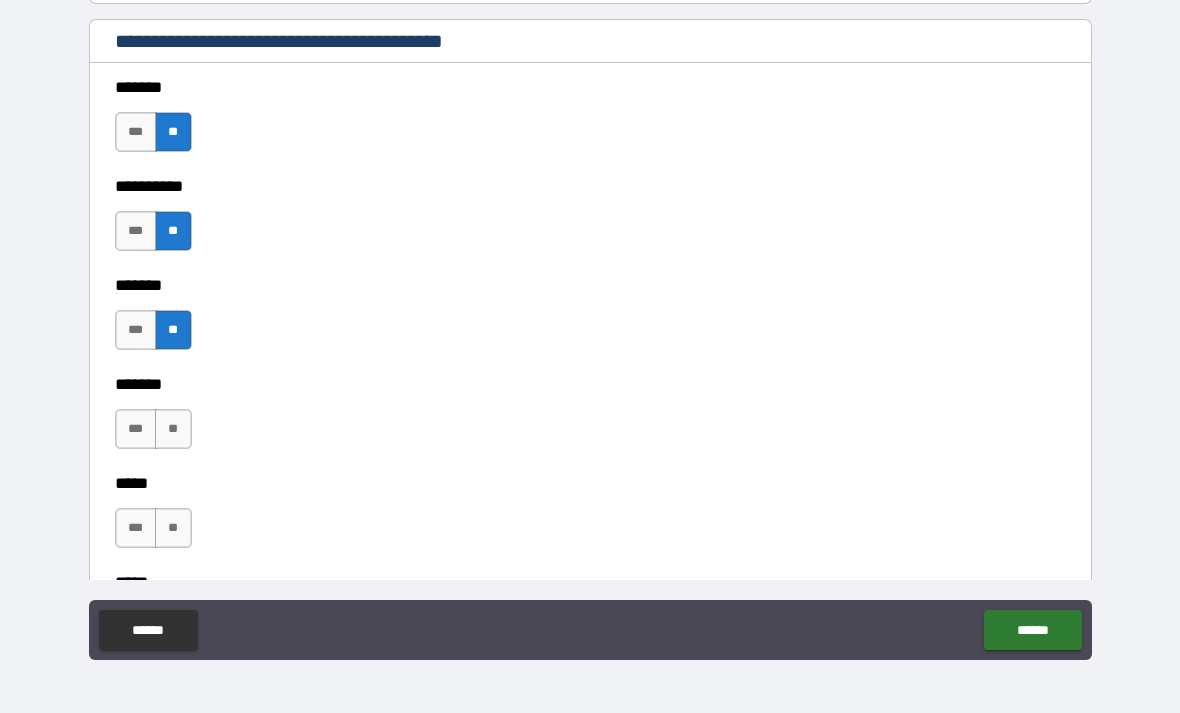 scroll, scrollTop: 1471, scrollLeft: 0, axis: vertical 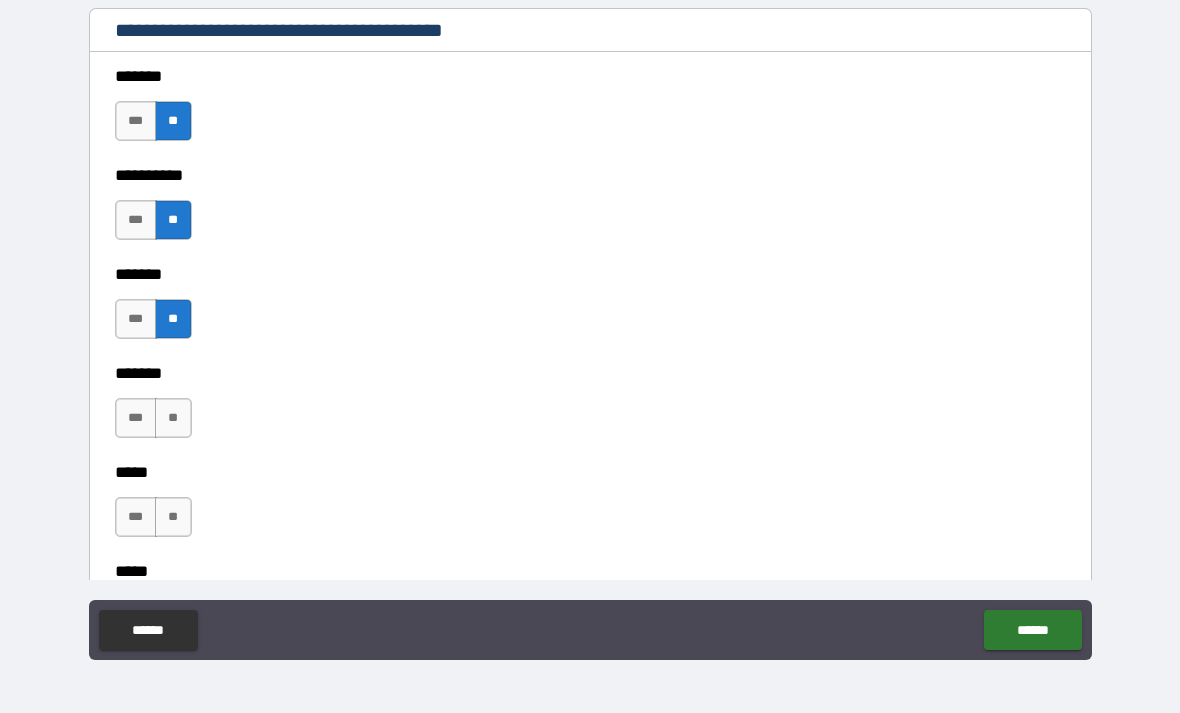 click on "**" at bounding box center [173, 418] 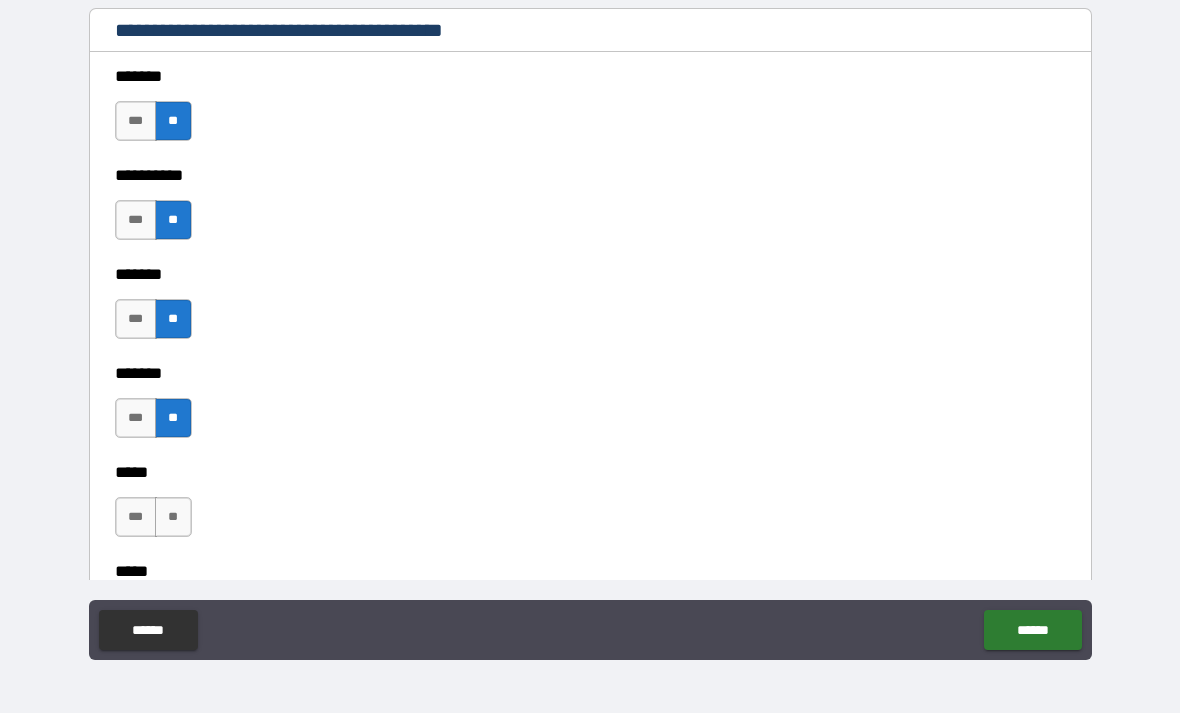 click on "**" at bounding box center [173, 517] 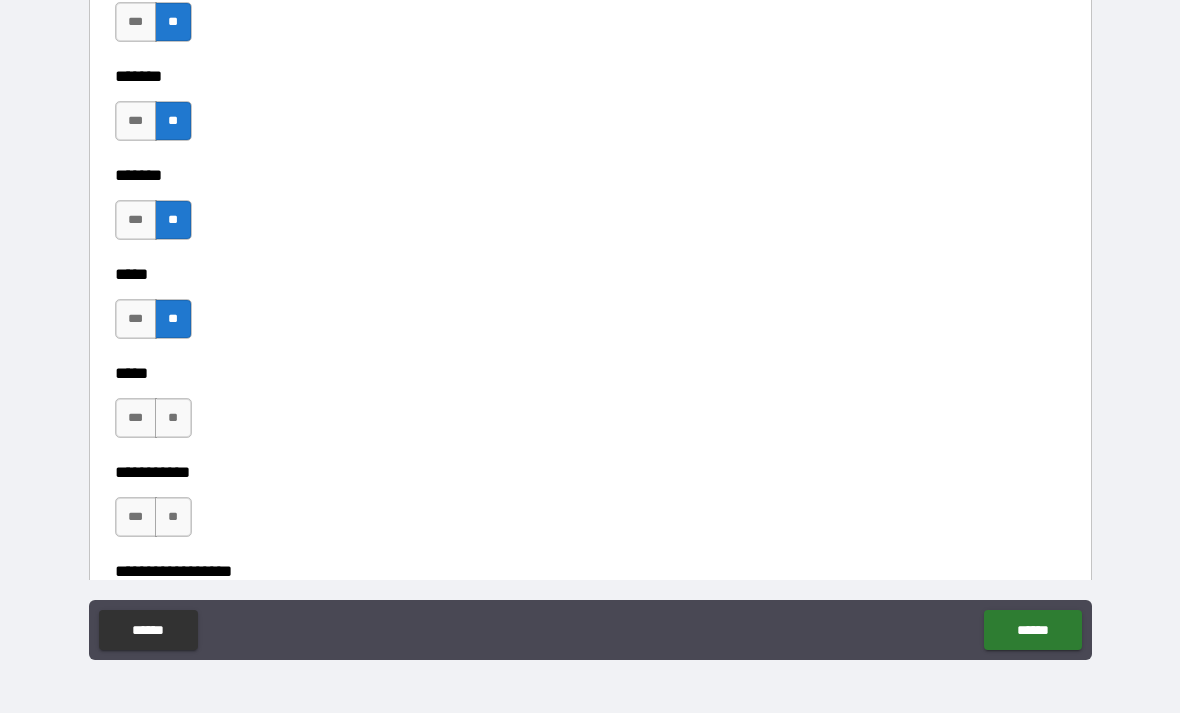 scroll, scrollTop: 1684, scrollLeft: 0, axis: vertical 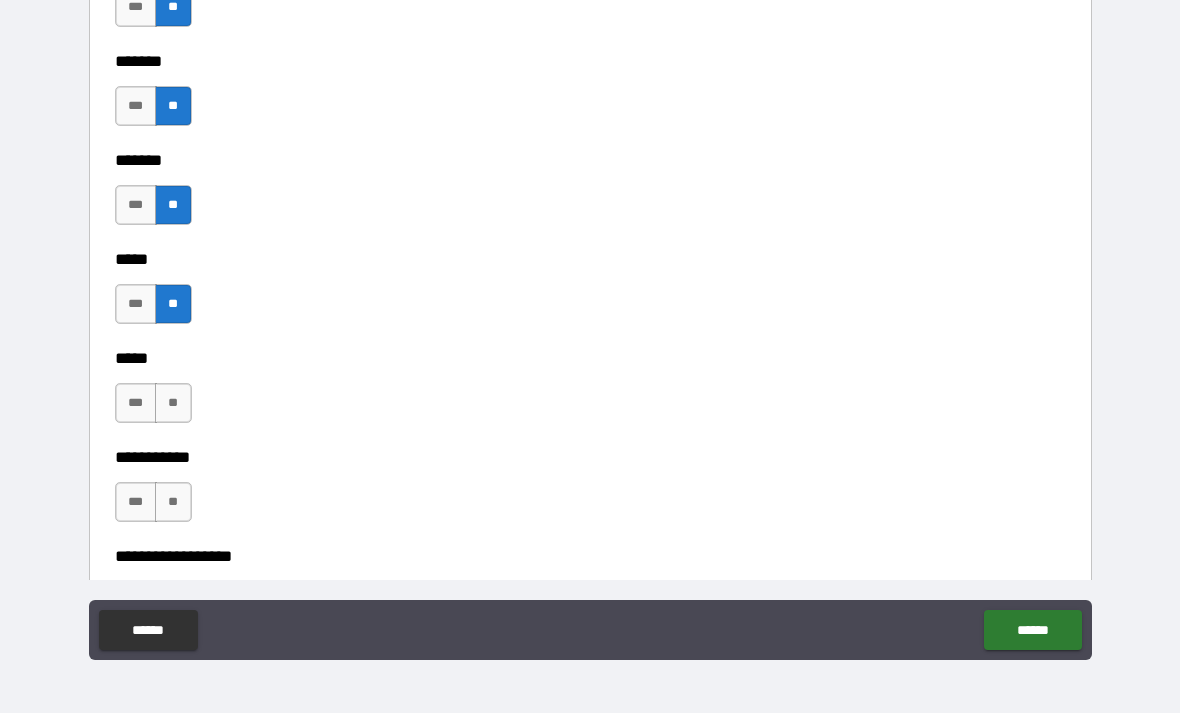 click on "**" at bounding box center [173, 403] 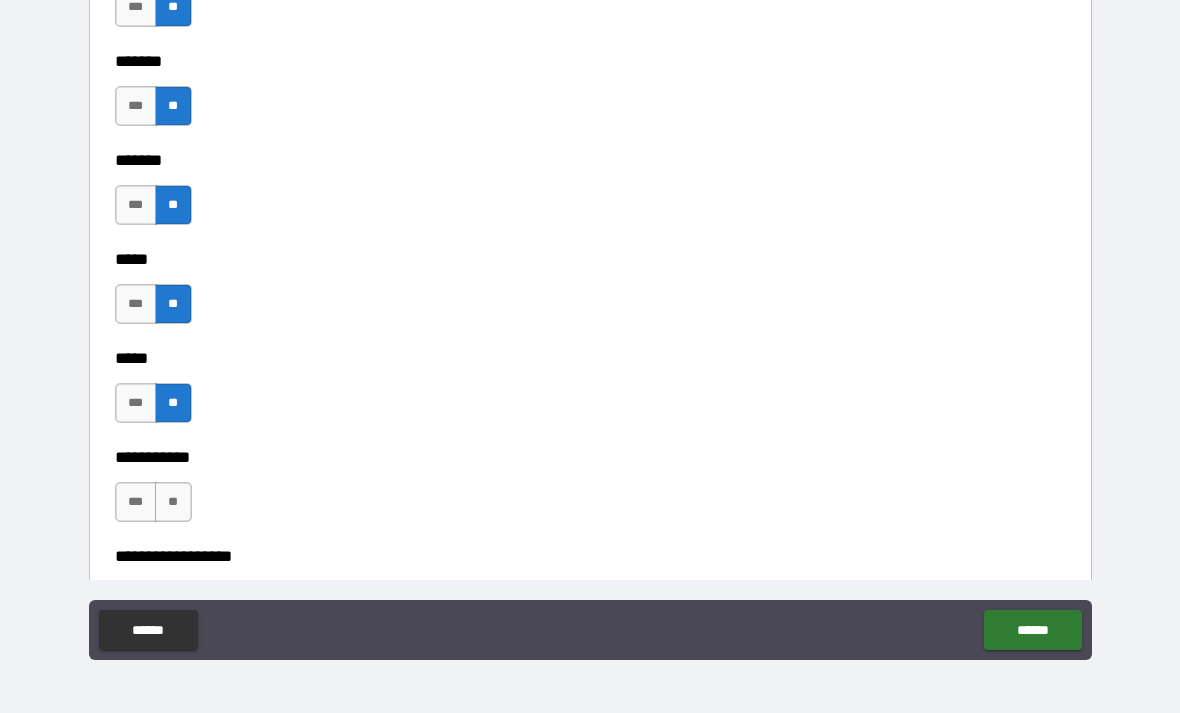 click on "**" at bounding box center [173, 502] 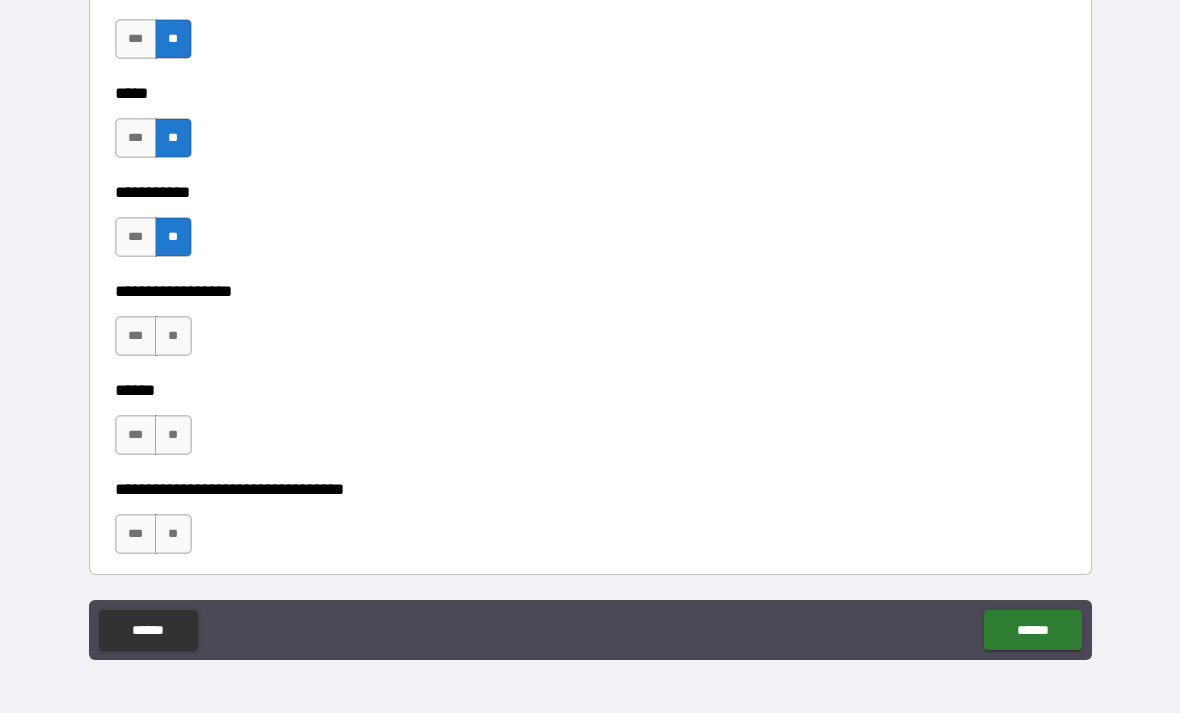 scroll, scrollTop: 1946, scrollLeft: 0, axis: vertical 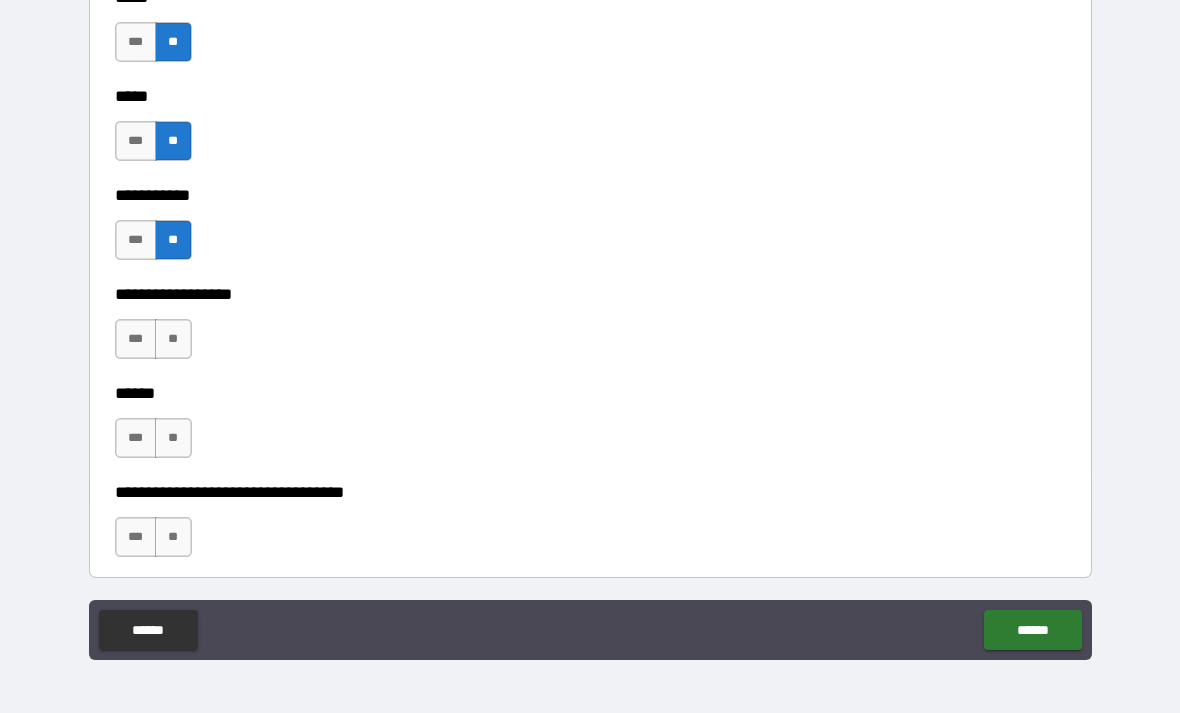 click on "**" at bounding box center (173, 339) 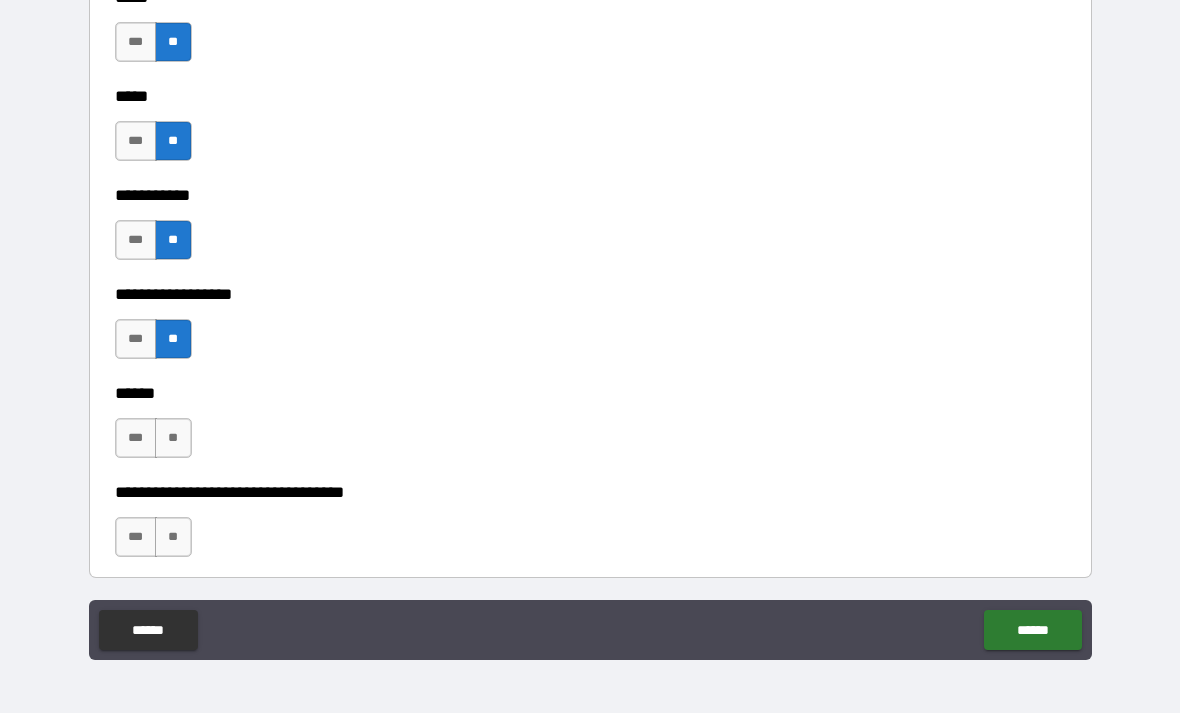 click on "**" at bounding box center (173, 438) 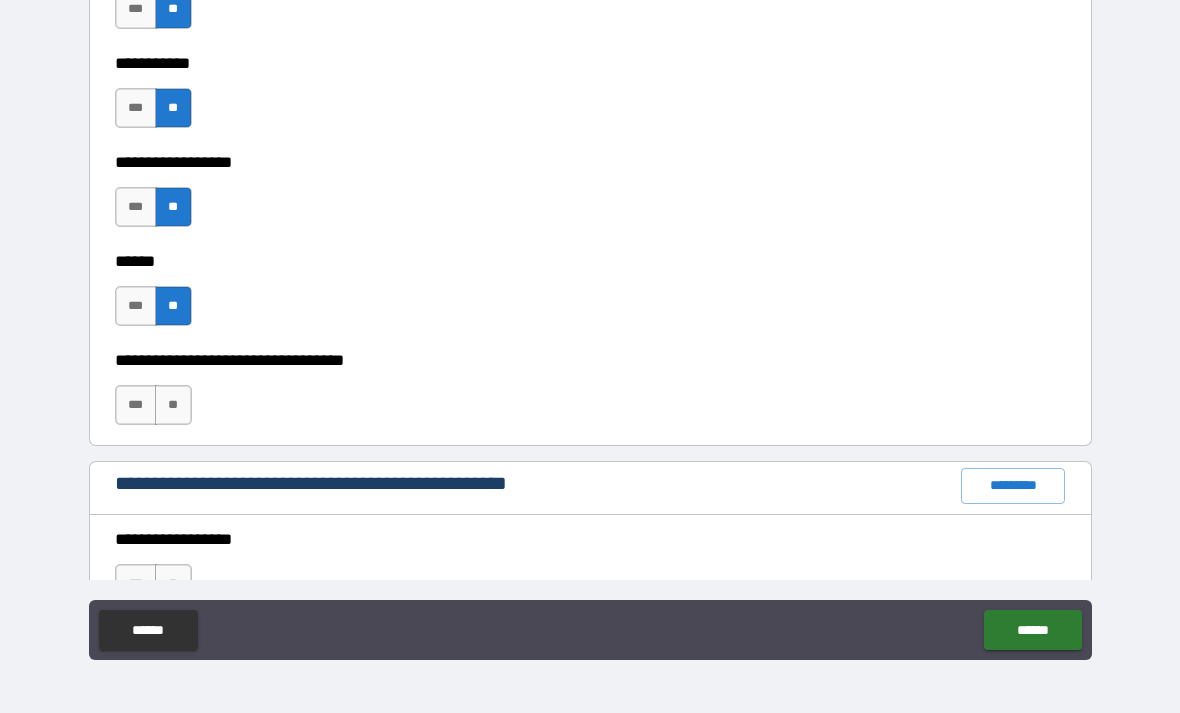 scroll, scrollTop: 2079, scrollLeft: 0, axis: vertical 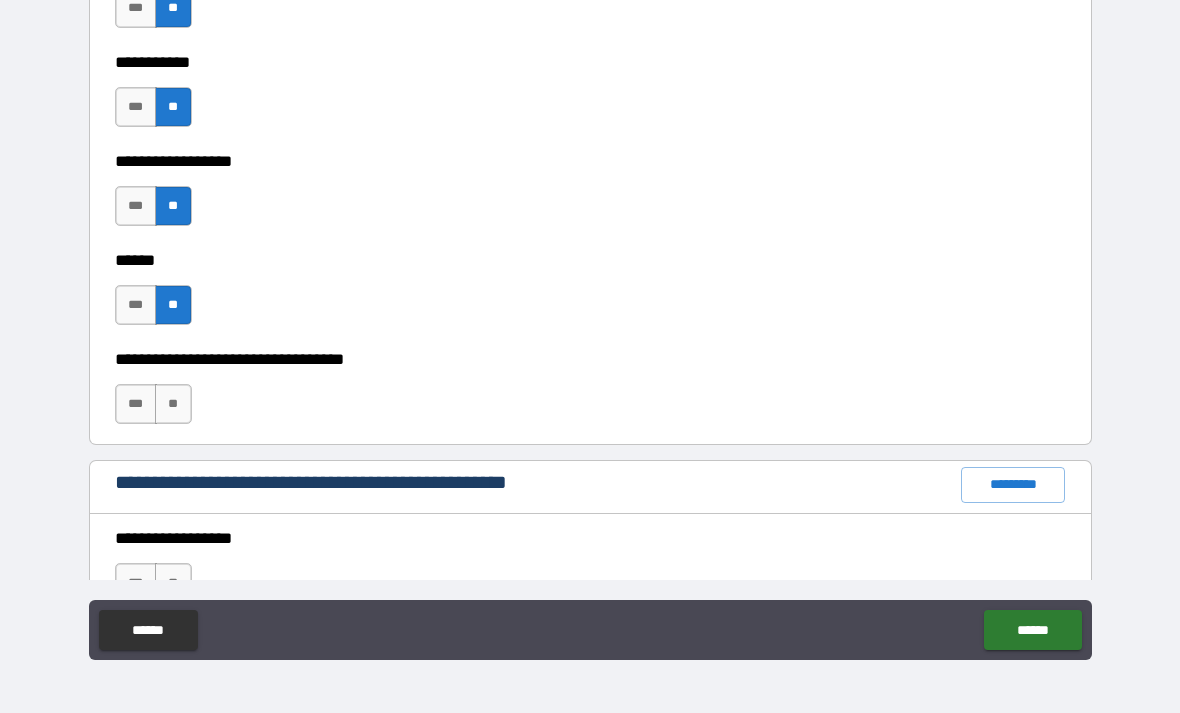 click on "**" at bounding box center [173, 404] 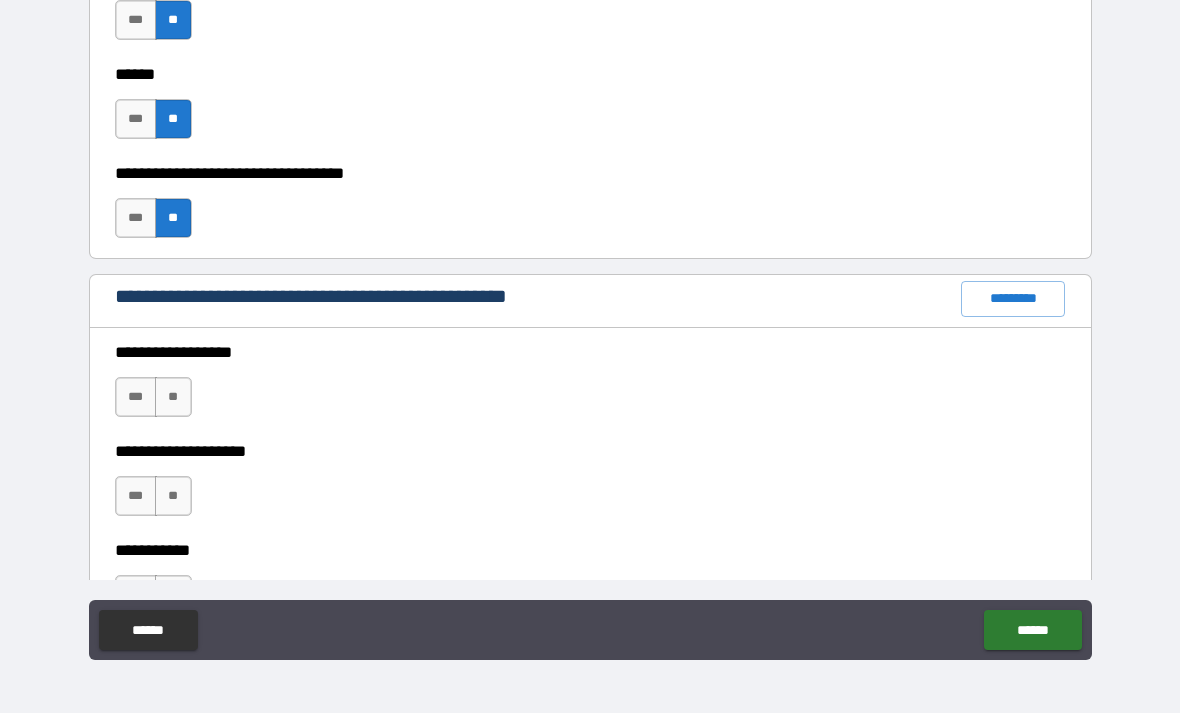 scroll, scrollTop: 2264, scrollLeft: 0, axis: vertical 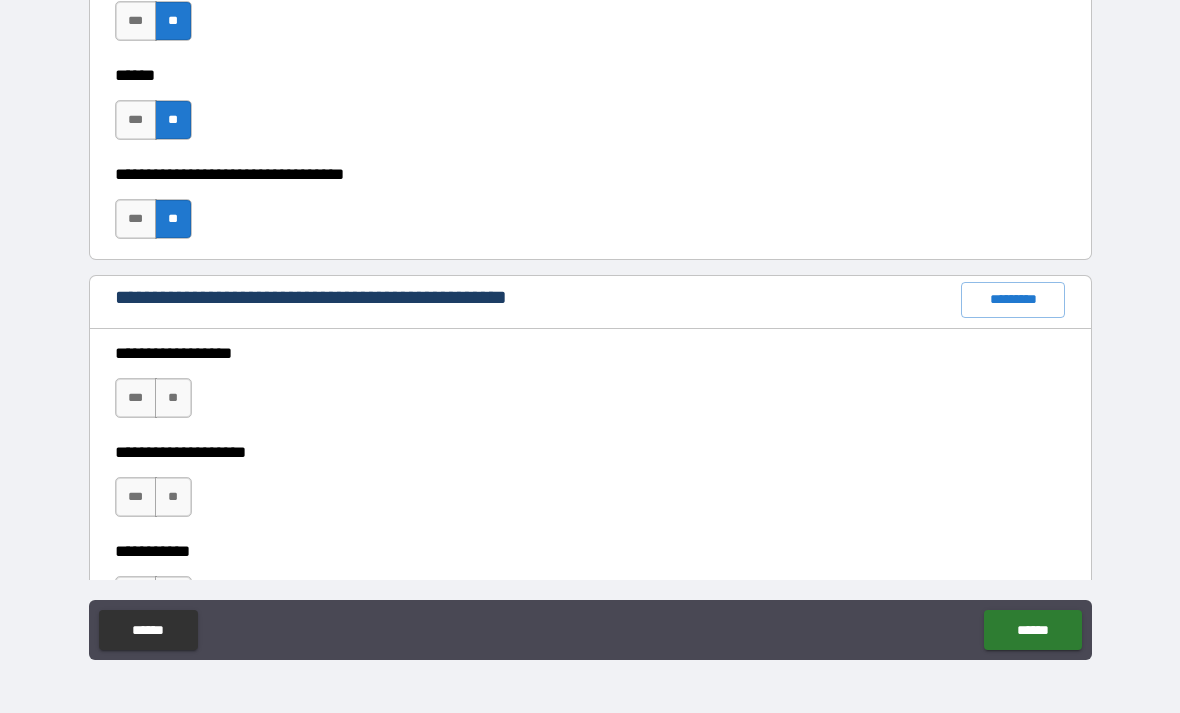 click on "**" at bounding box center [173, 398] 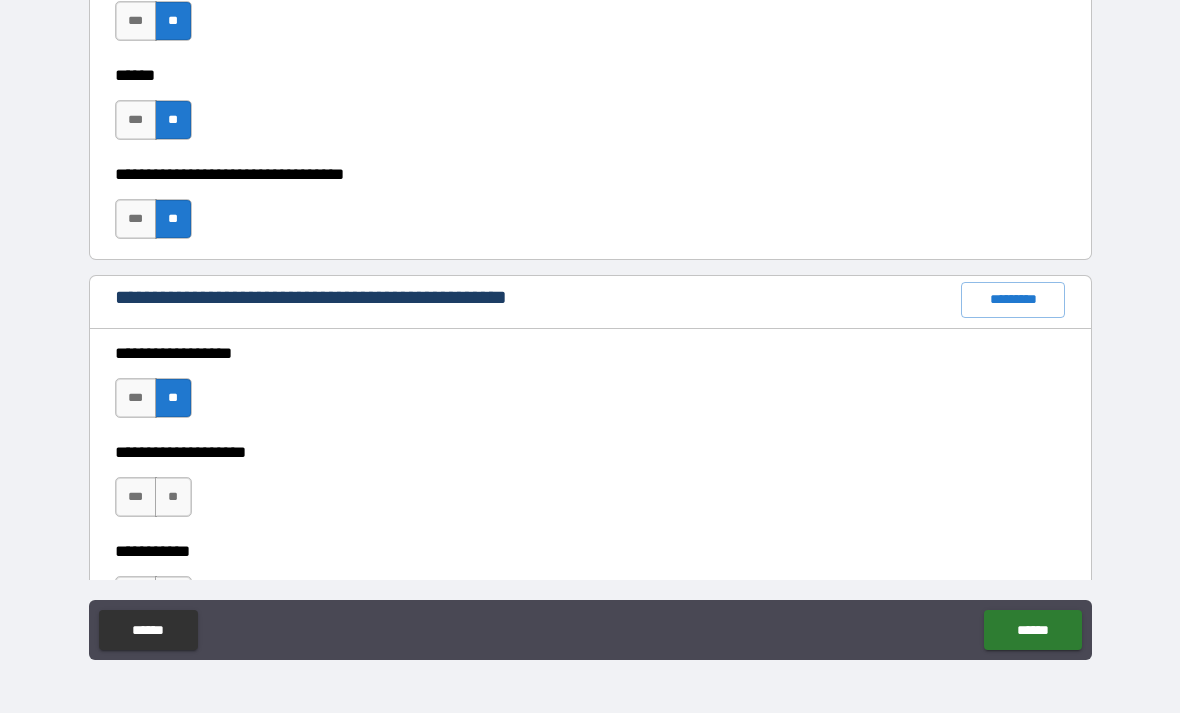 click on "**" at bounding box center (173, 497) 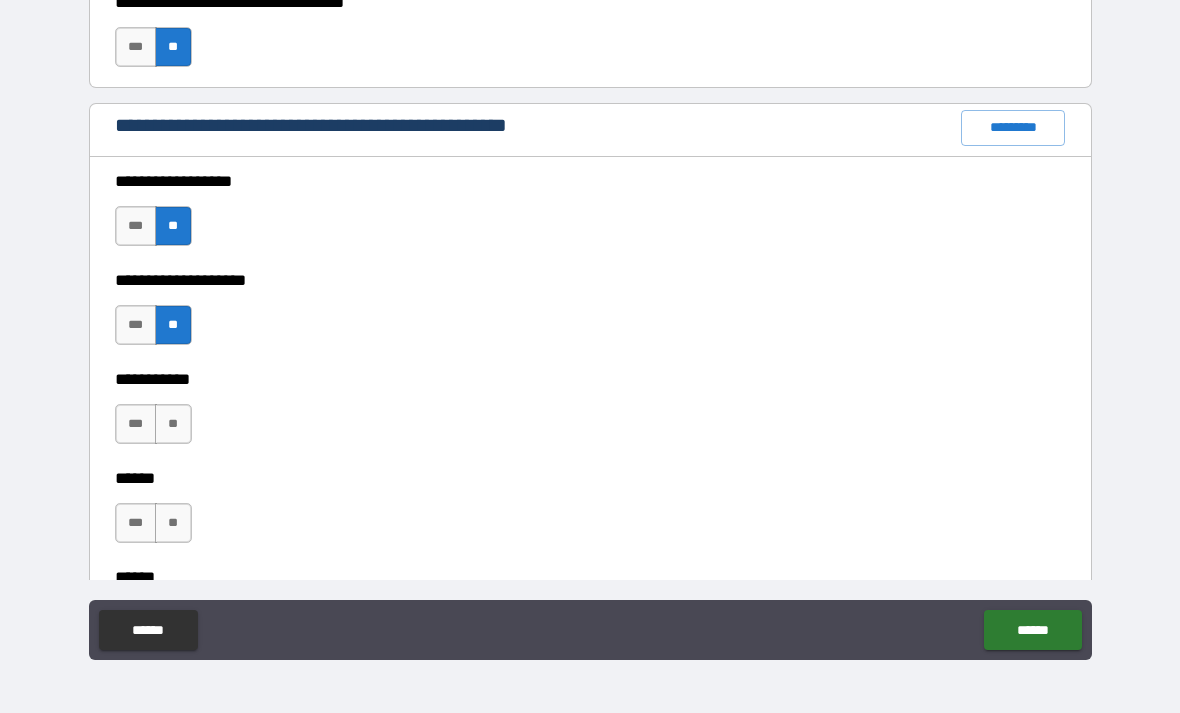 scroll, scrollTop: 2447, scrollLeft: 0, axis: vertical 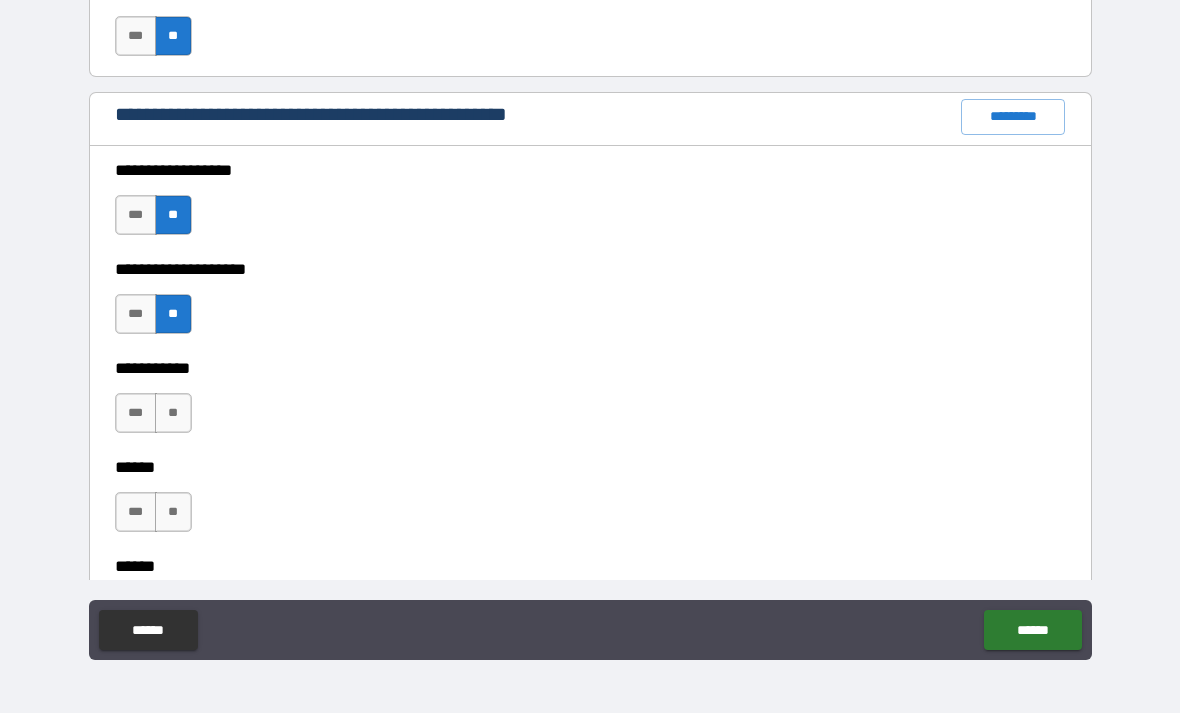 click on "**" at bounding box center [173, 413] 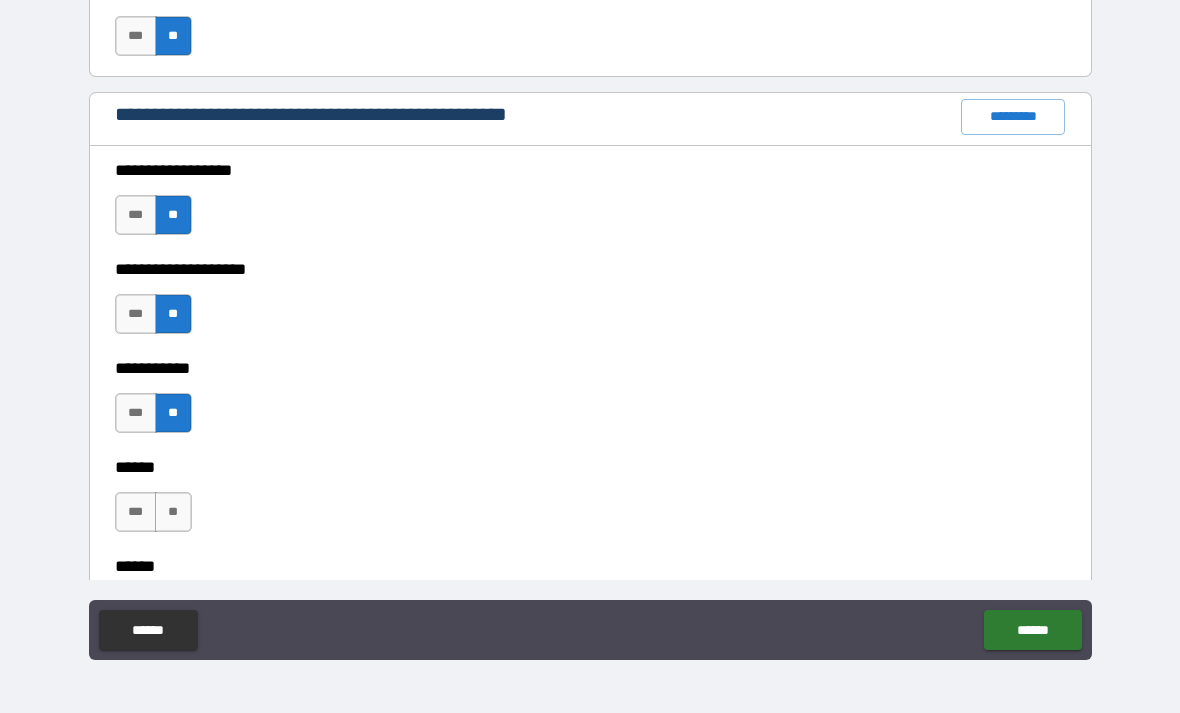 click on "**" at bounding box center (173, 512) 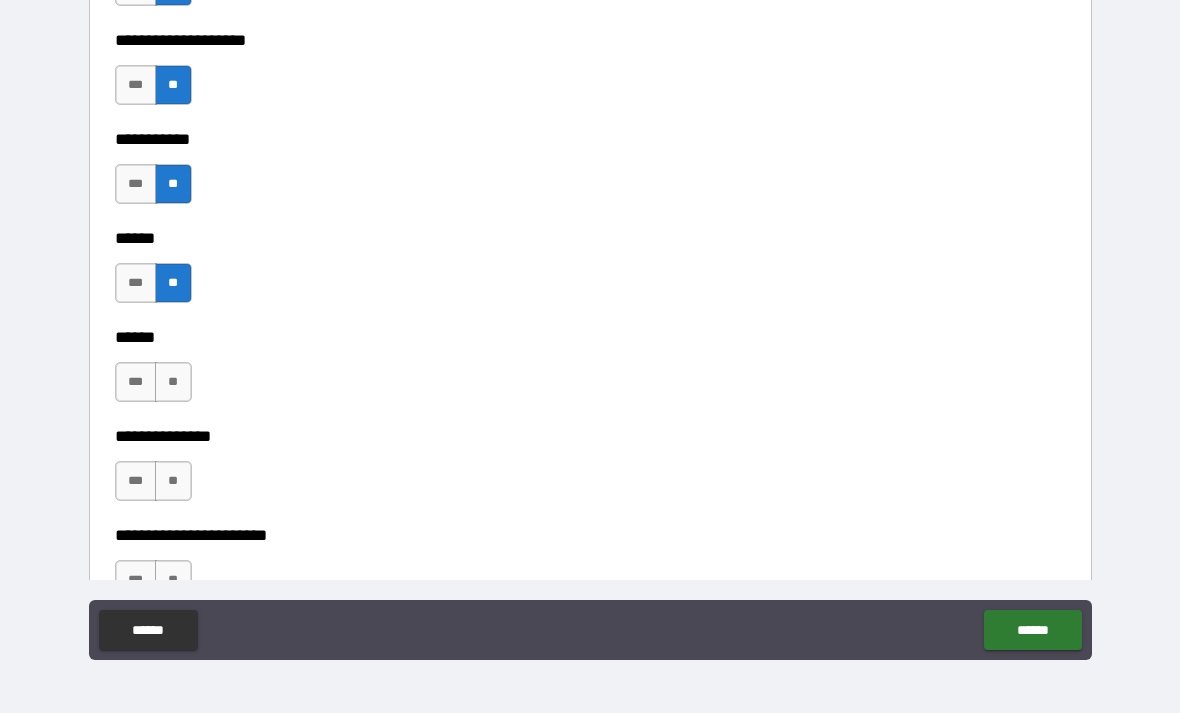 scroll, scrollTop: 2673, scrollLeft: 0, axis: vertical 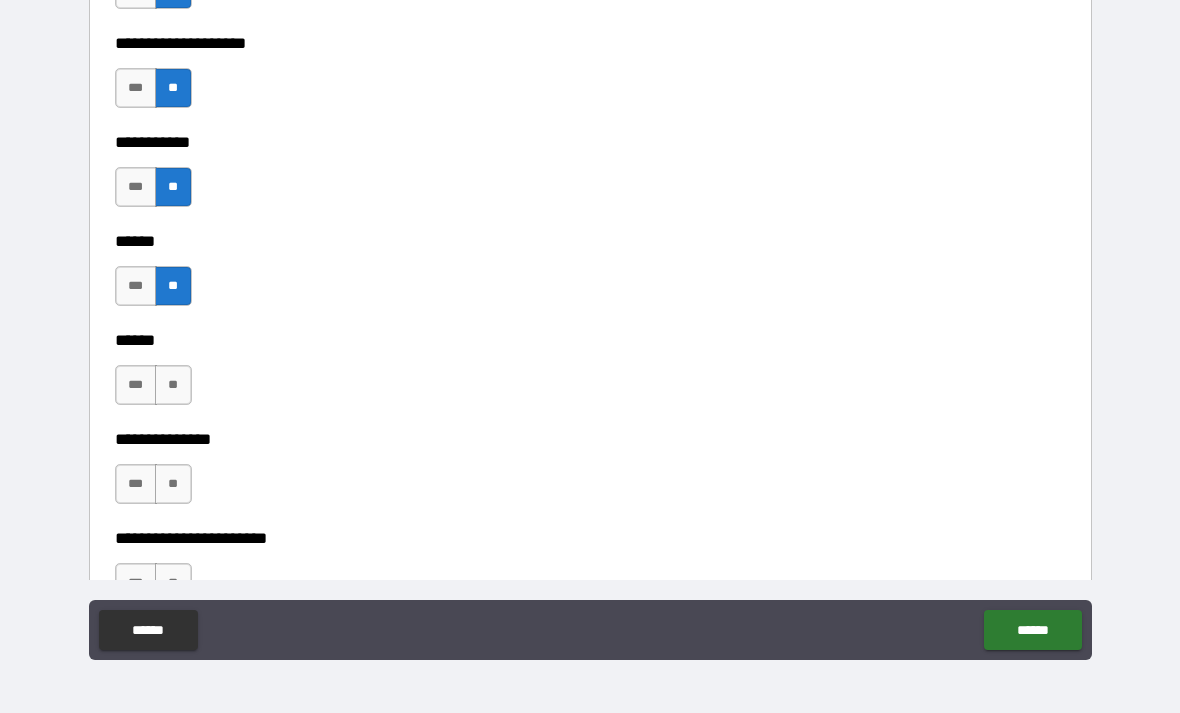 click on "**" at bounding box center [173, 385] 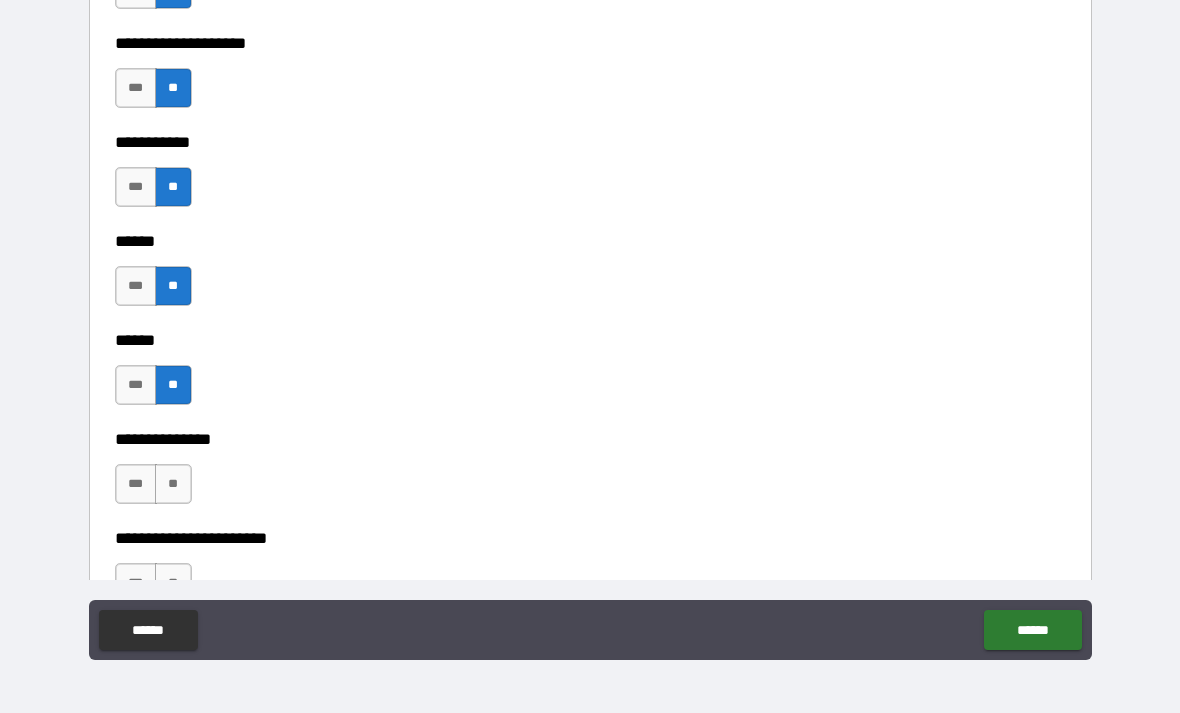 click on "**" at bounding box center [173, 484] 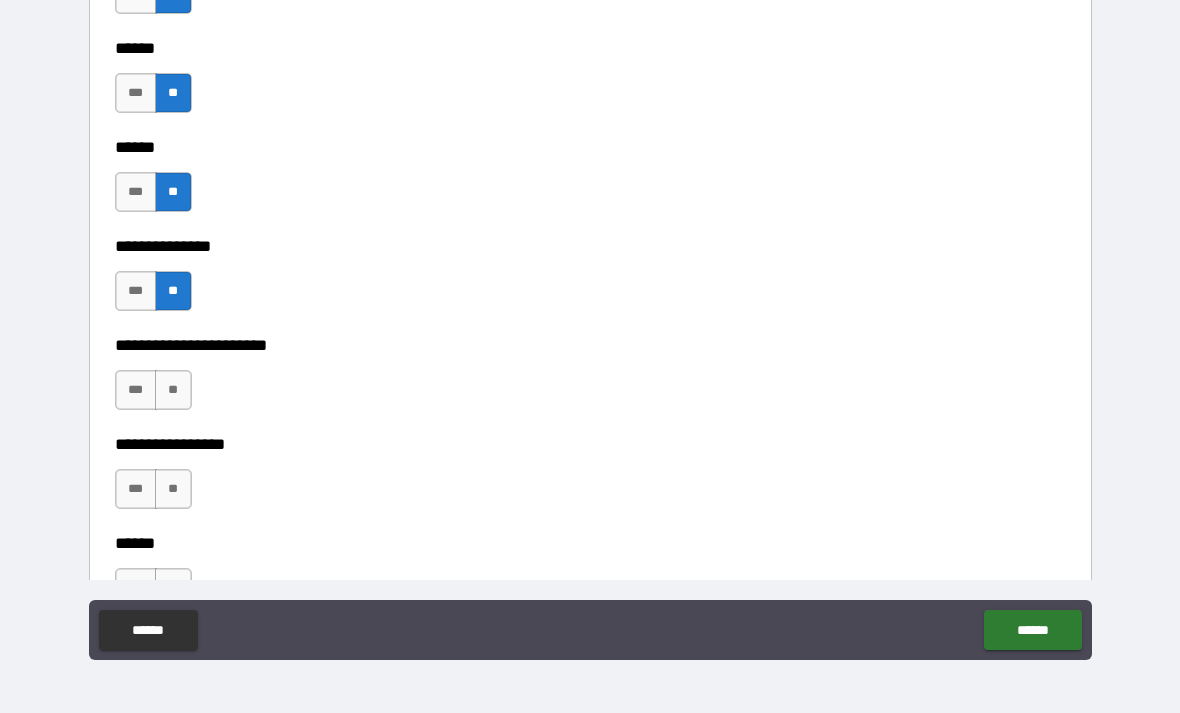 scroll, scrollTop: 2899, scrollLeft: 0, axis: vertical 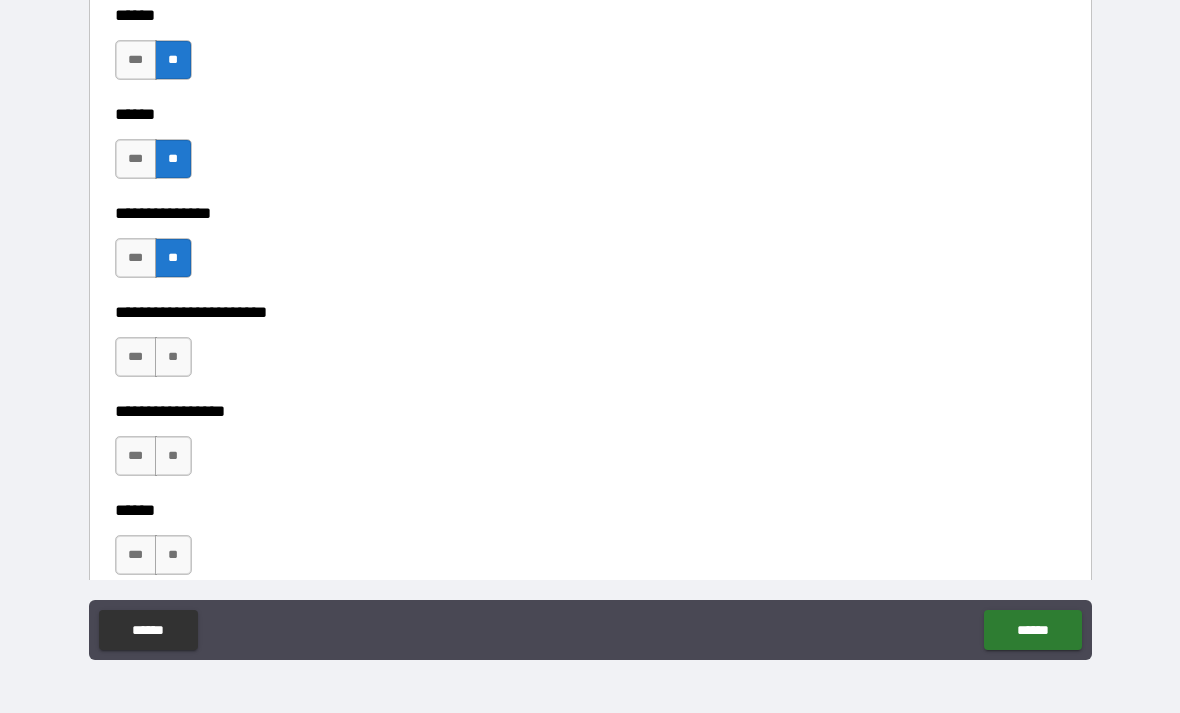 click on "**" at bounding box center [173, 357] 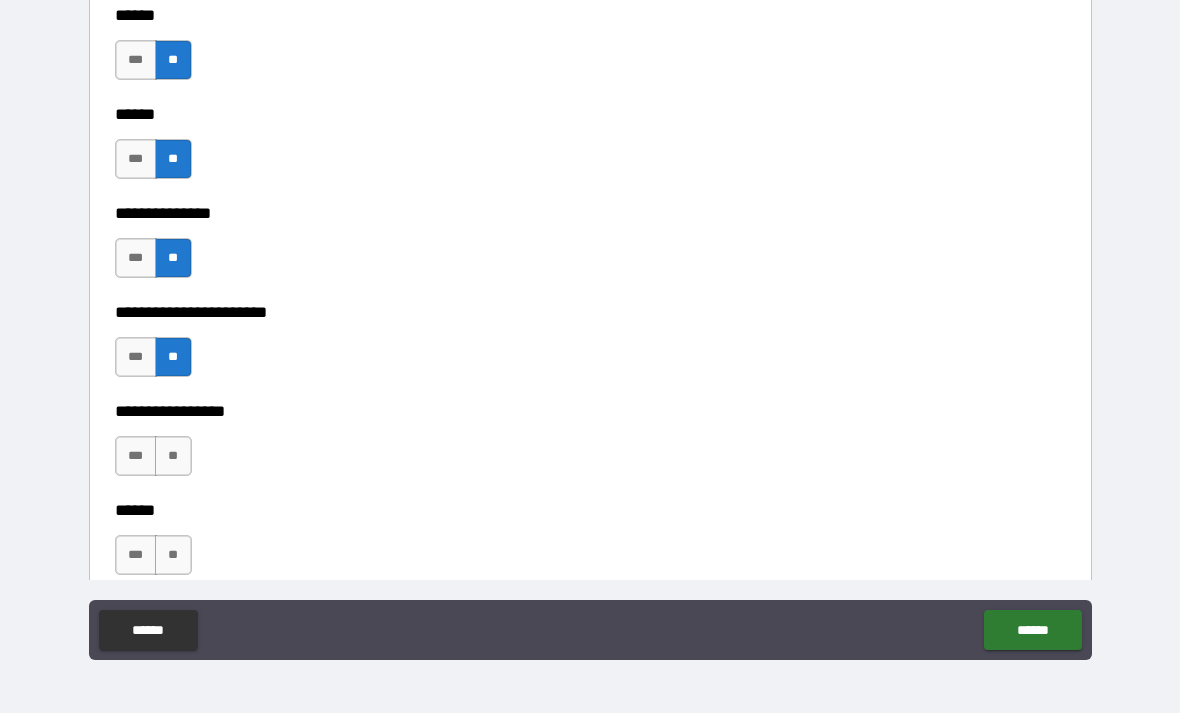 click on "**" at bounding box center (173, 456) 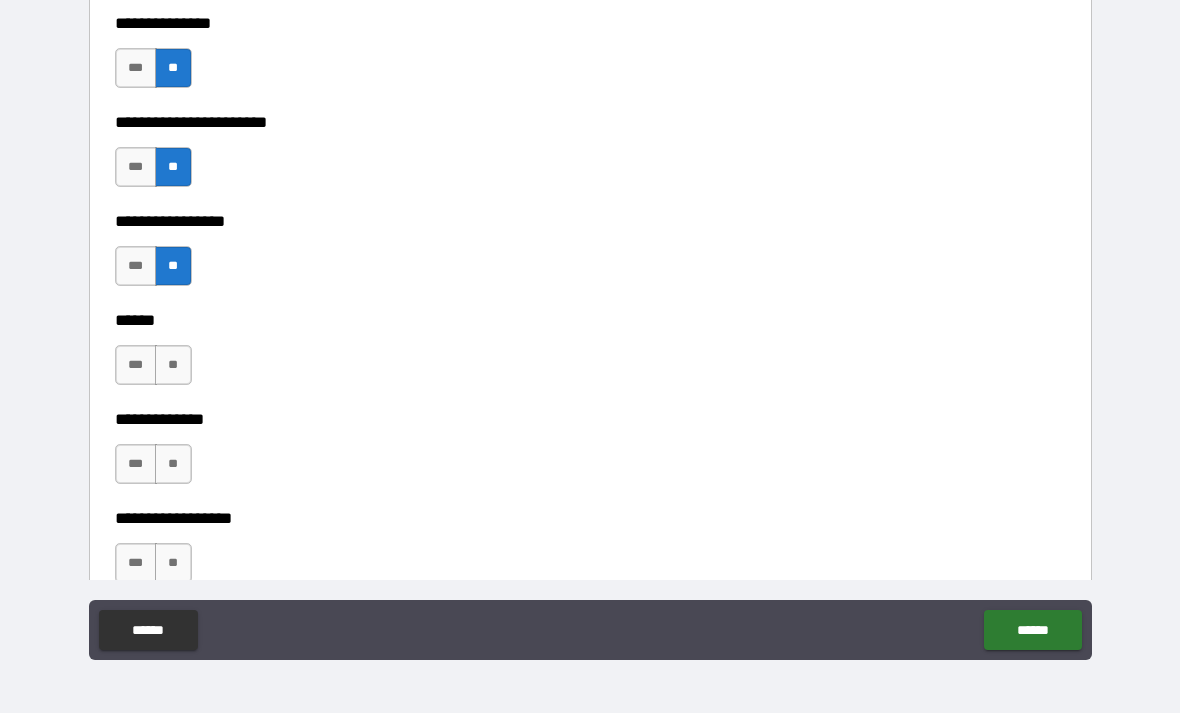 scroll, scrollTop: 3096, scrollLeft: 0, axis: vertical 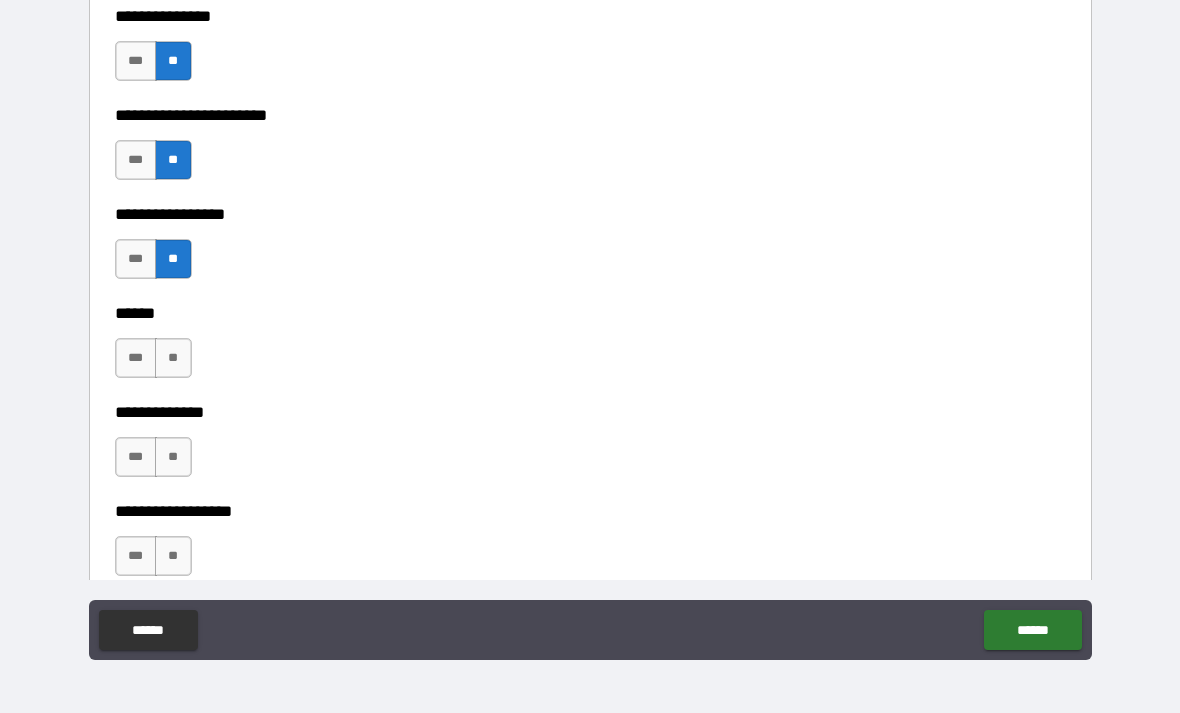 click on "**" at bounding box center (173, 358) 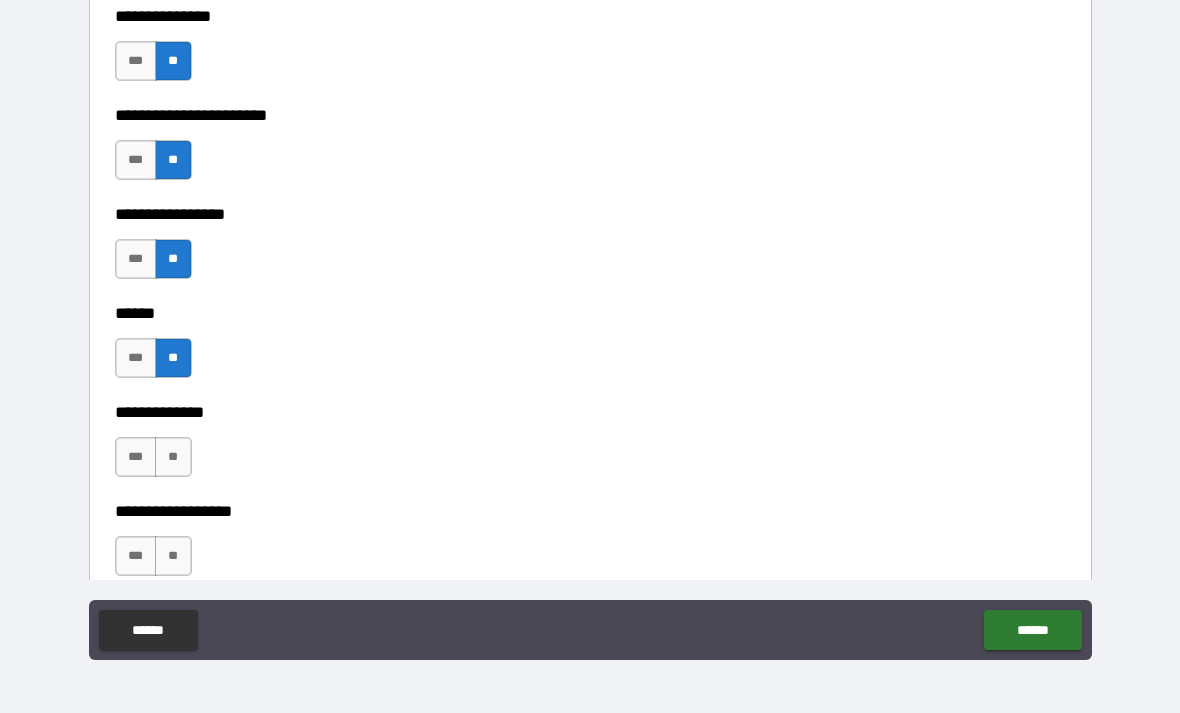 click on "**" at bounding box center (173, 457) 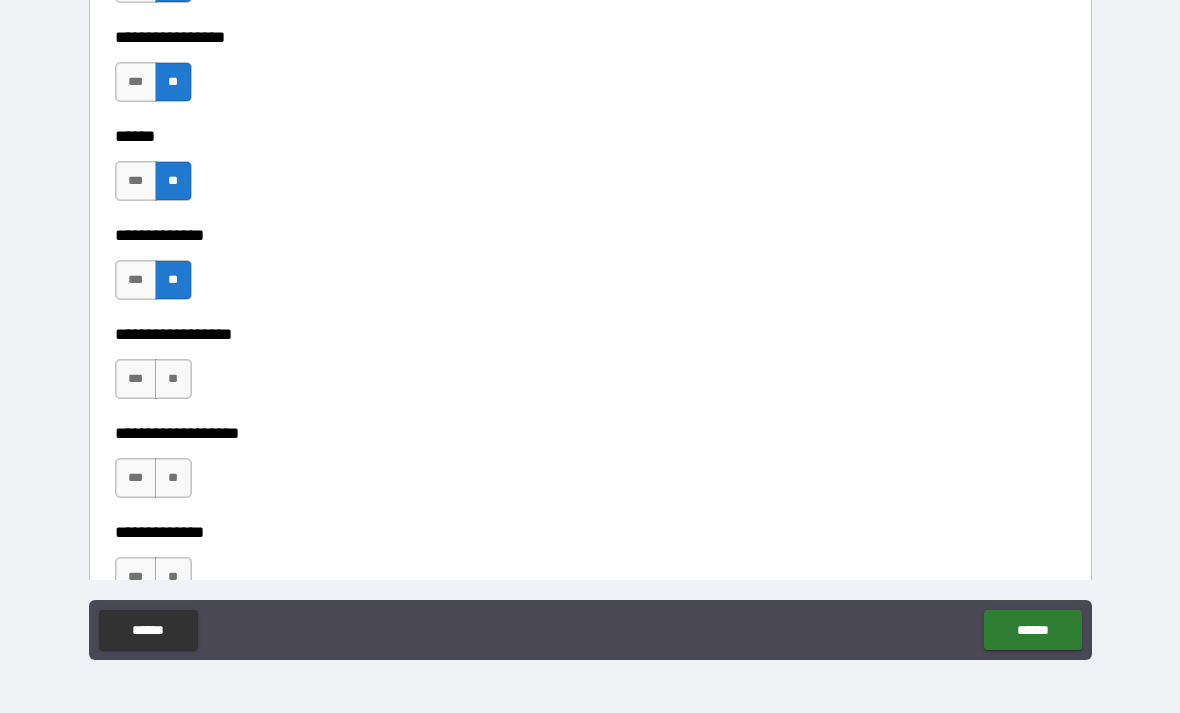 scroll, scrollTop: 3282, scrollLeft: 0, axis: vertical 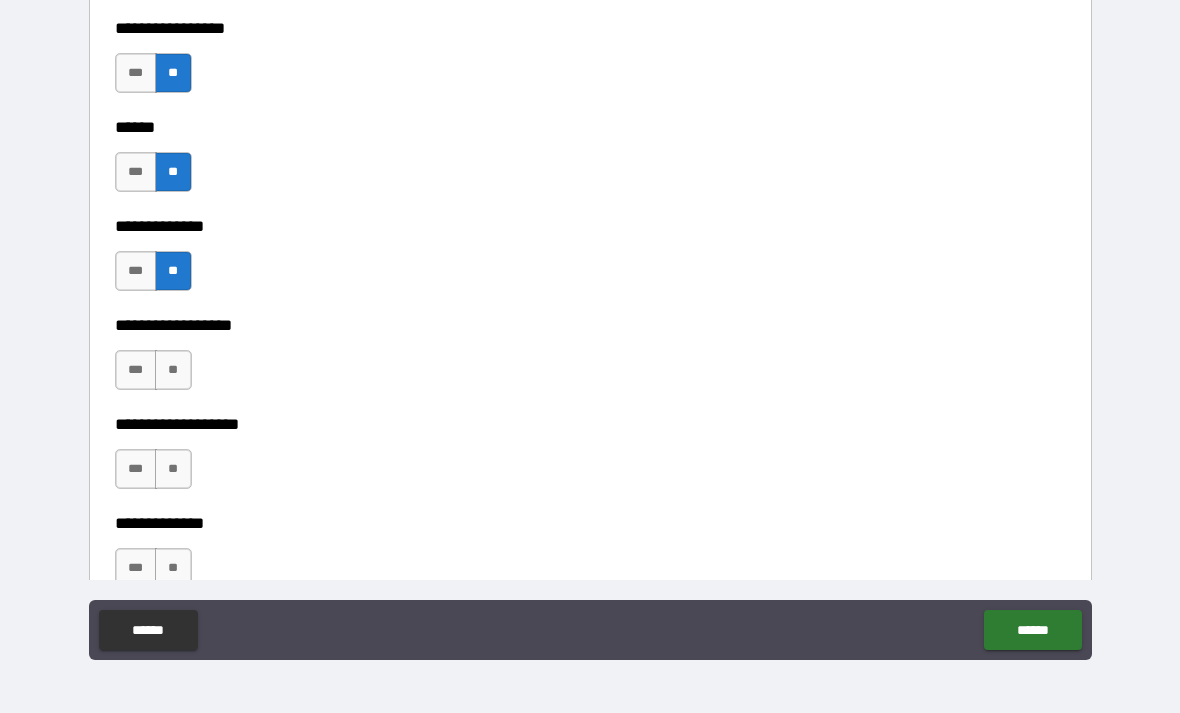 click on "**" at bounding box center [173, 370] 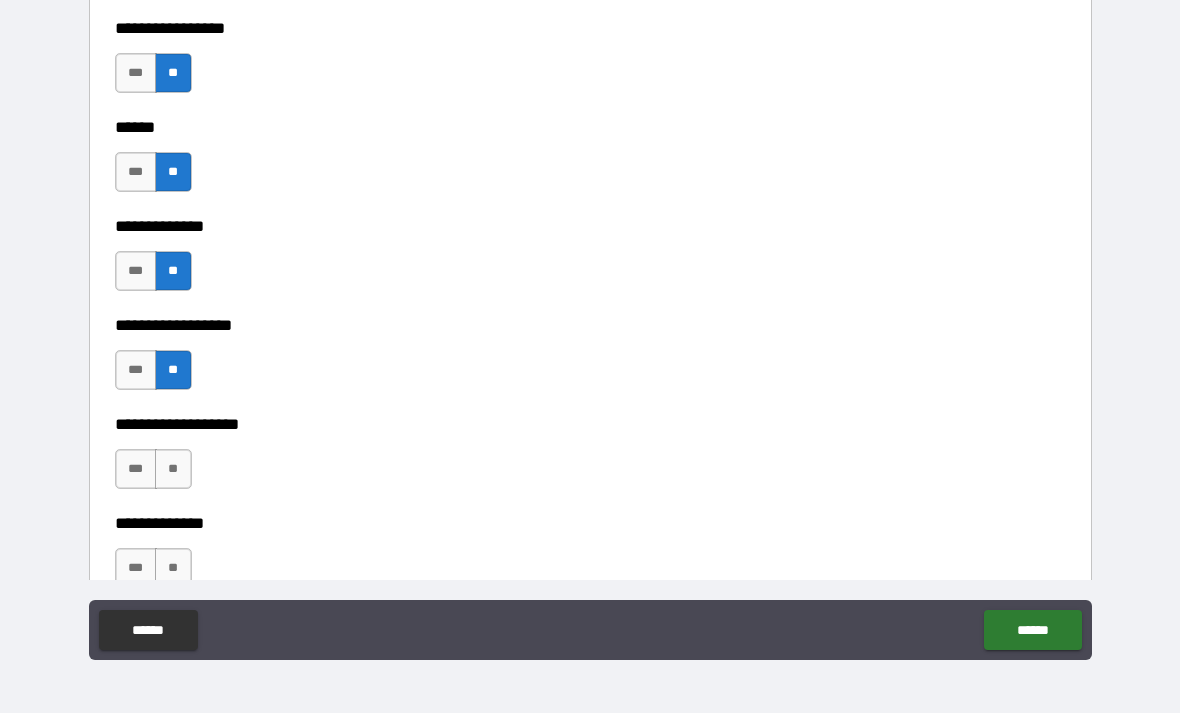 click on "**" at bounding box center (173, 469) 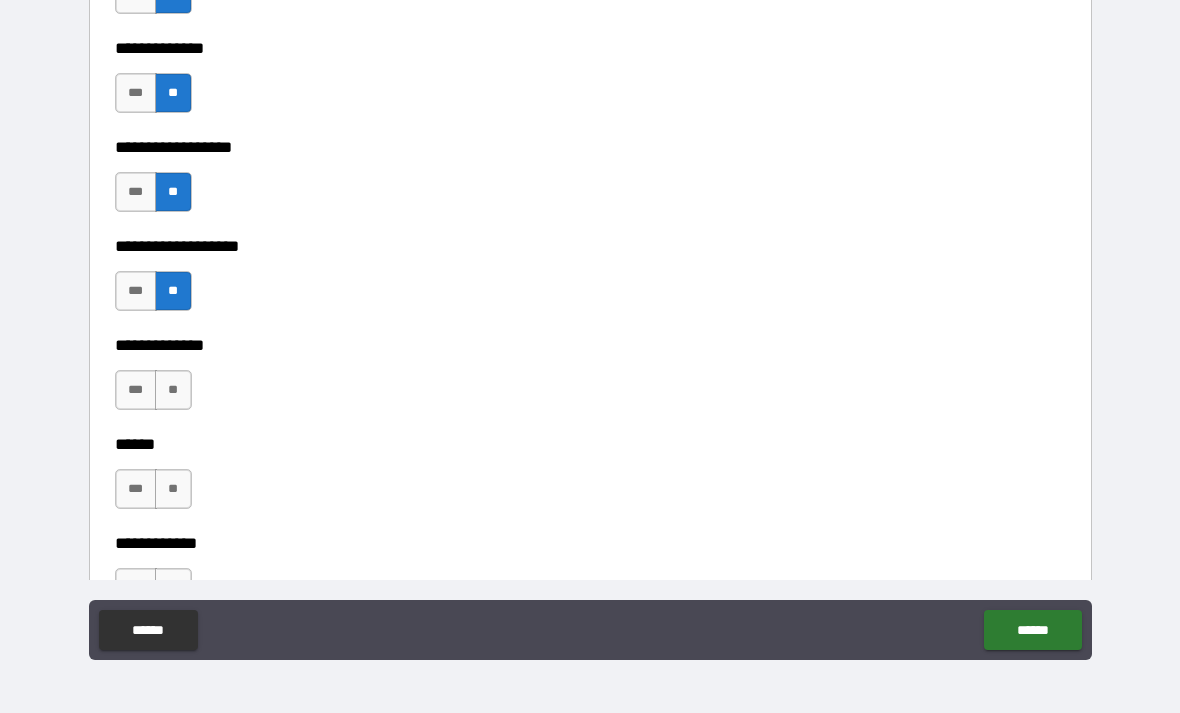 scroll, scrollTop: 3477, scrollLeft: 0, axis: vertical 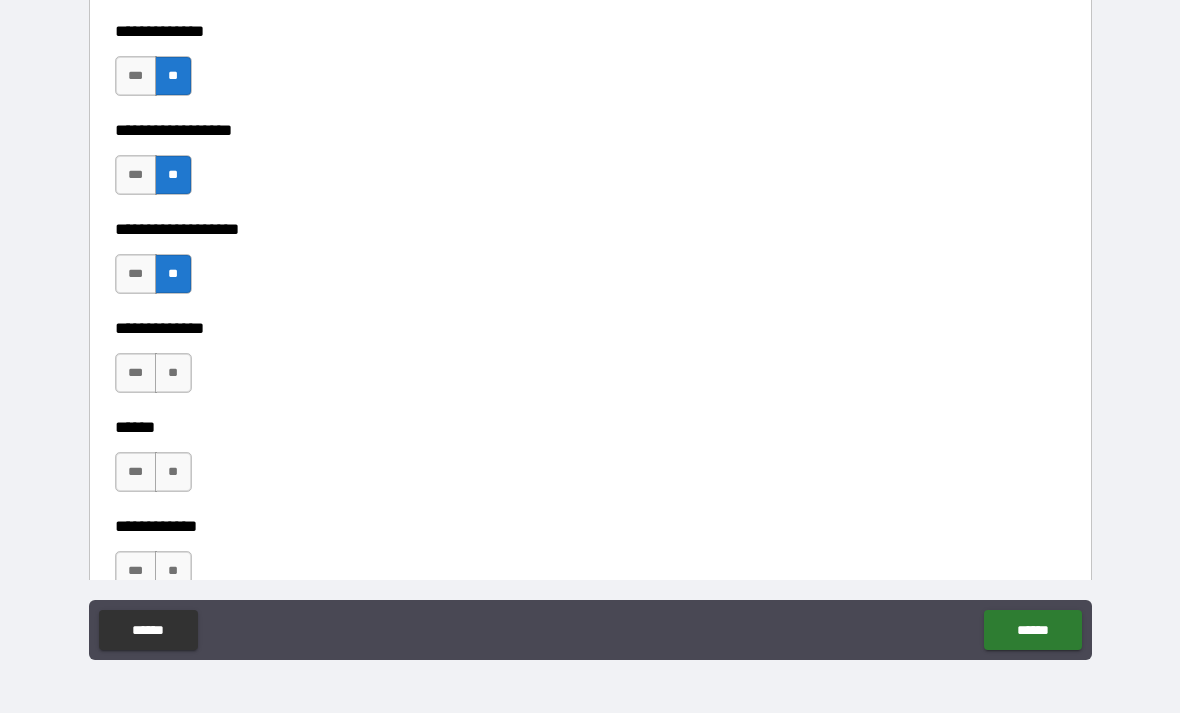 click on "**" at bounding box center [173, 373] 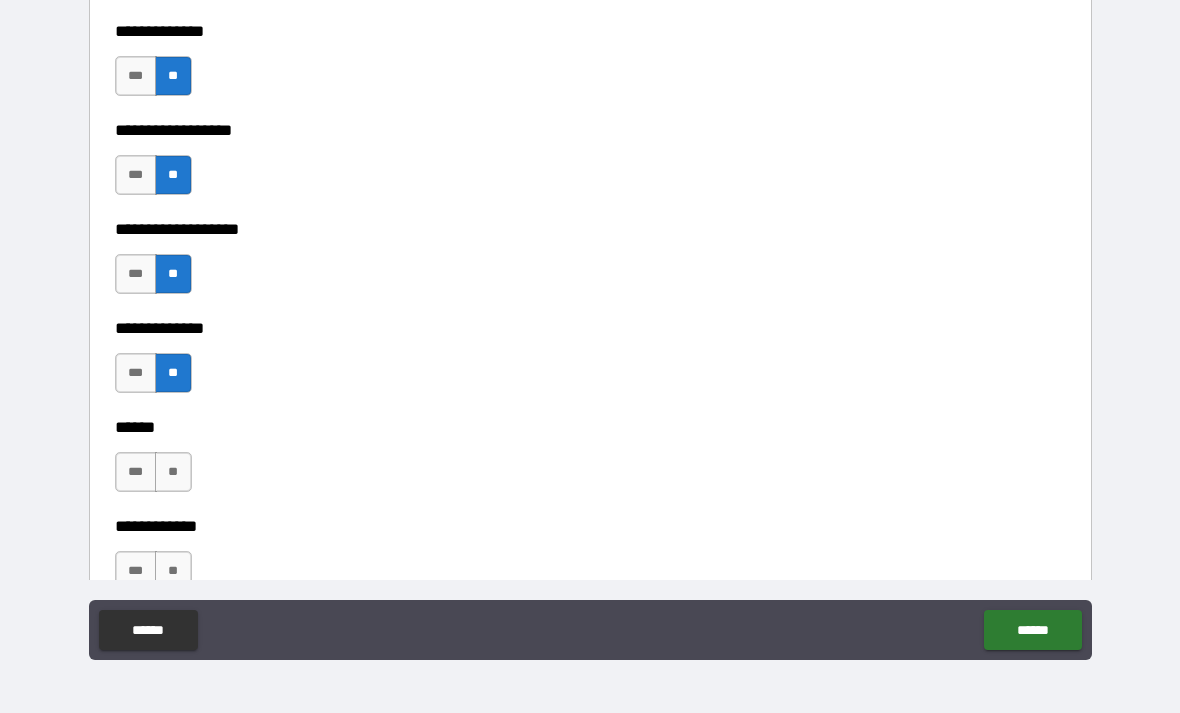 click on "**" at bounding box center [173, 472] 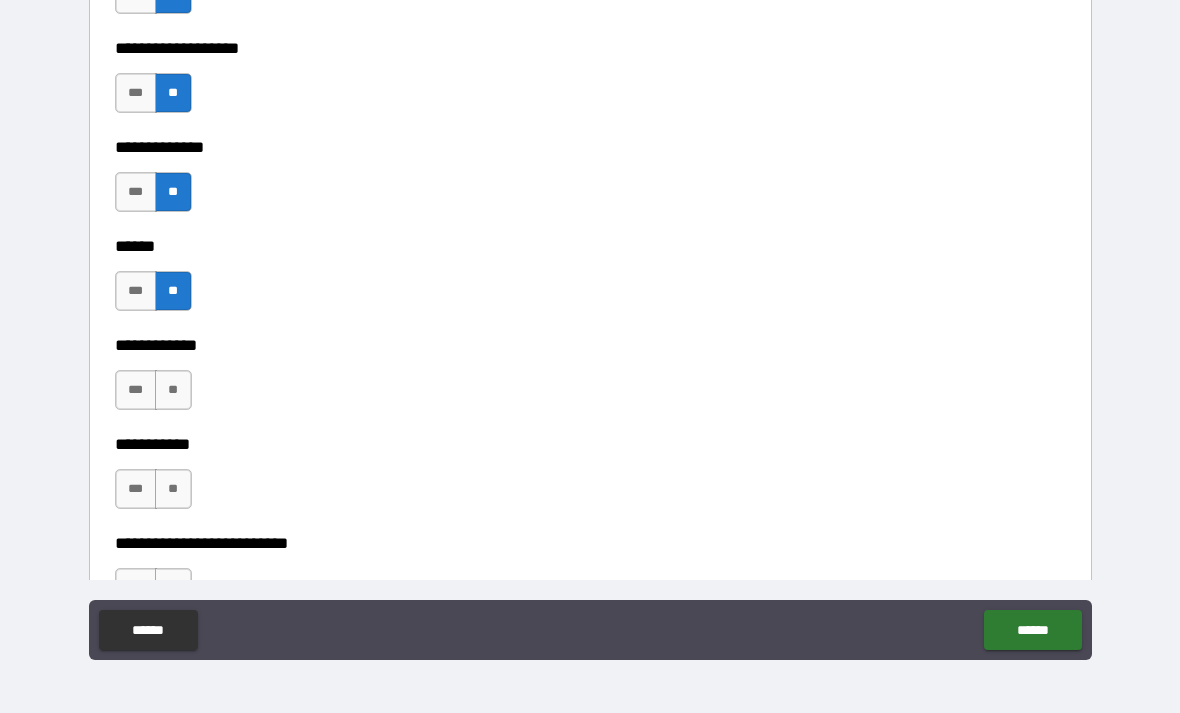 scroll, scrollTop: 3663, scrollLeft: 0, axis: vertical 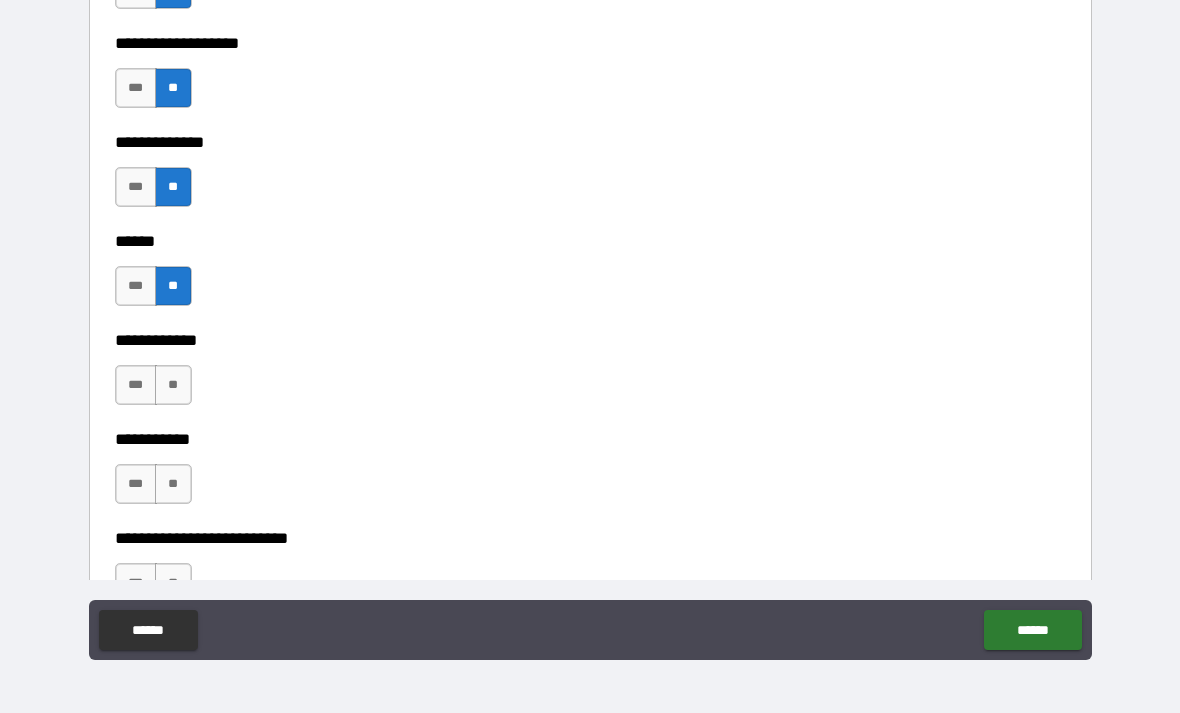 click on "**" at bounding box center (173, 385) 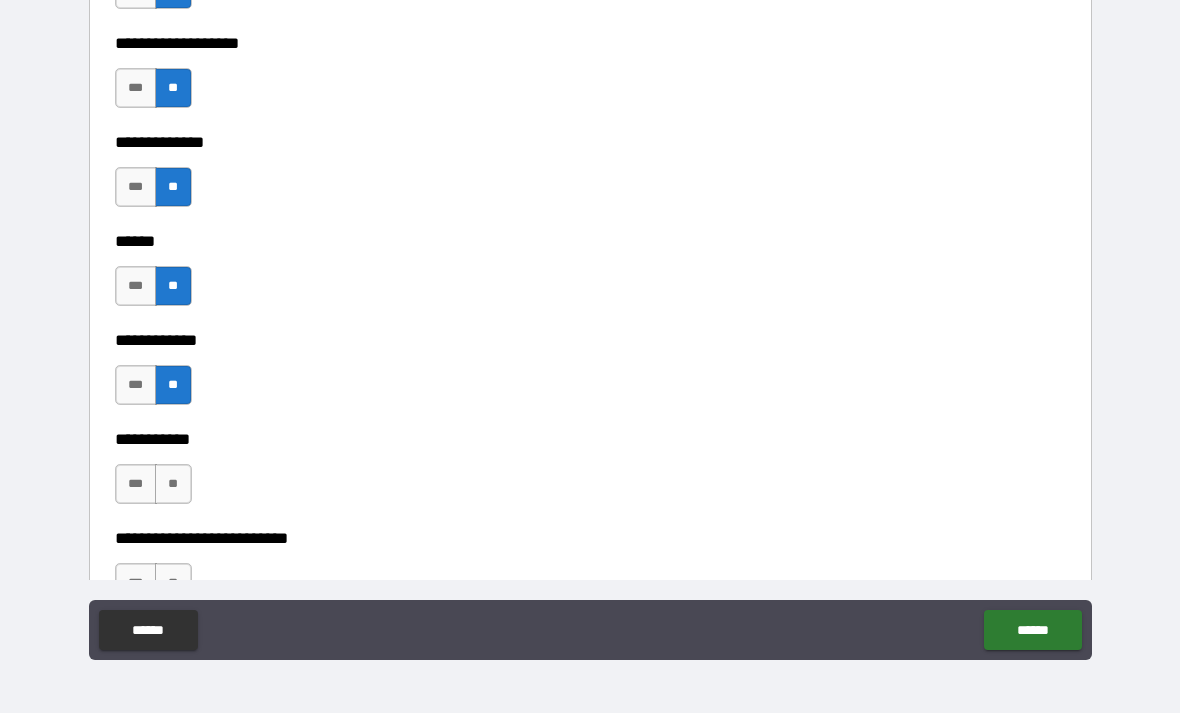 click on "**********" at bounding box center (590, 425) 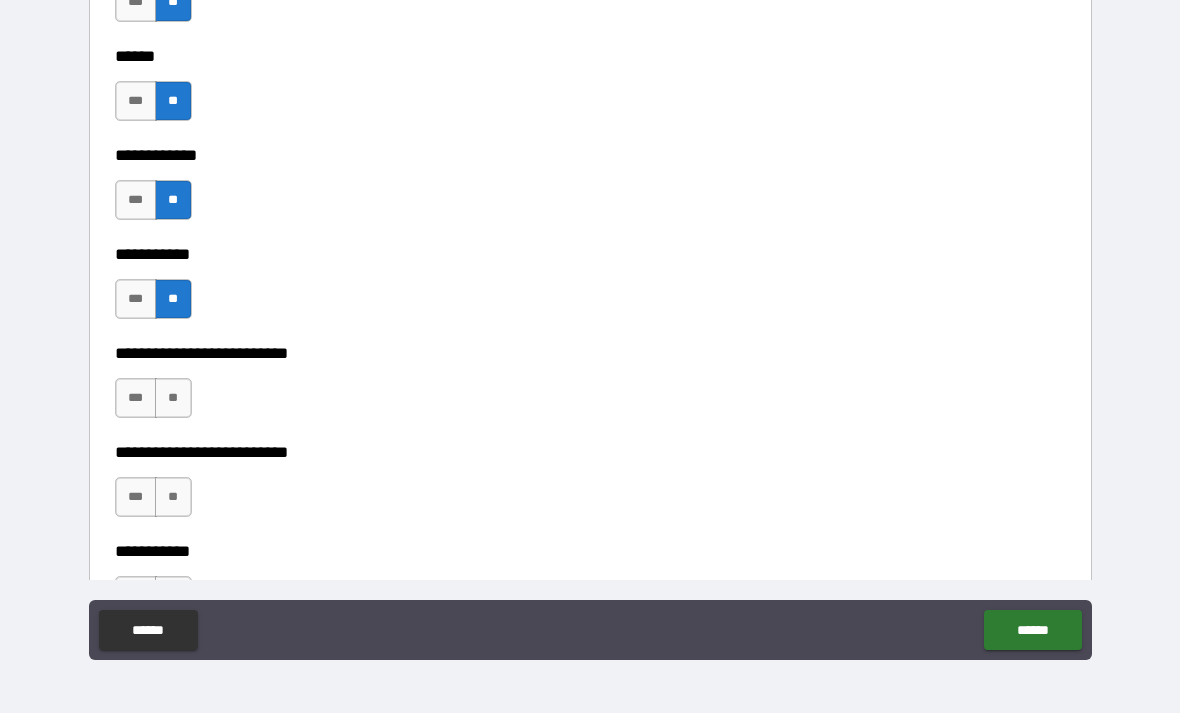 scroll, scrollTop: 3847, scrollLeft: 0, axis: vertical 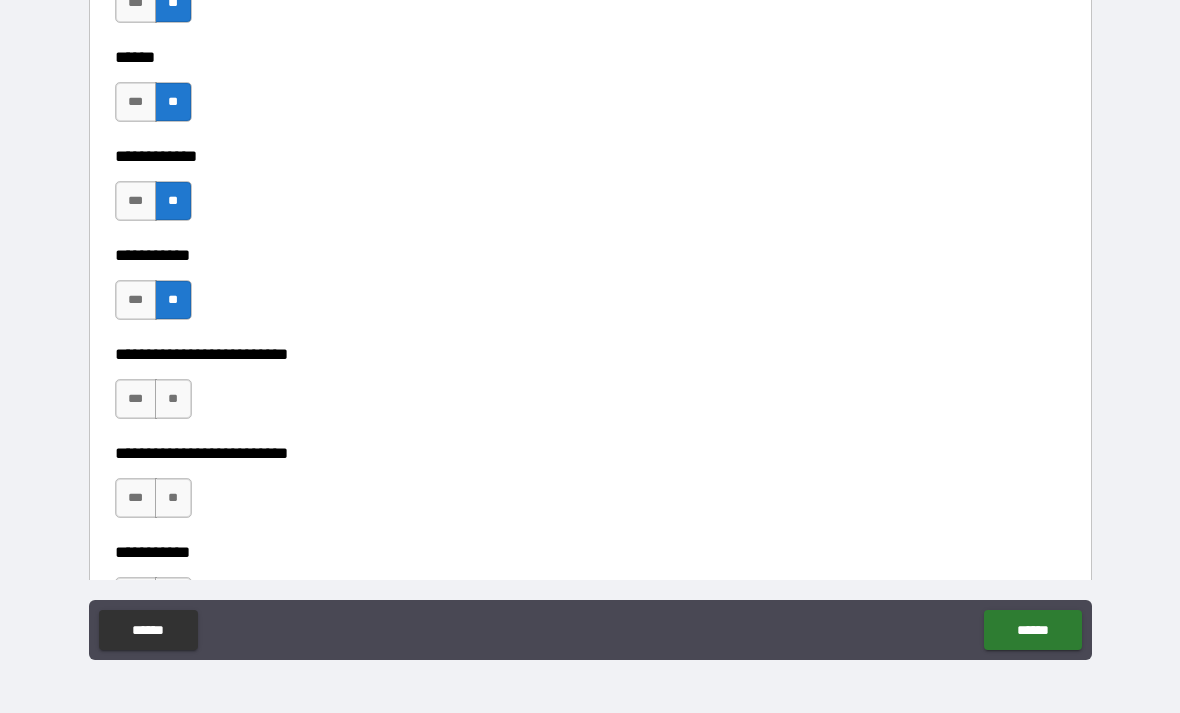 click on "**" at bounding box center [173, 399] 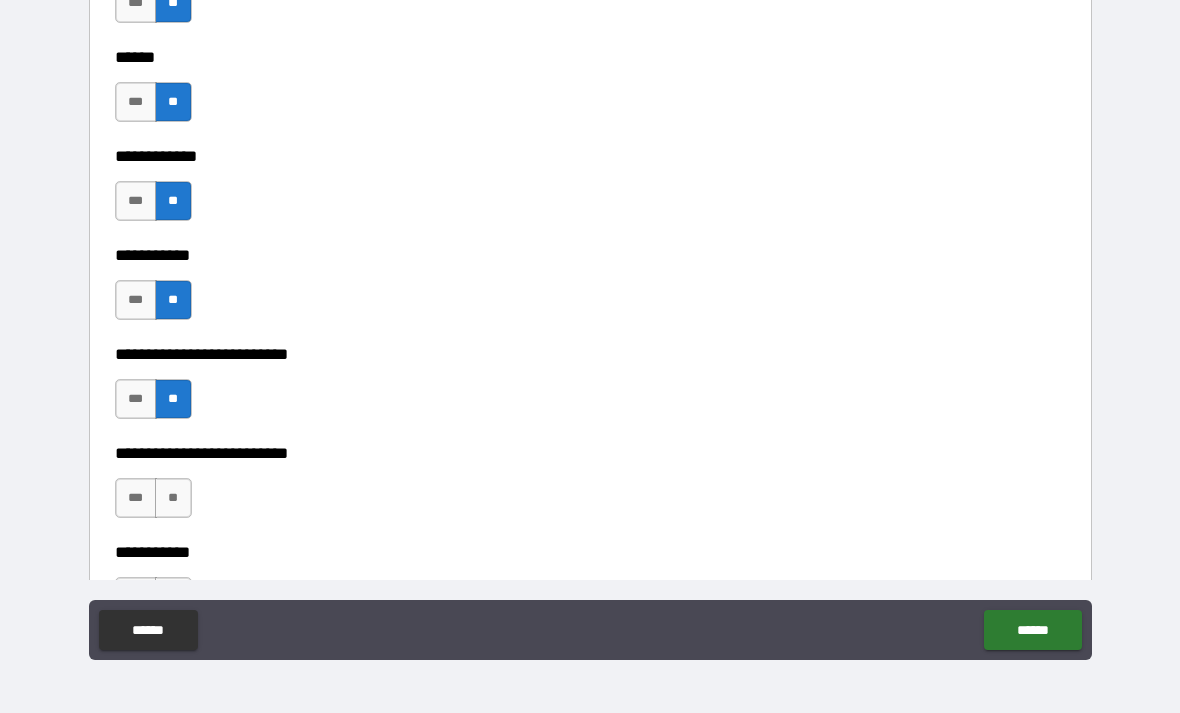 click on "**" at bounding box center [173, 498] 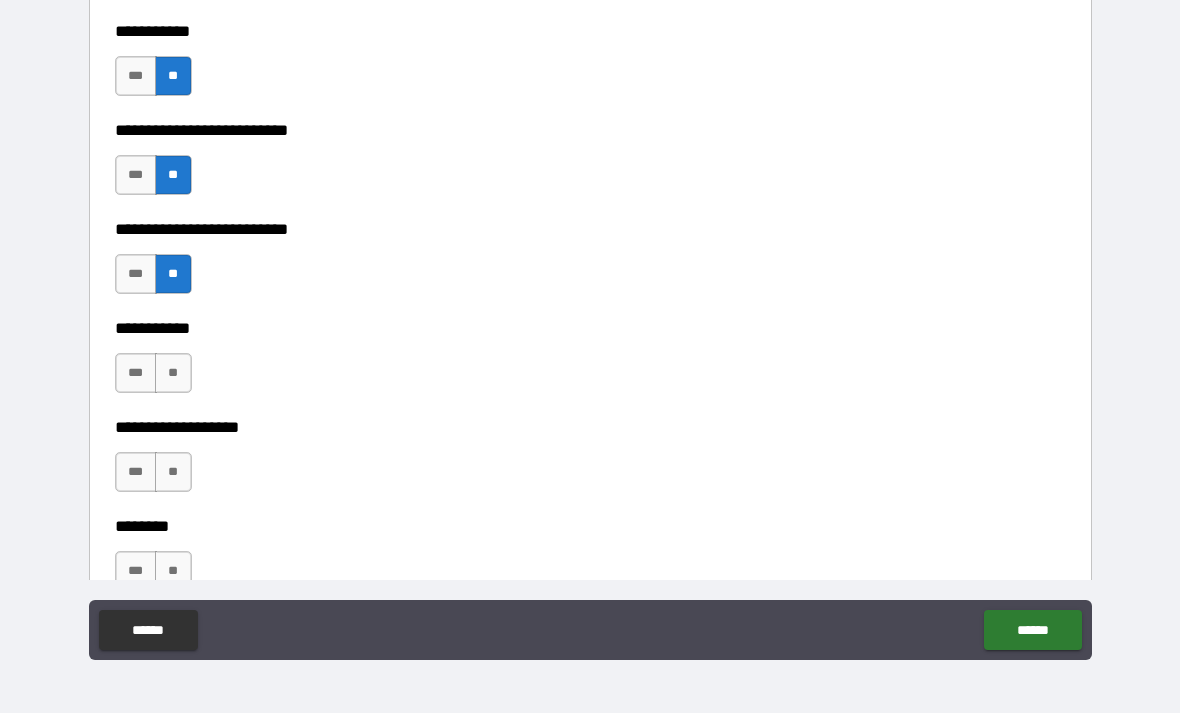 scroll, scrollTop: 4069, scrollLeft: 0, axis: vertical 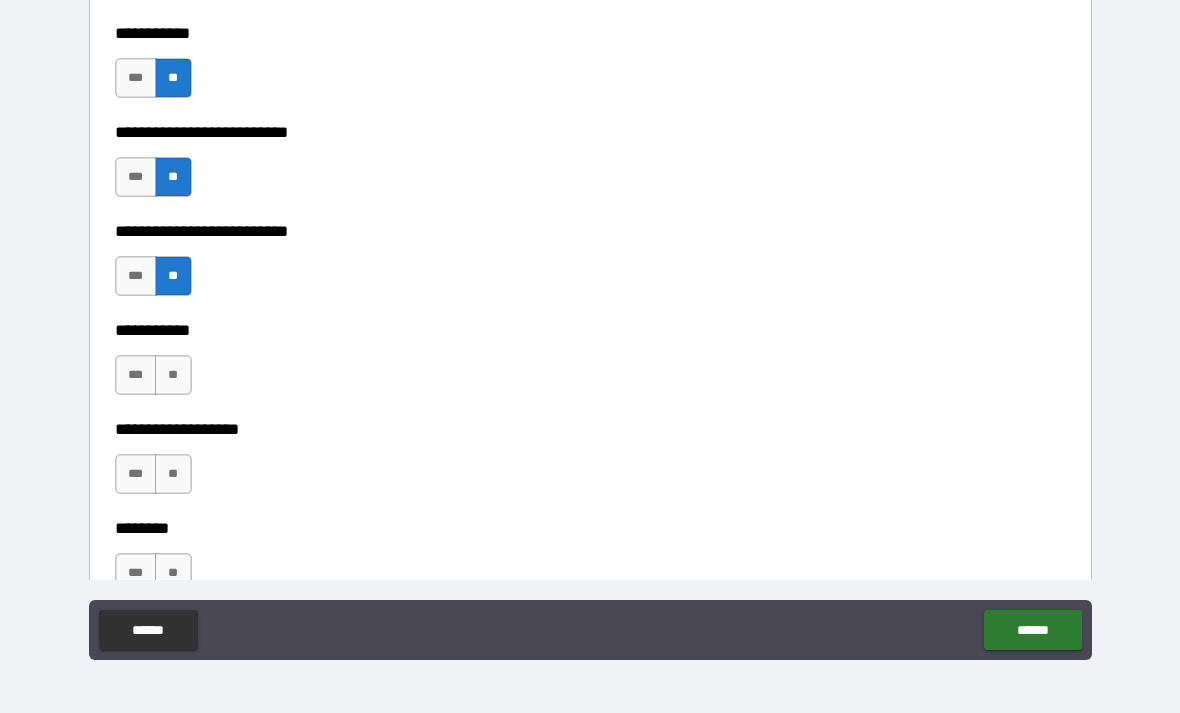 click on "**" at bounding box center [173, 375] 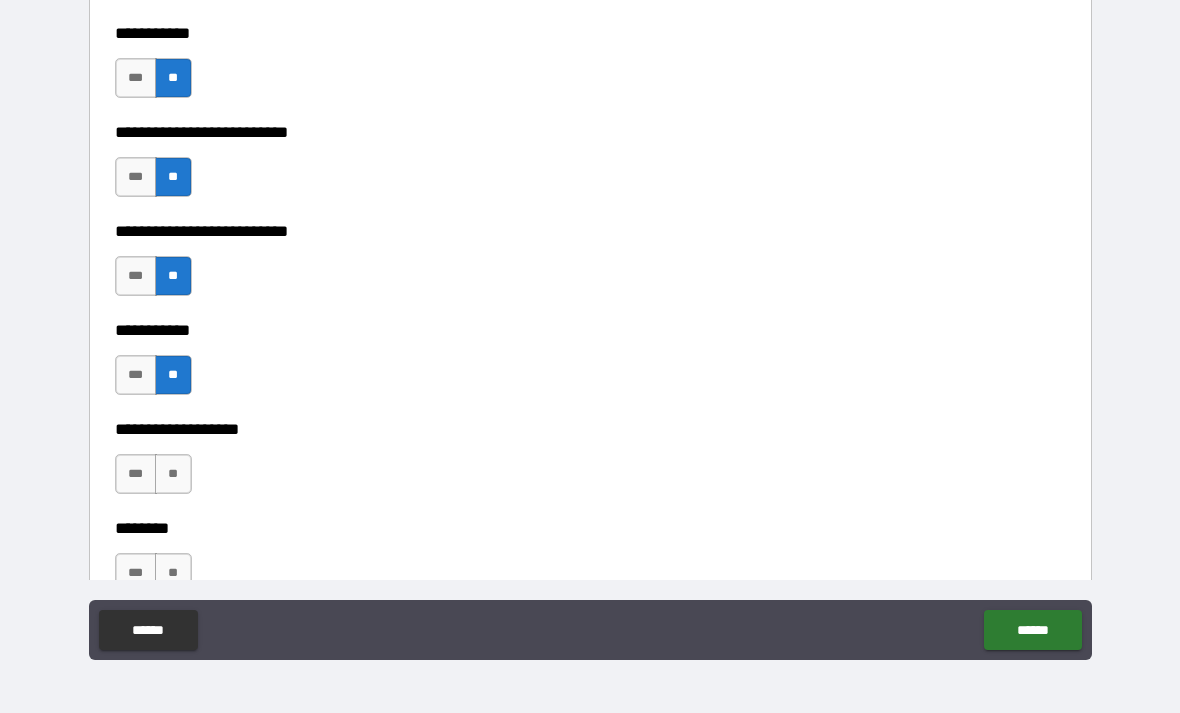 click on "**" at bounding box center [173, 474] 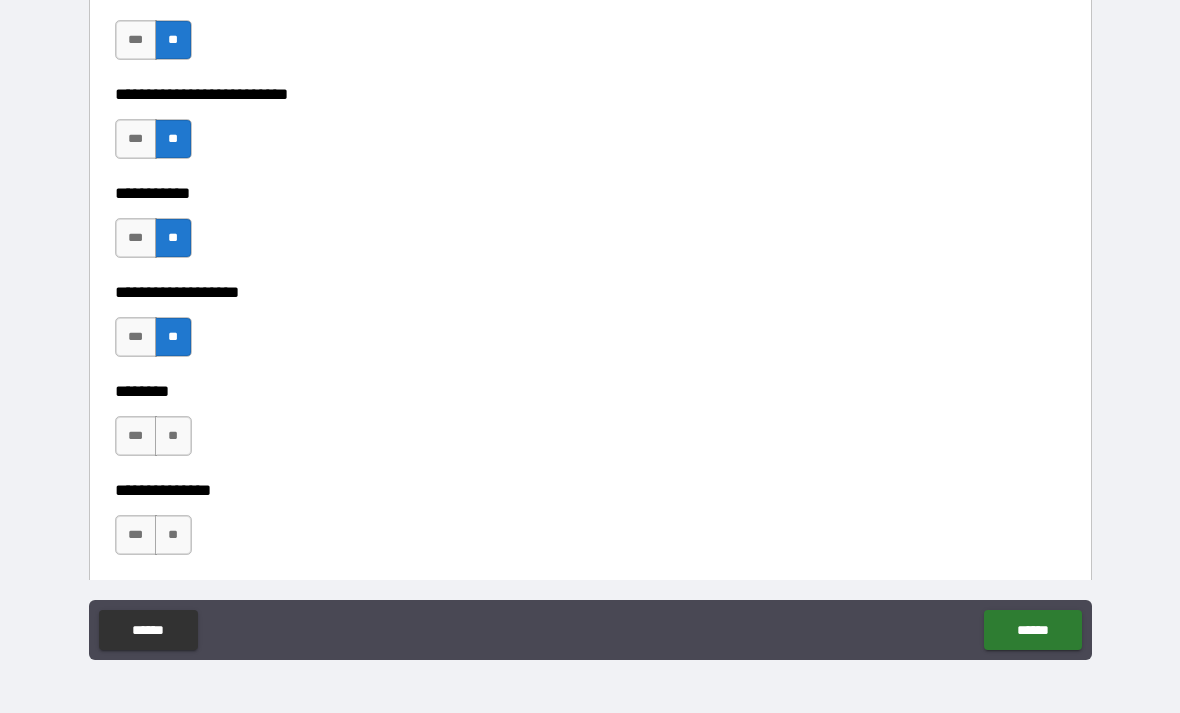 scroll, scrollTop: 4205, scrollLeft: 0, axis: vertical 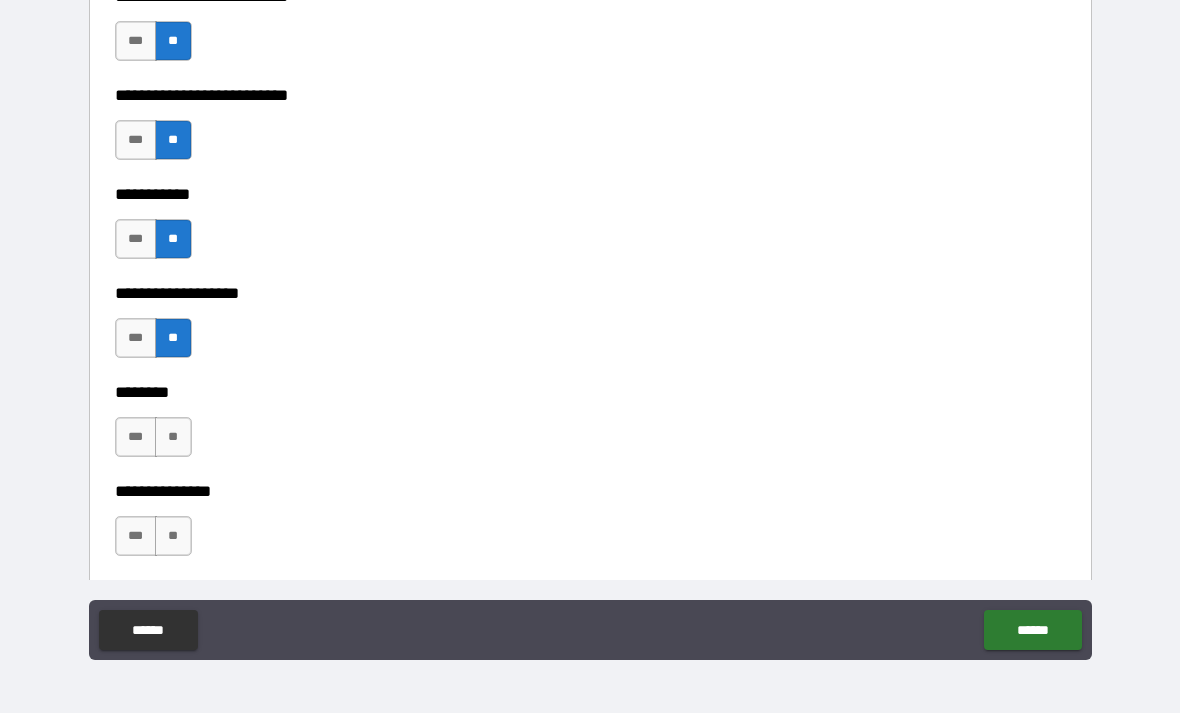 click on "**" at bounding box center (173, 437) 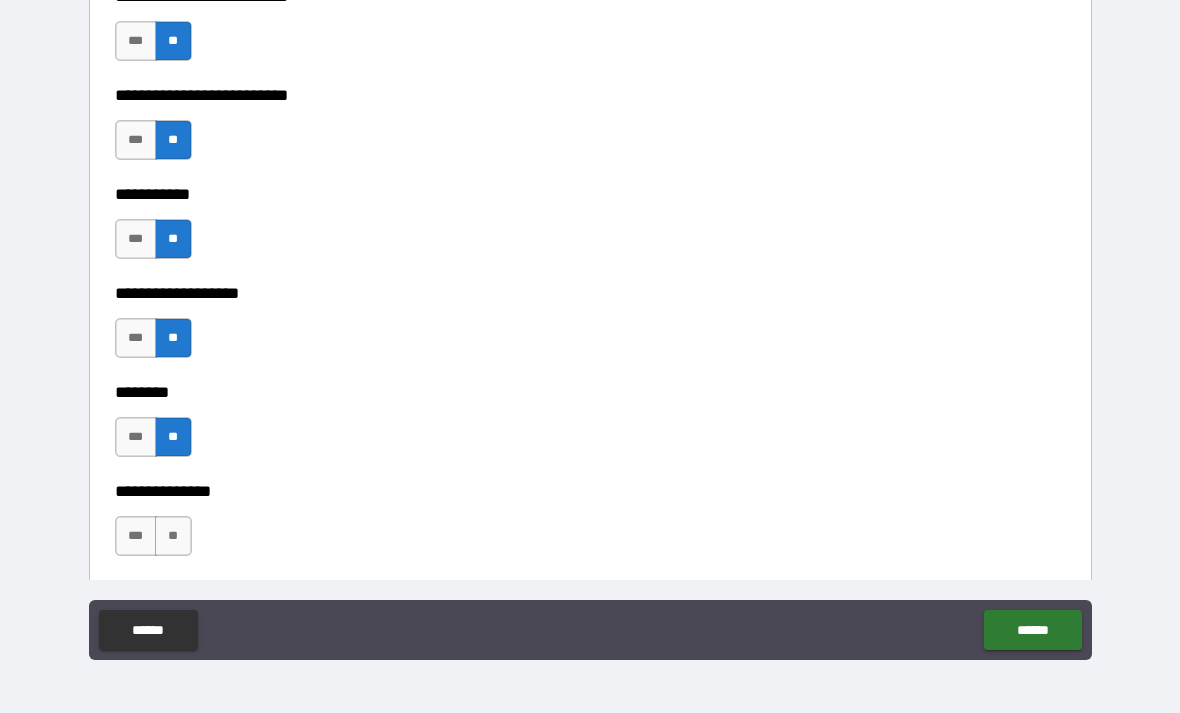 click on "**********" at bounding box center (590, 477) 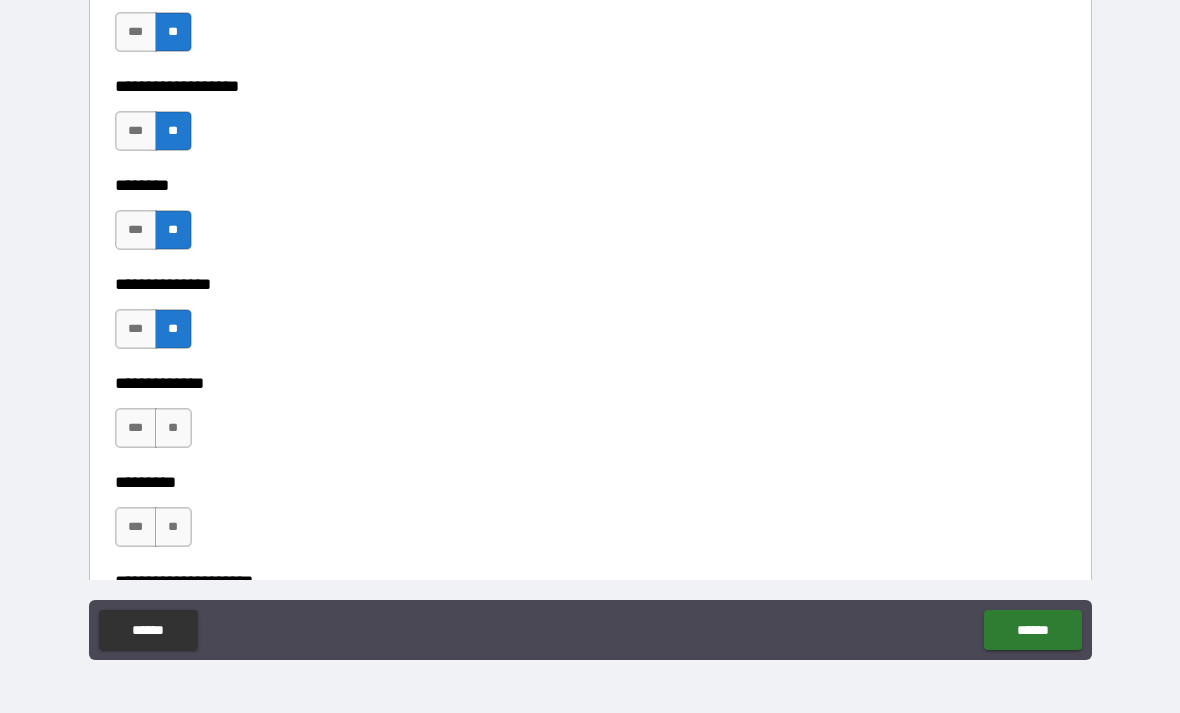 scroll, scrollTop: 4411, scrollLeft: 0, axis: vertical 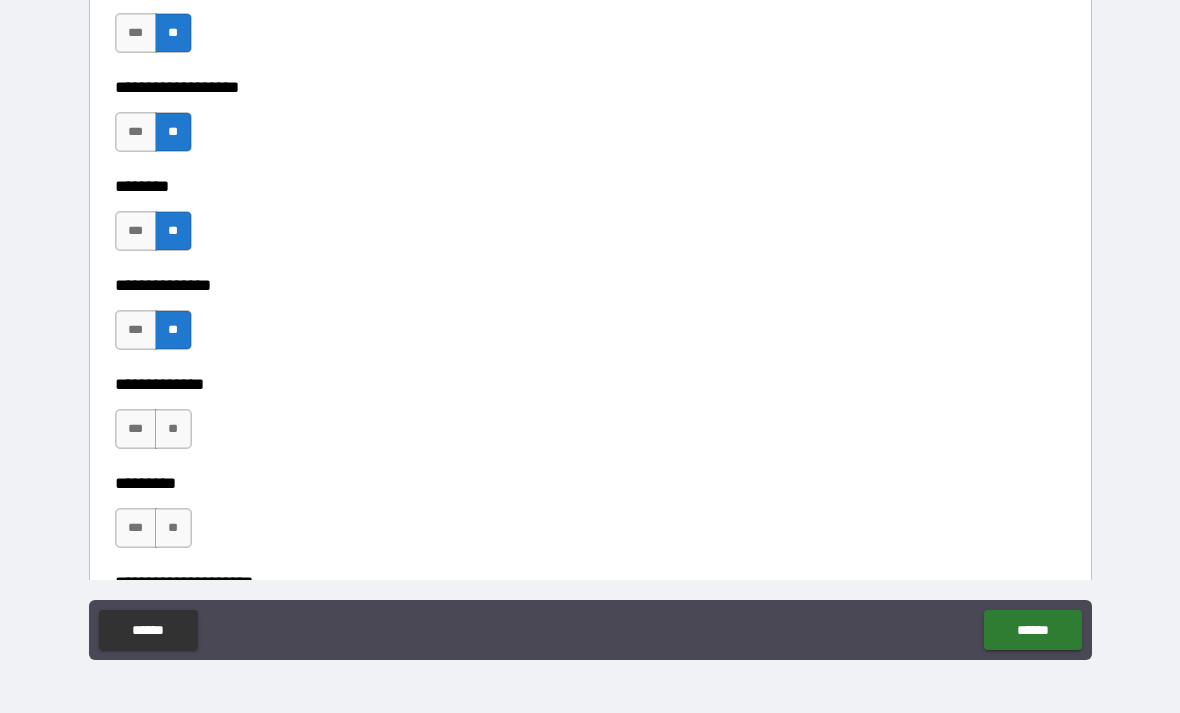 click on "**" at bounding box center [173, 429] 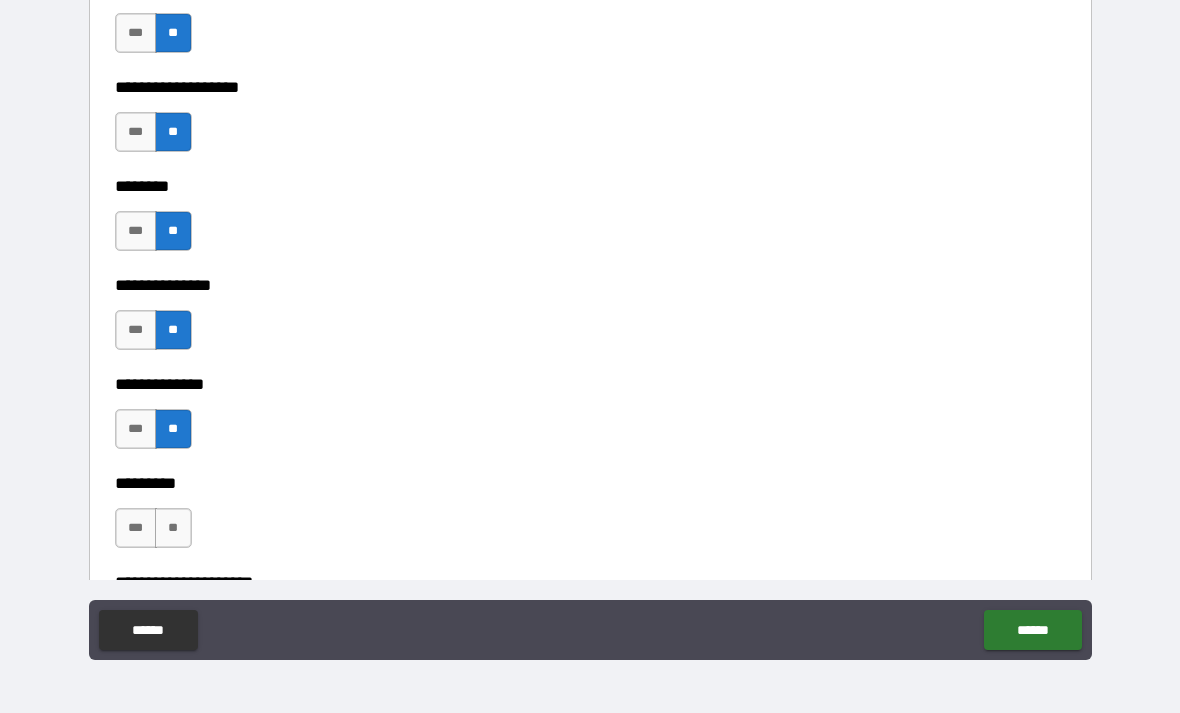 click on "**" at bounding box center (173, 528) 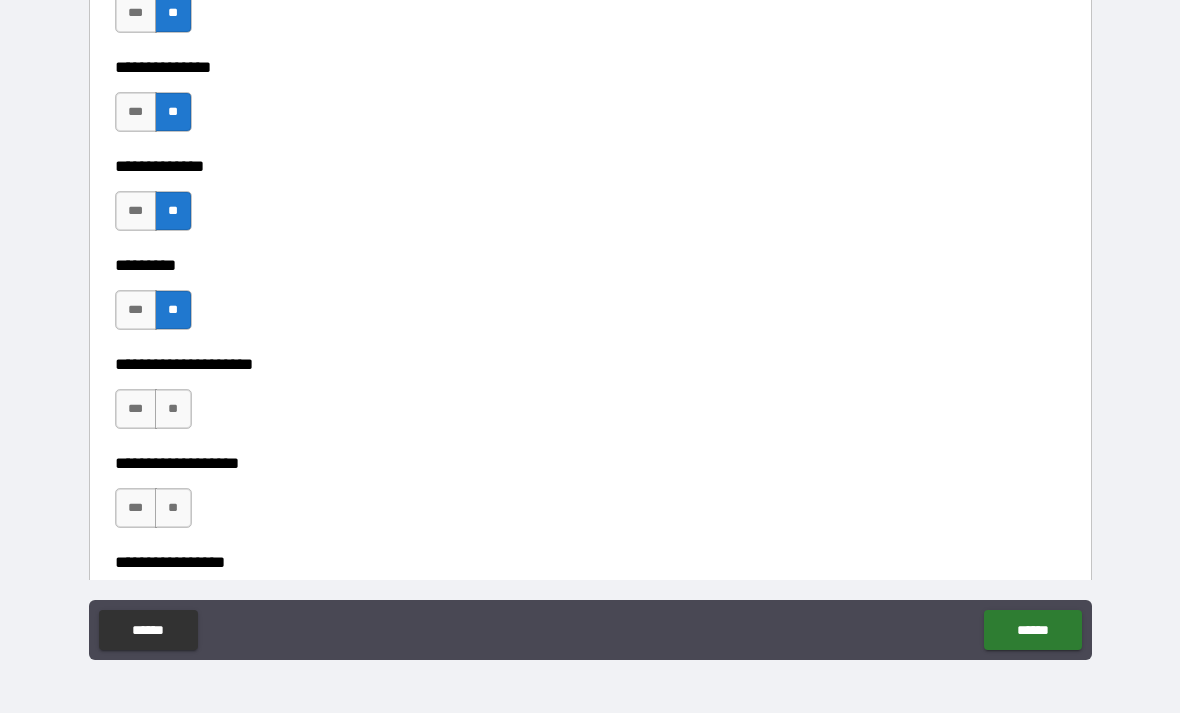scroll, scrollTop: 4628, scrollLeft: 0, axis: vertical 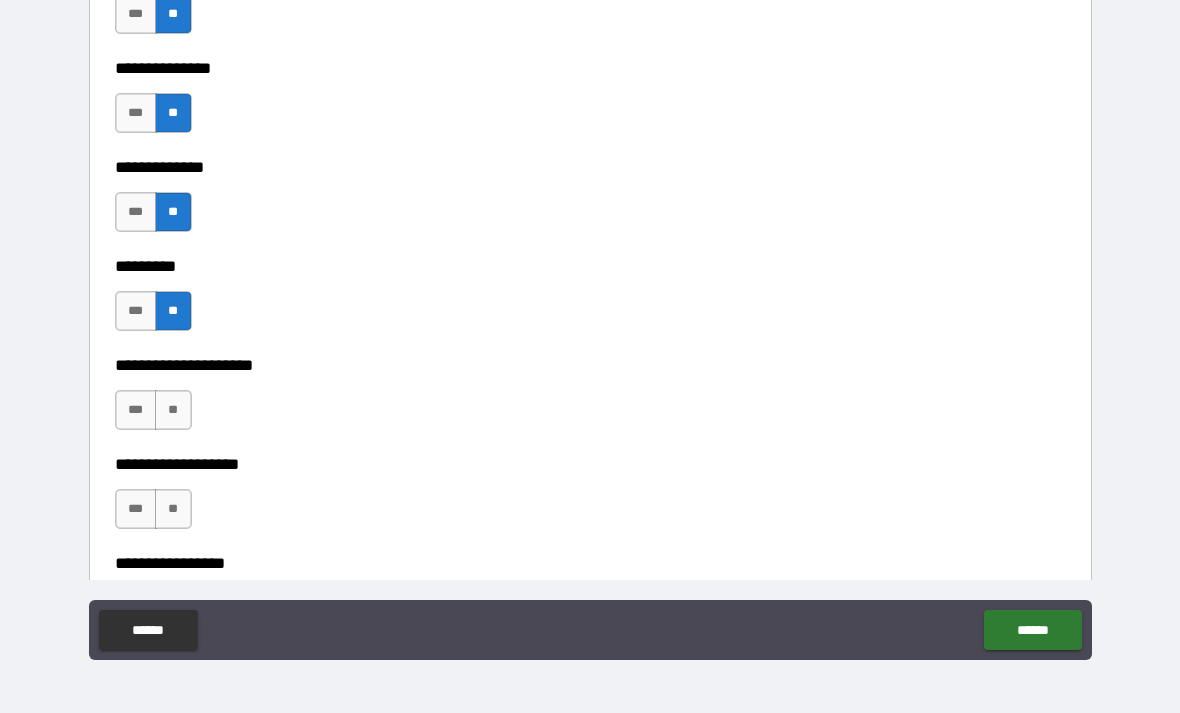 click on "**" at bounding box center (173, 410) 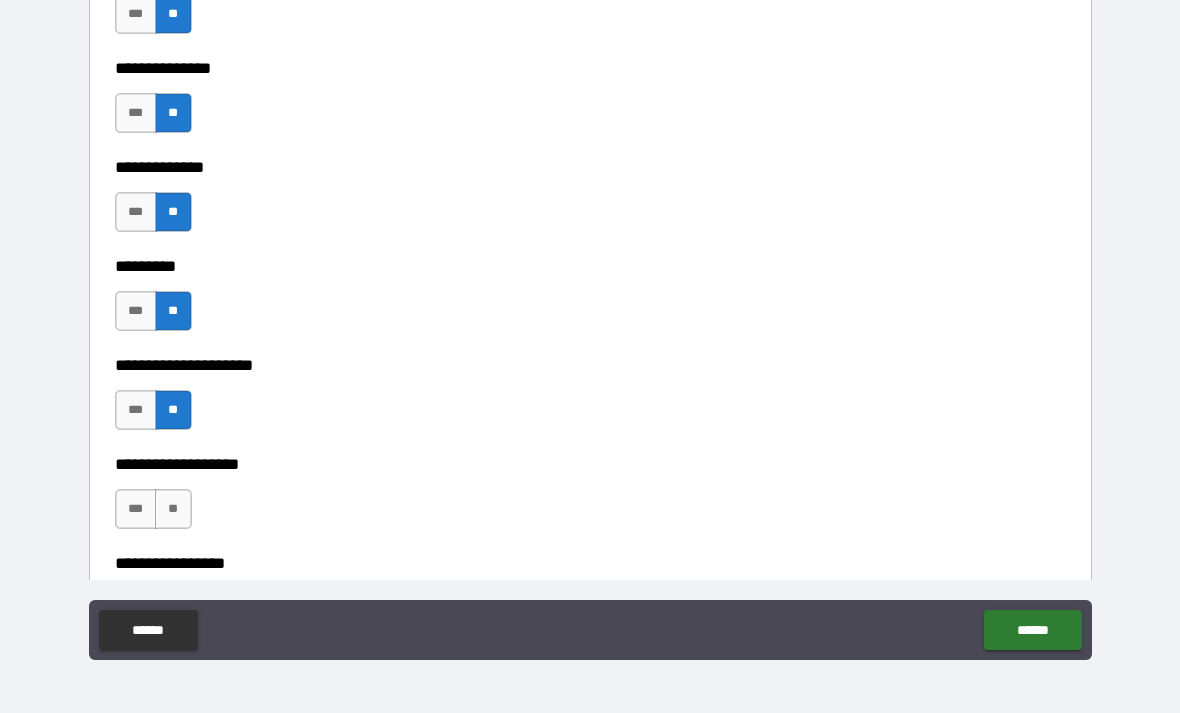 click on "**" at bounding box center [173, 509] 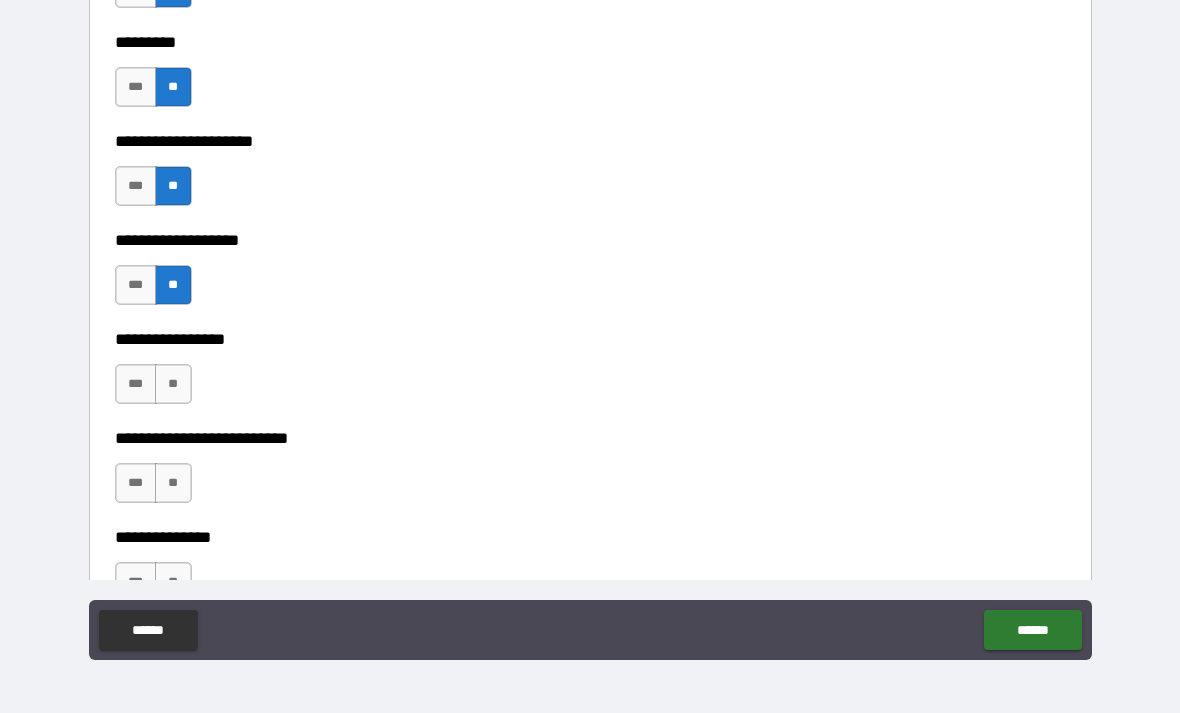 scroll, scrollTop: 4851, scrollLeft: 0, axis: vertical 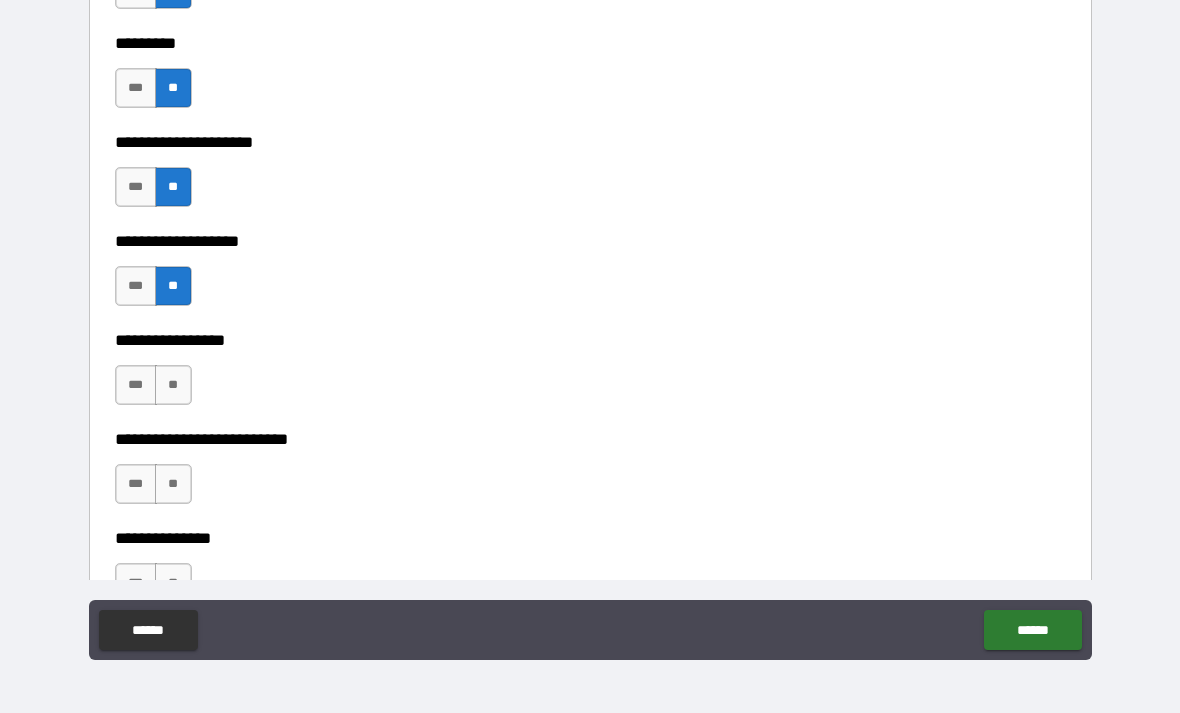 click on "**" at bounding box center [173, 385] 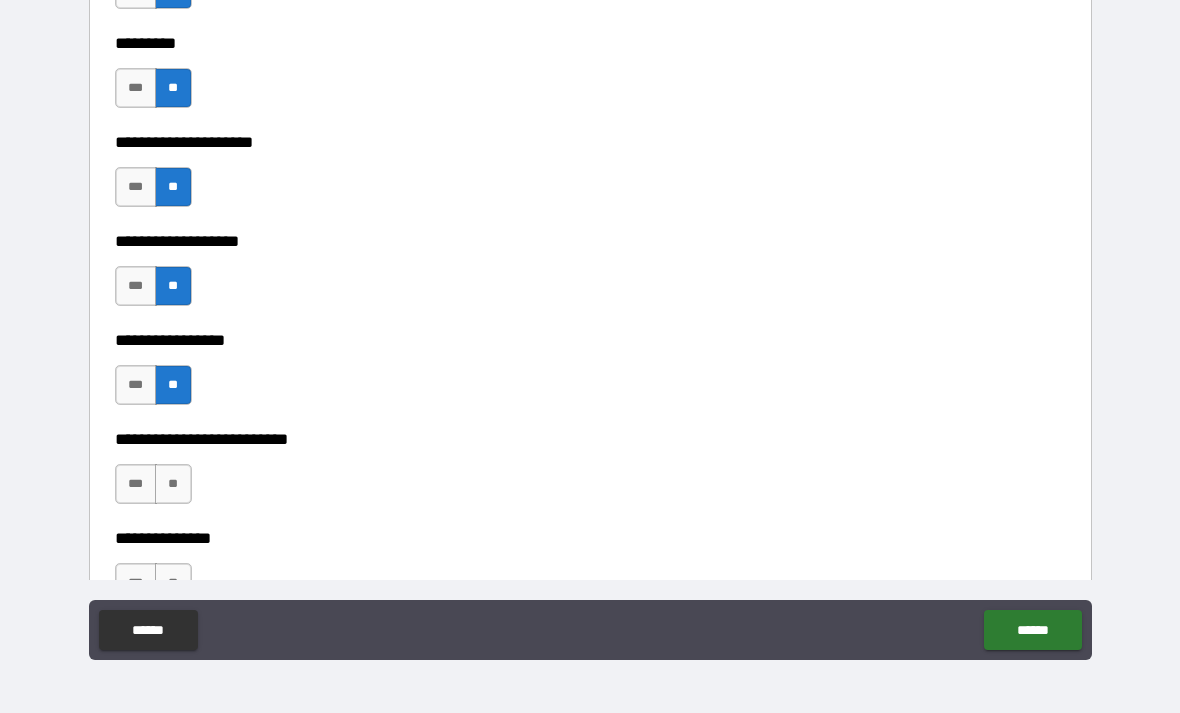 click on "**" at bounding box center [173, 484] 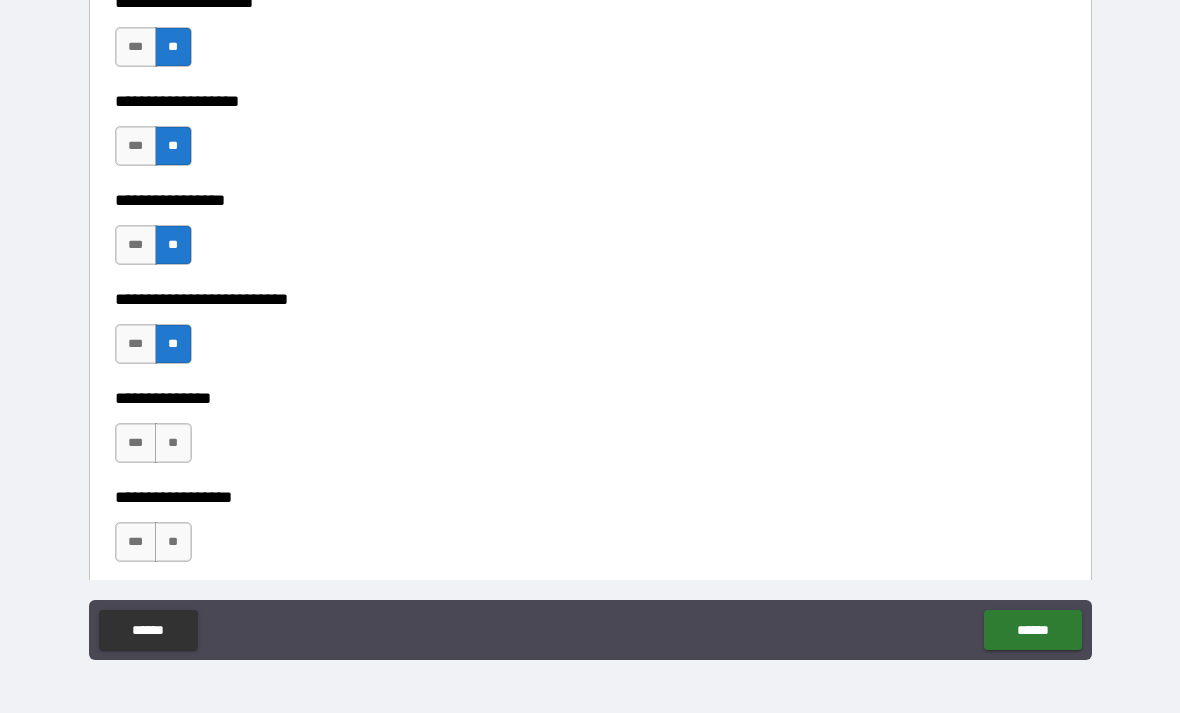 scroll, scrollTop: 5009, scrollLeft: 0, axis: vertical 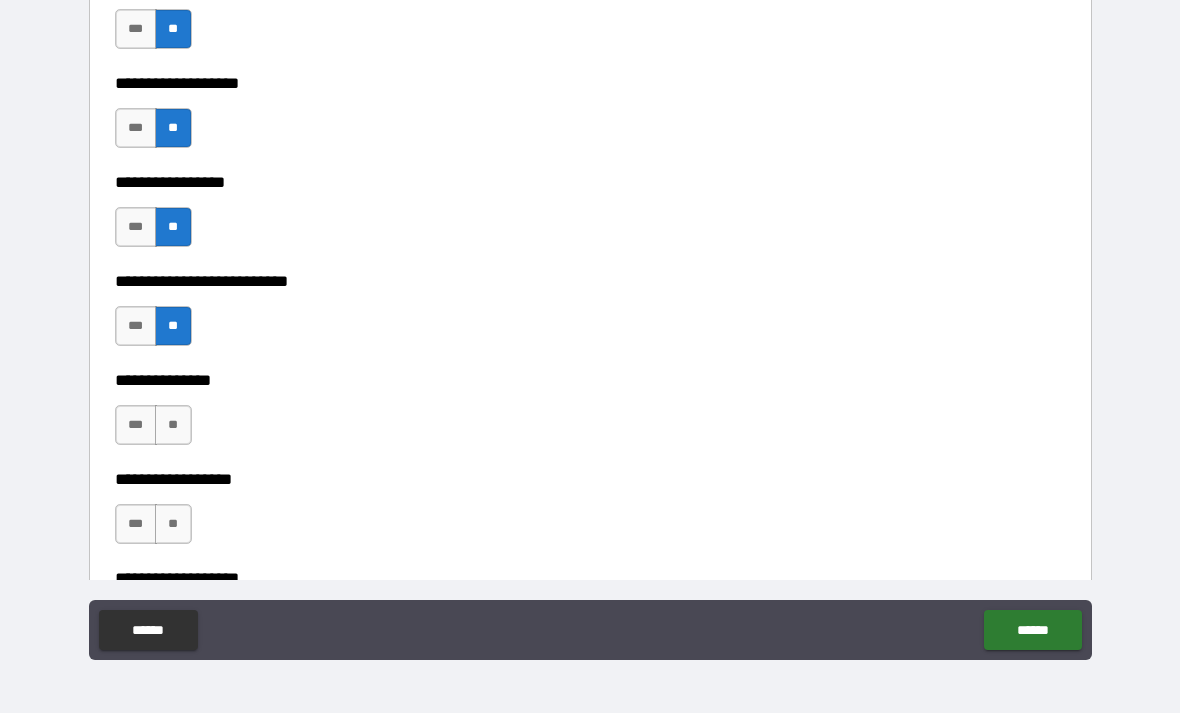 click on "**" at bounding box center [173, 425] 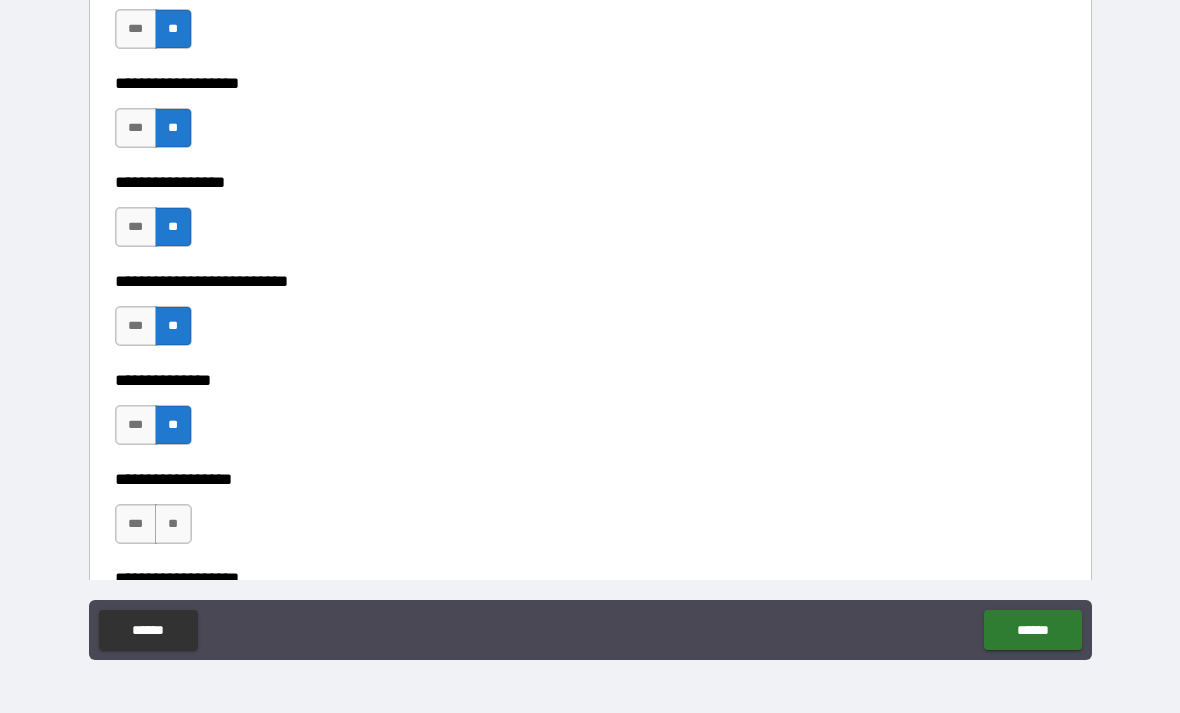 click on "**" at bounding box center (173, 524) 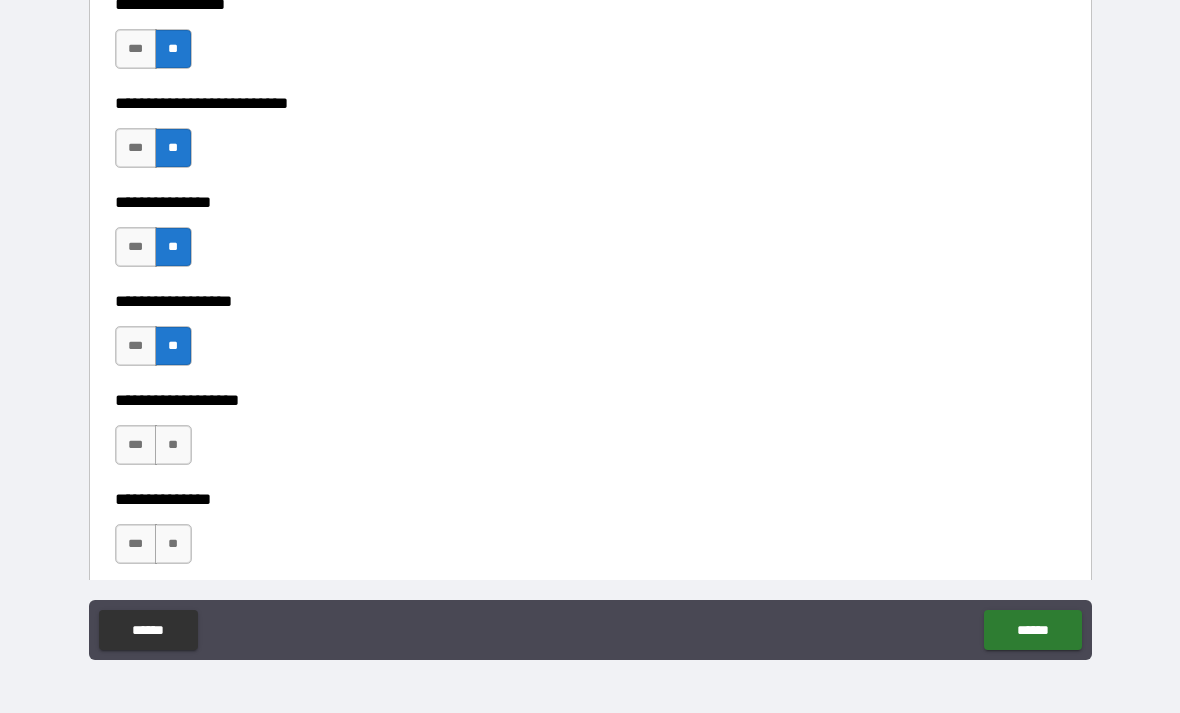 scroll, scrollTop: 5186, scrollLeft: 0, axis: vertical 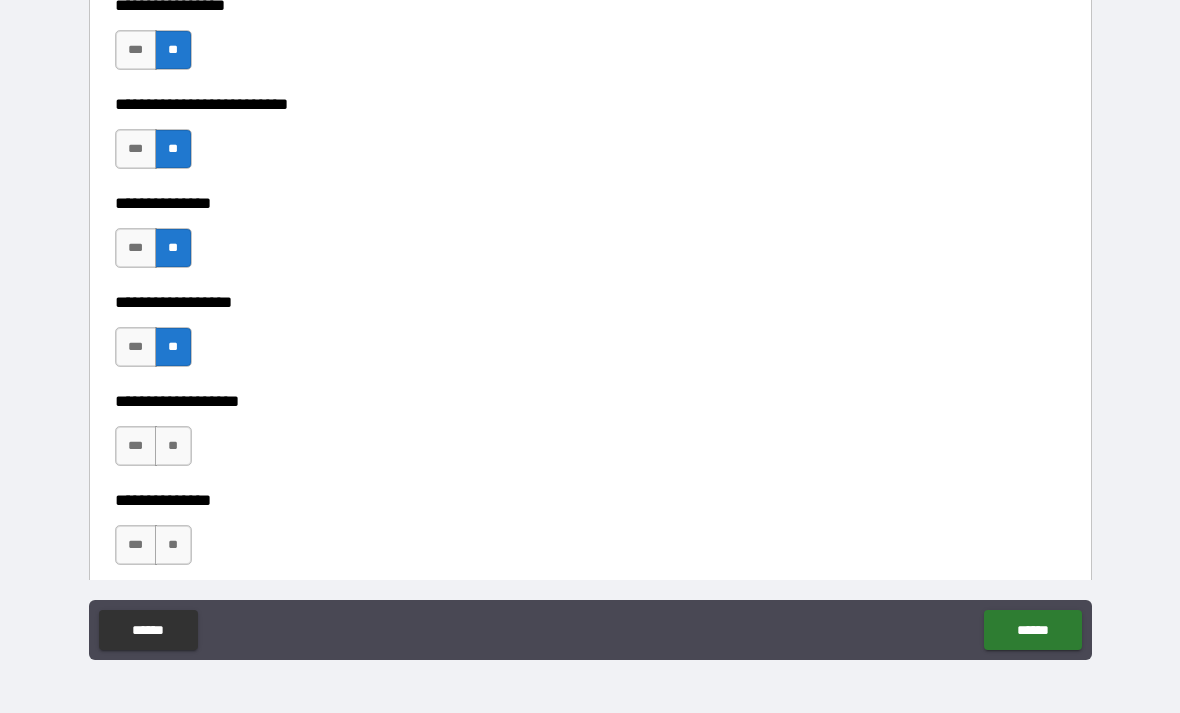 click on "**" at bounding box center (173, 446) 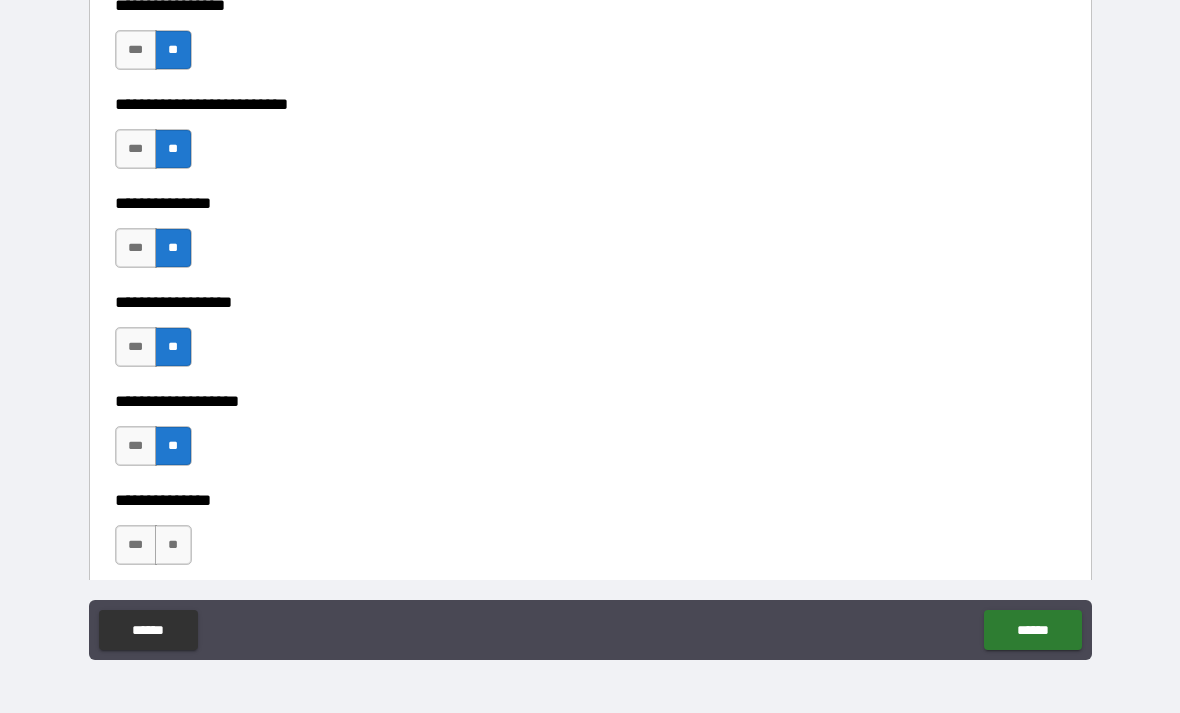 click on "**" at bounding box center [173, 545] 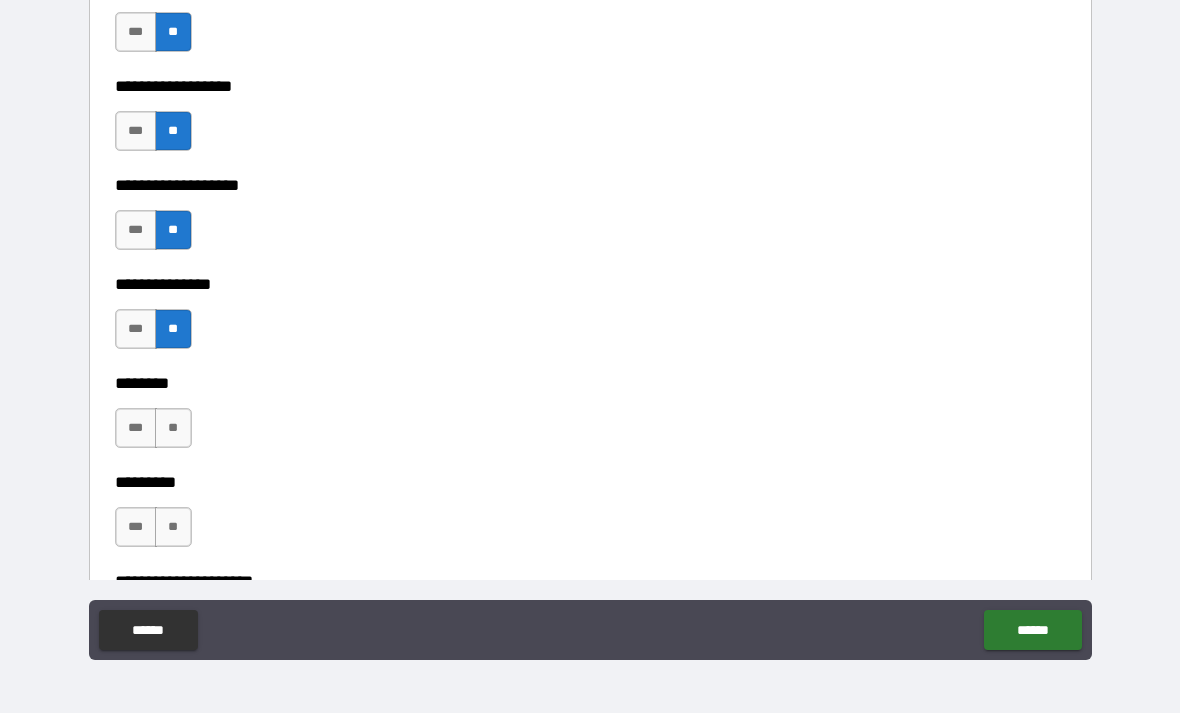 scroll, scrollTop: 5407, scrollLeft: 0, axis: vertical 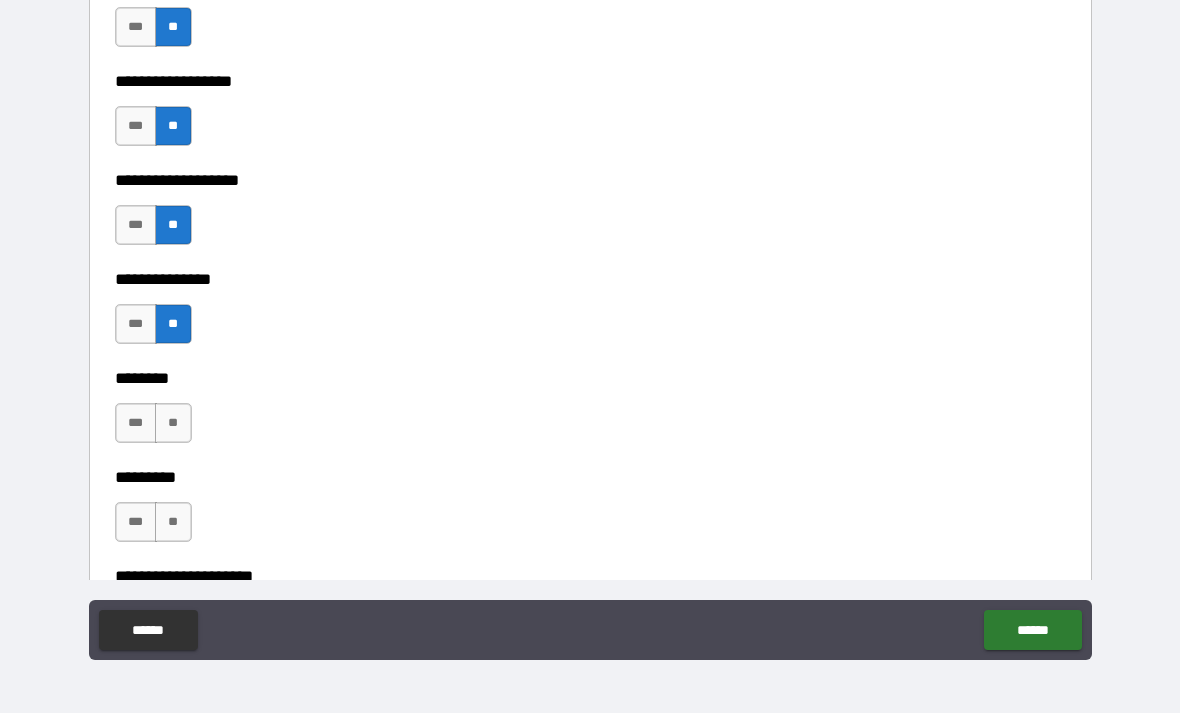 click on "**" at bounding box center (173, 423) 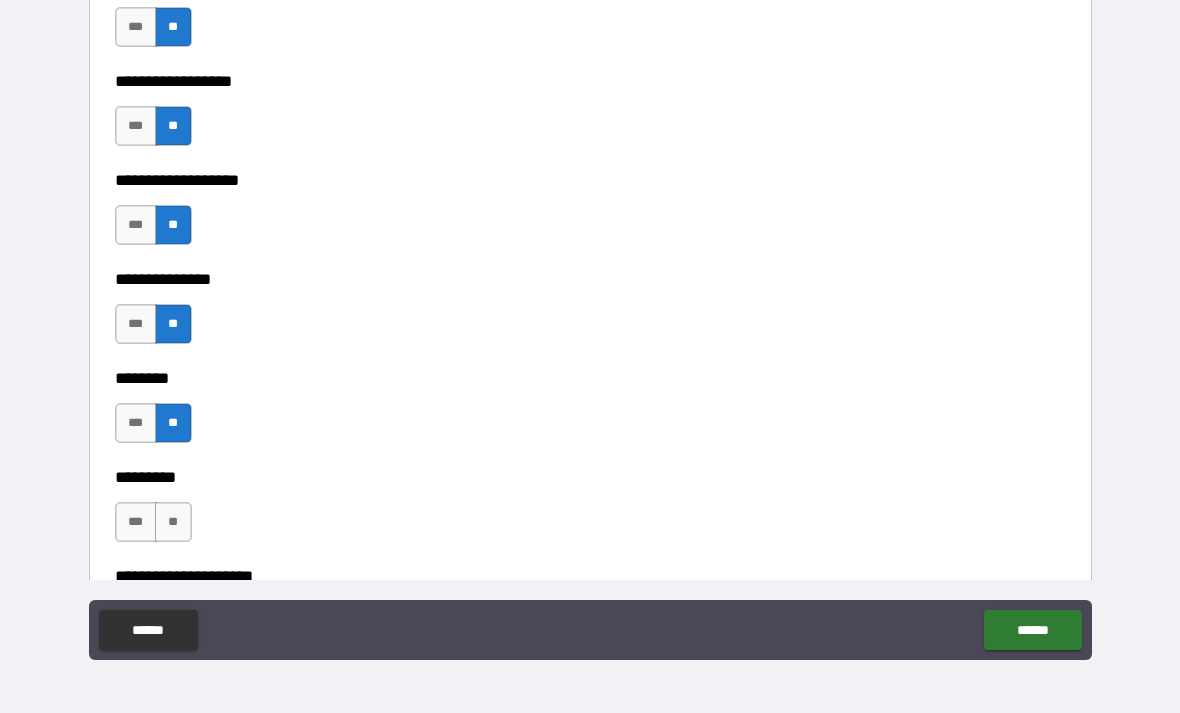 click on "**" at bounding box center (173, 522) 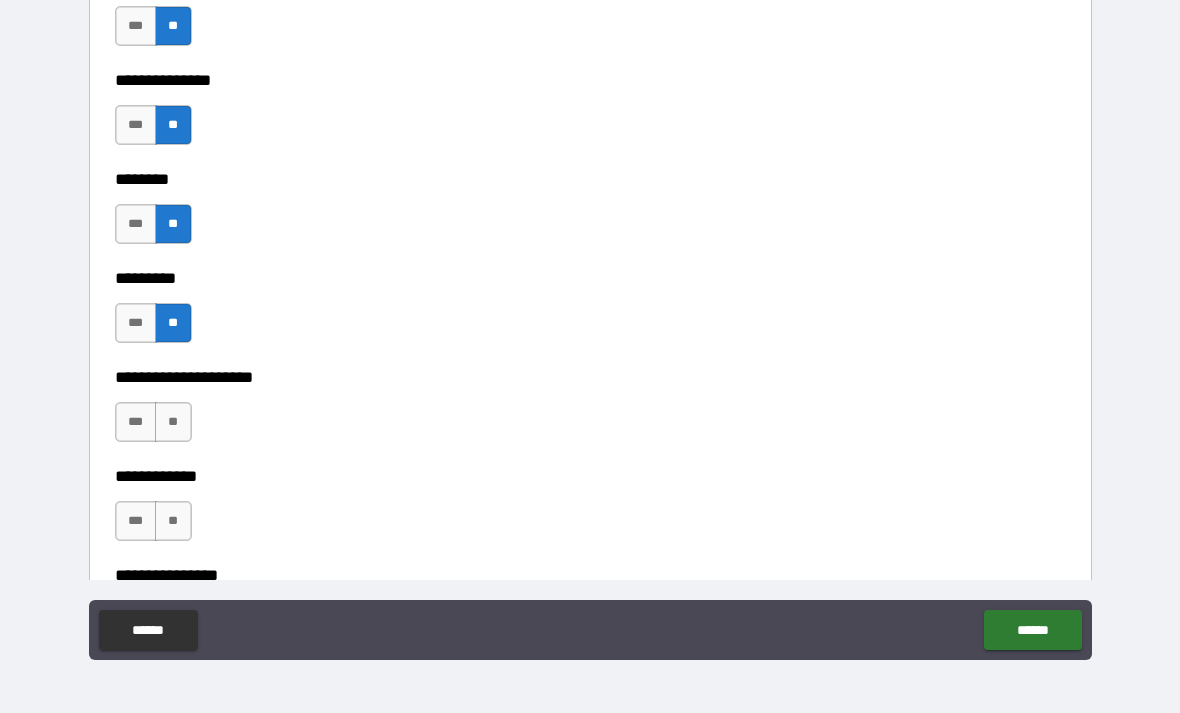 scroll, scrollTop: 5604, scrollLeft: 0, axis: vertical 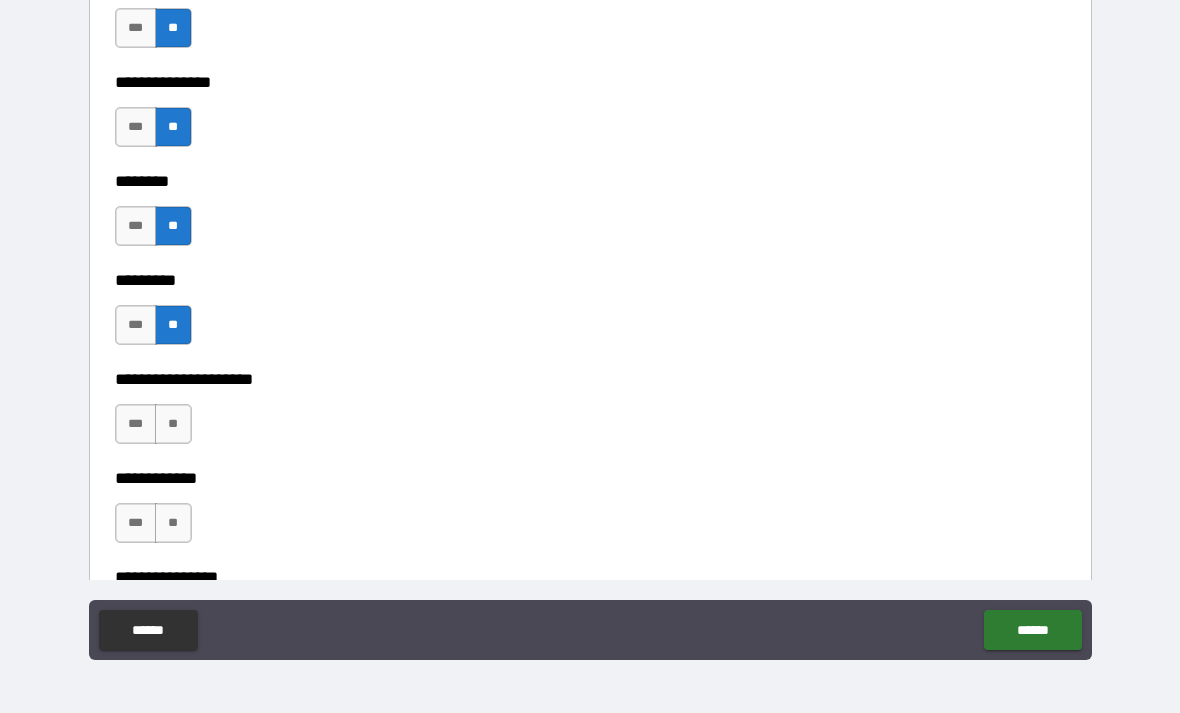 click on "**" at bounding box center [173, 424] 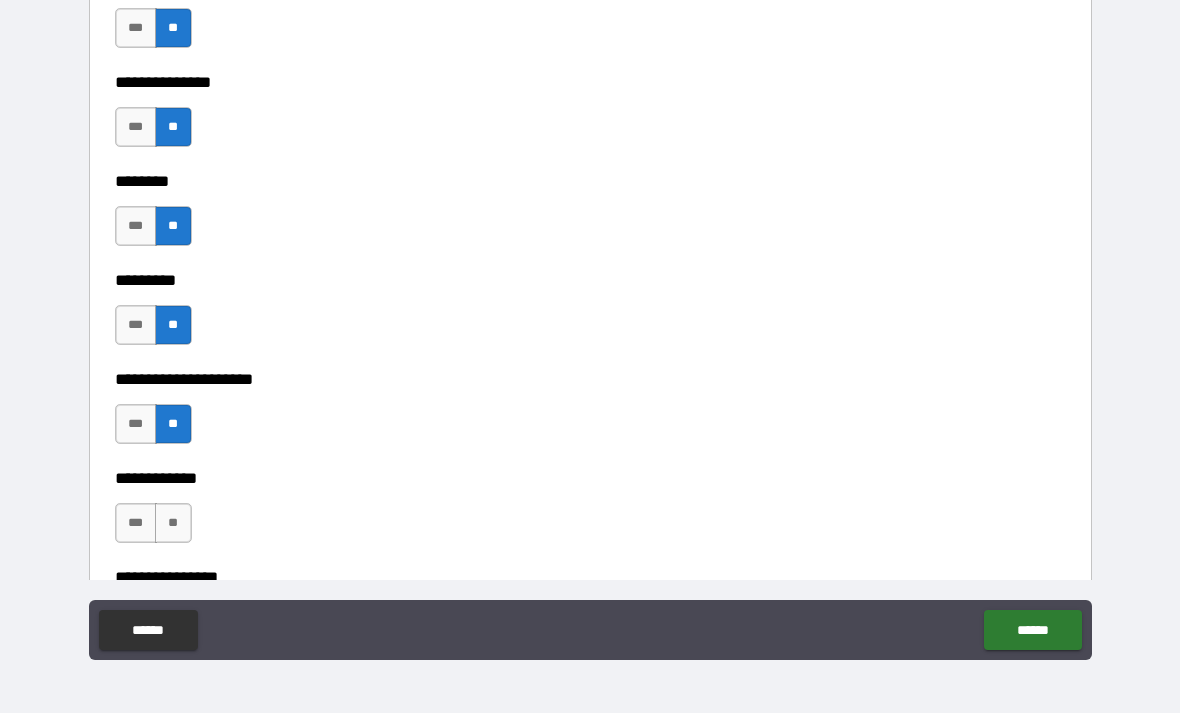 click on "**" at bounding box center (173, 523) 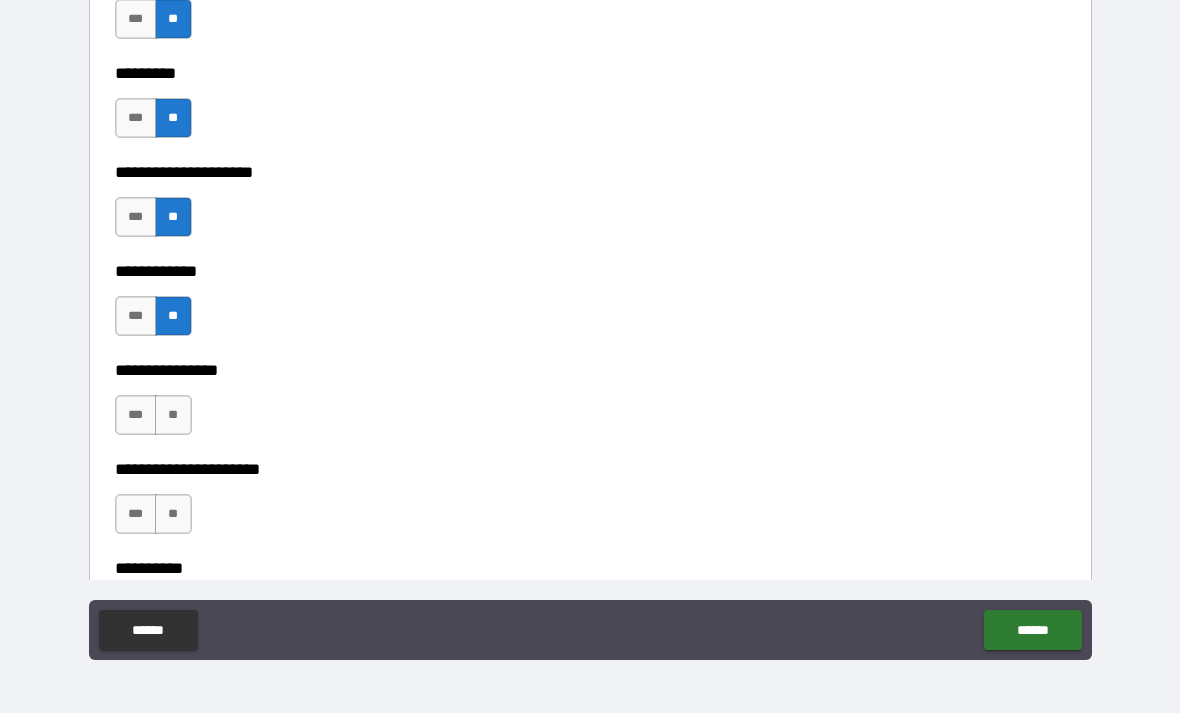 scroll, scrollTop: 5810, scrollLeft: 0, axis: vertical 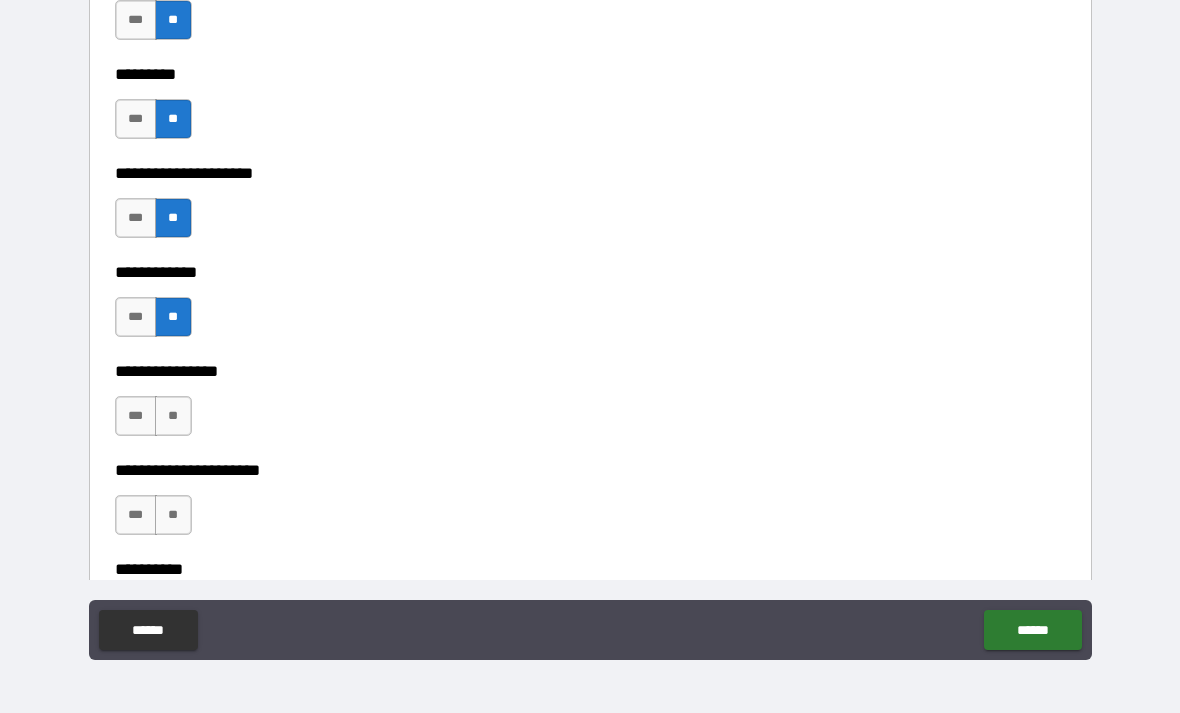 click on "**" at bounding box center [173, 416] 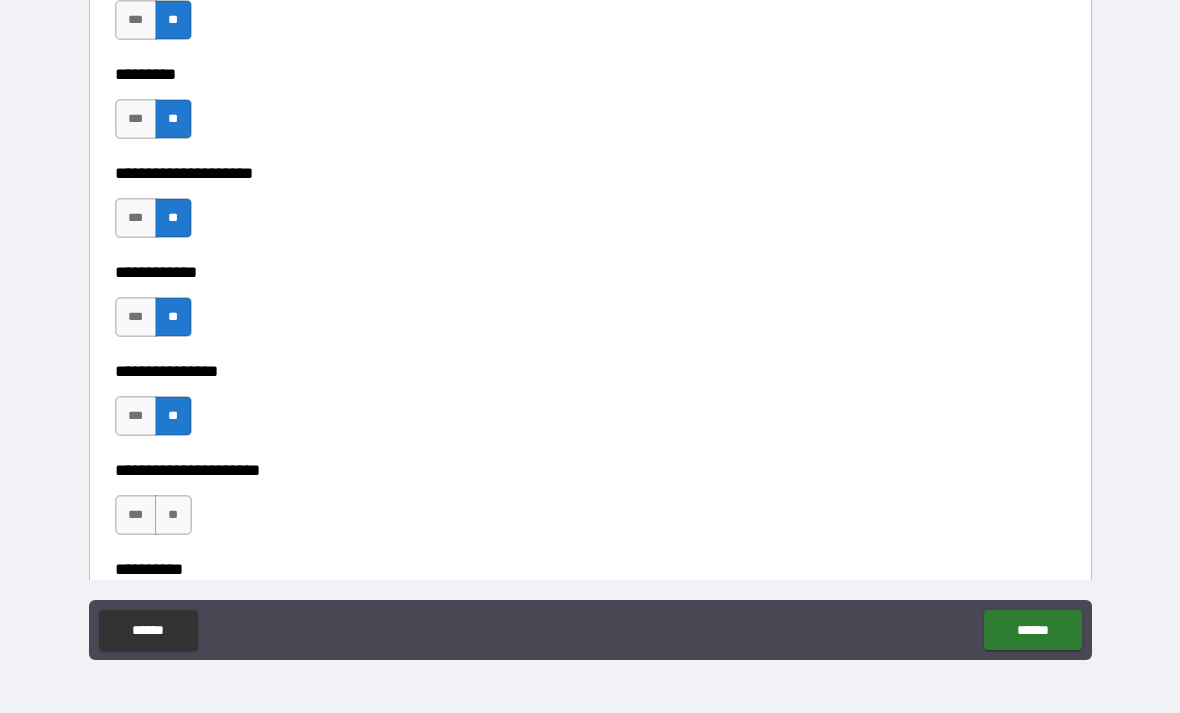click on "**" at bounding box center [173, 515] 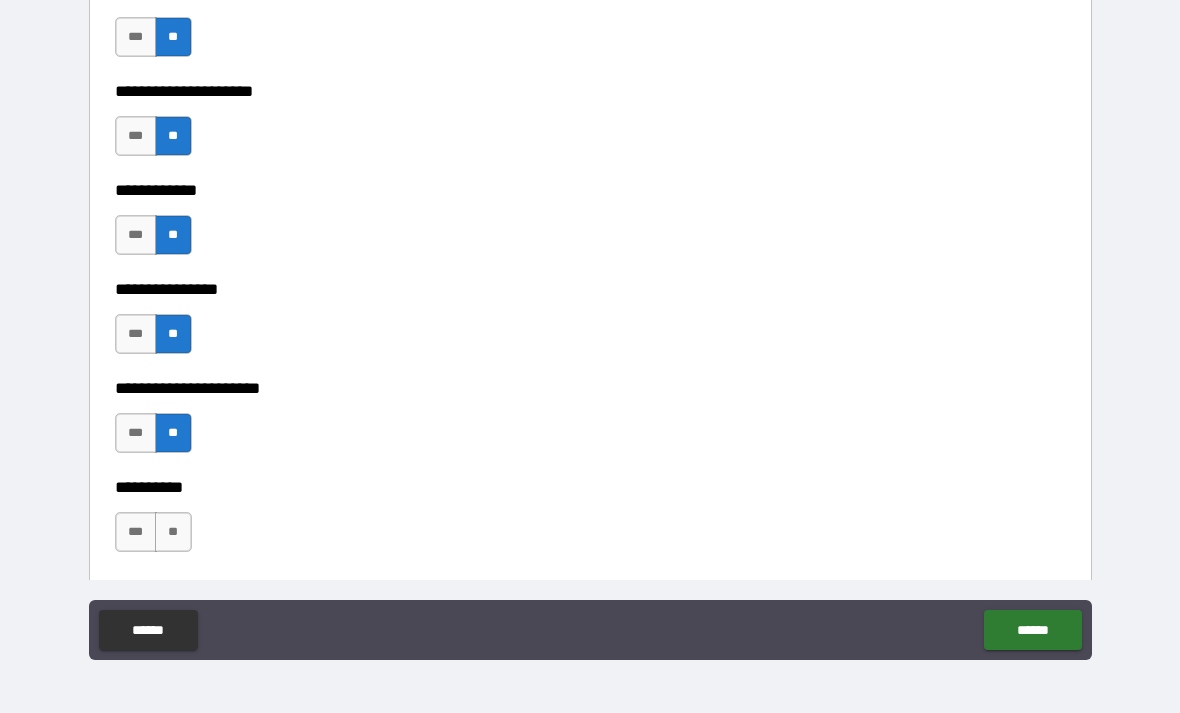 scroll, scrollTop: 6008, scrollLeft: 0, axis: vertical 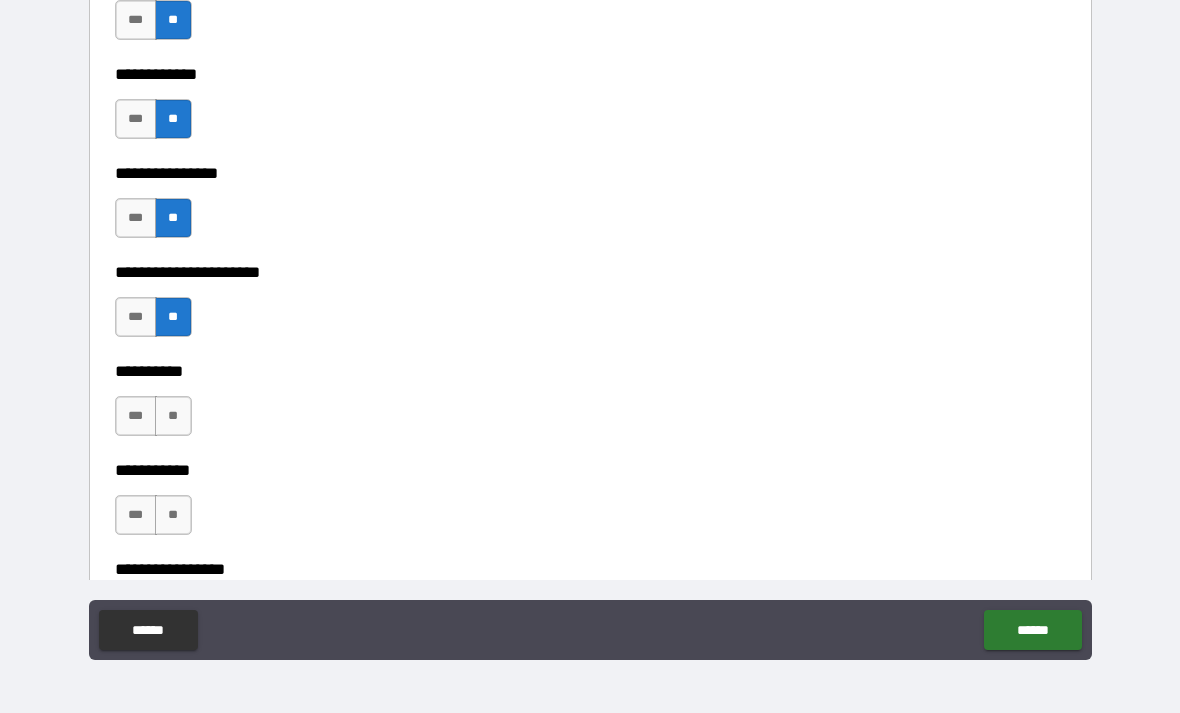 click on "**" at bounding box center [173, 416] 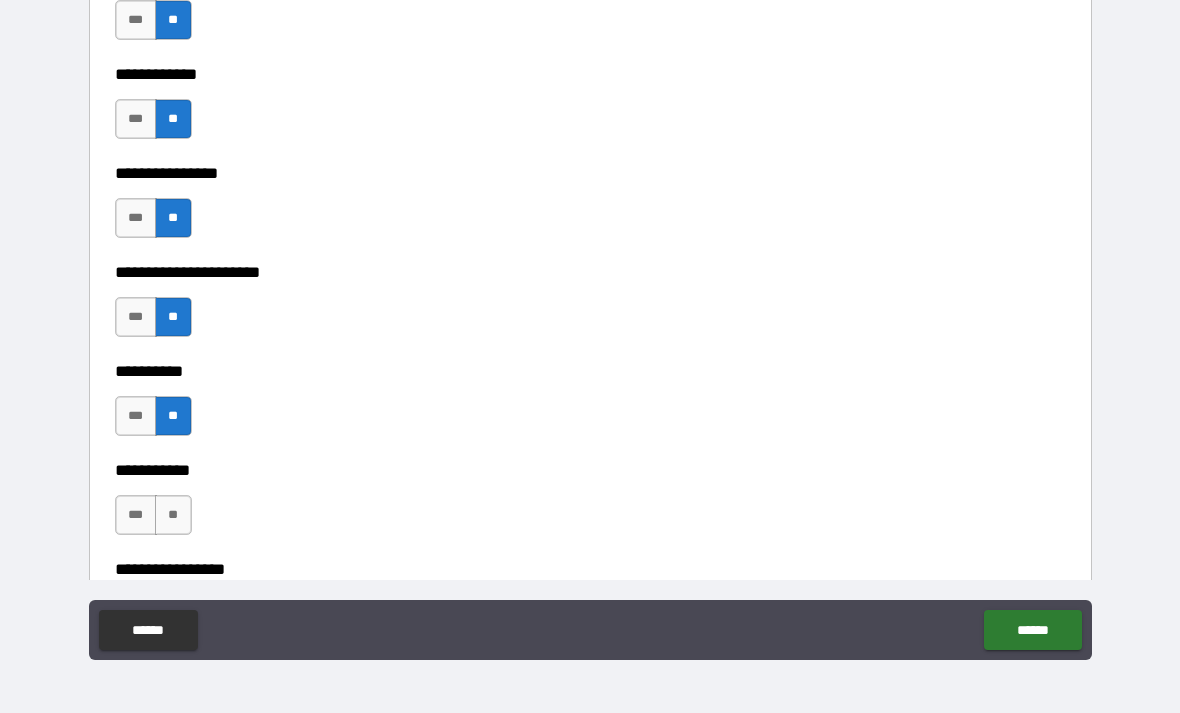 click on "**" at bounding box center (173, 515) 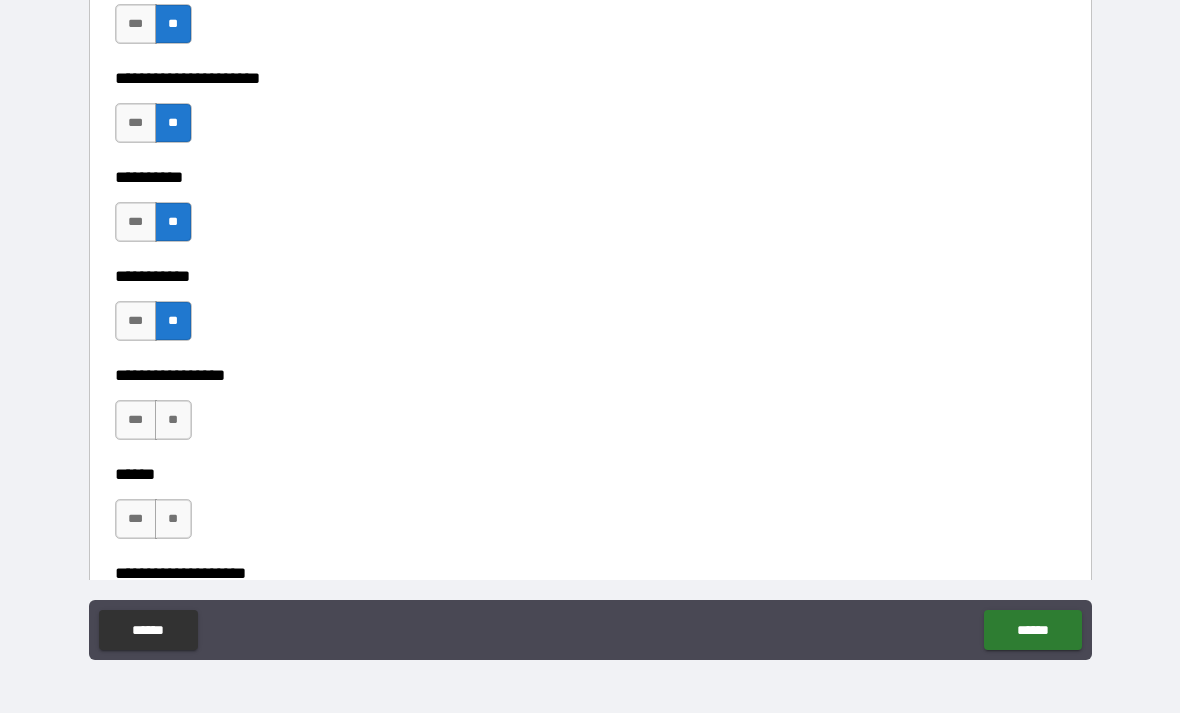 scroll, scrollTop: 6203, scrollLeft: 0, axis: vertical 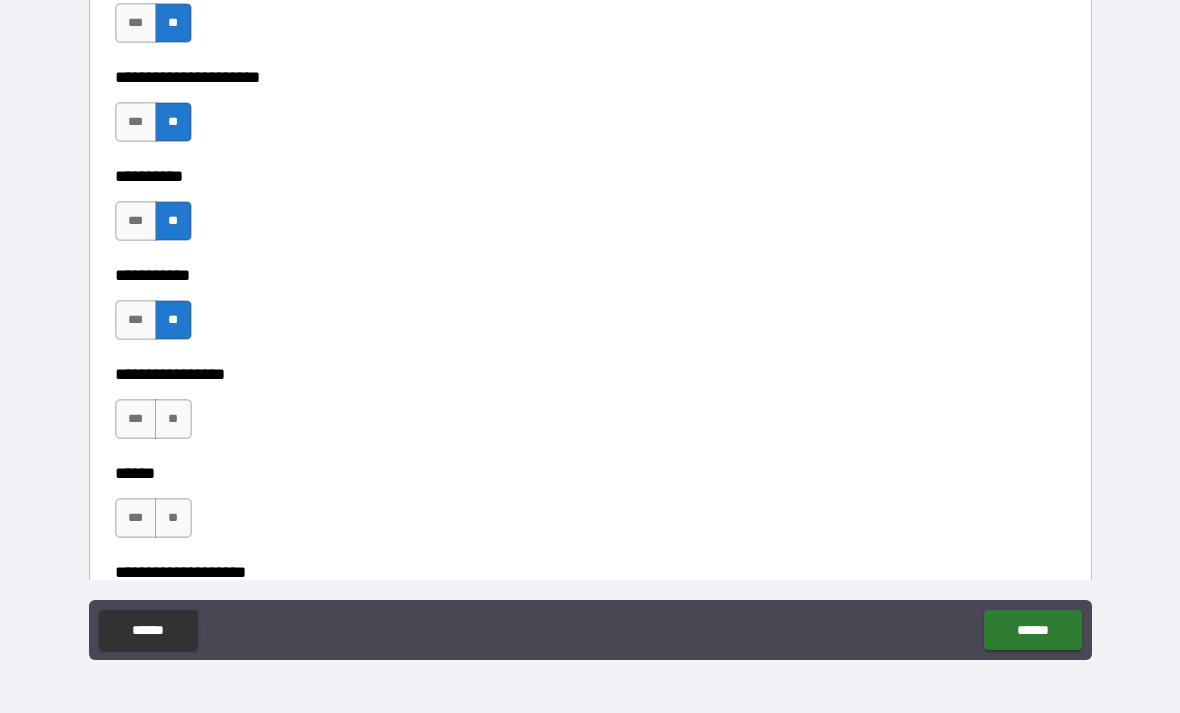 click on "**" at bounding box center [173, 419] 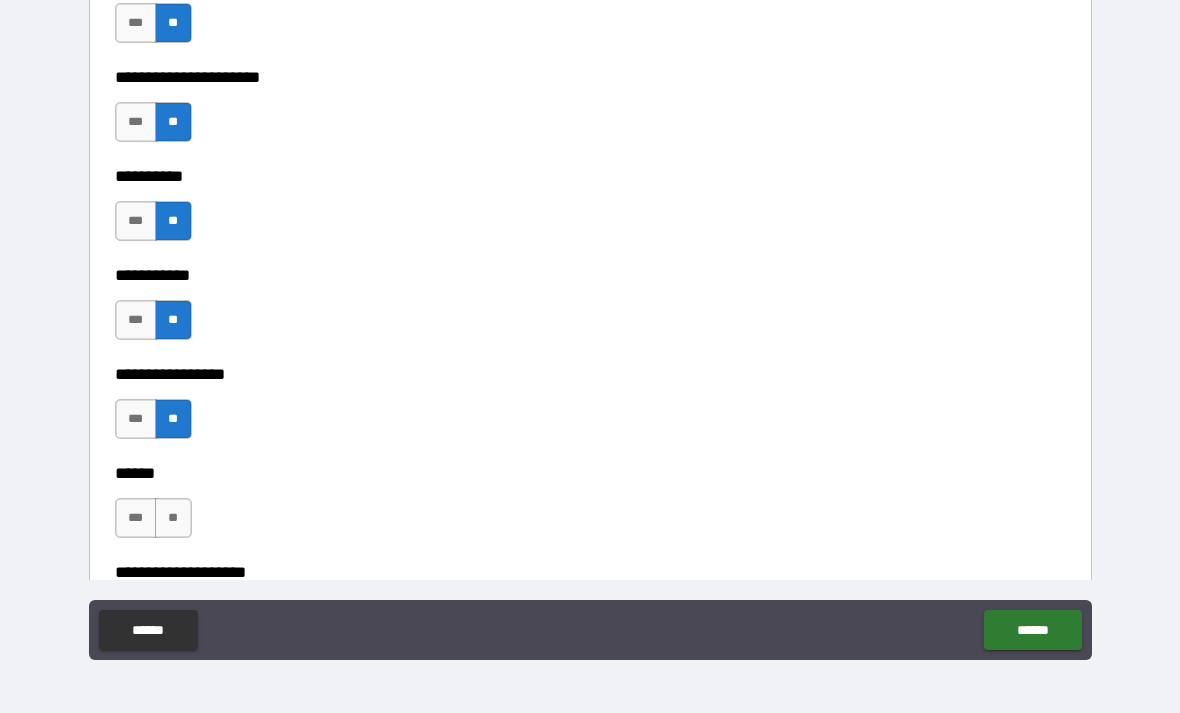 click on "**" at bounding box center (173, 518) 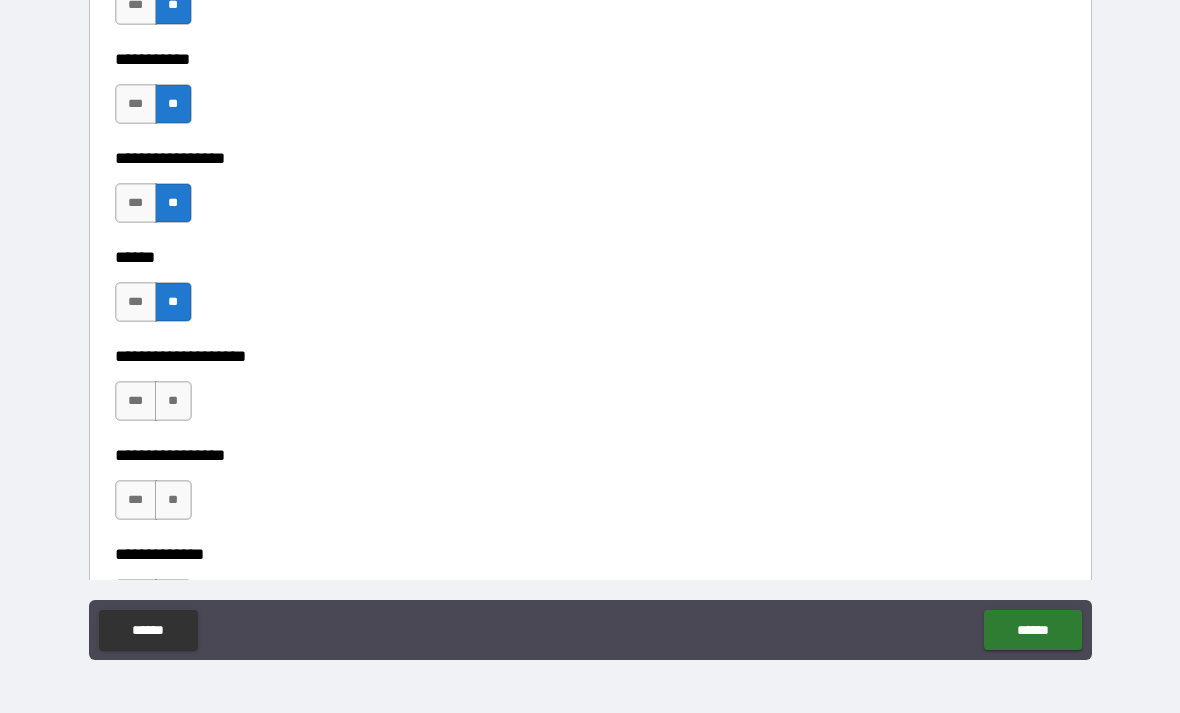 scroll, scrollTop: 6417, scrollLeft: 0, axis: vertical 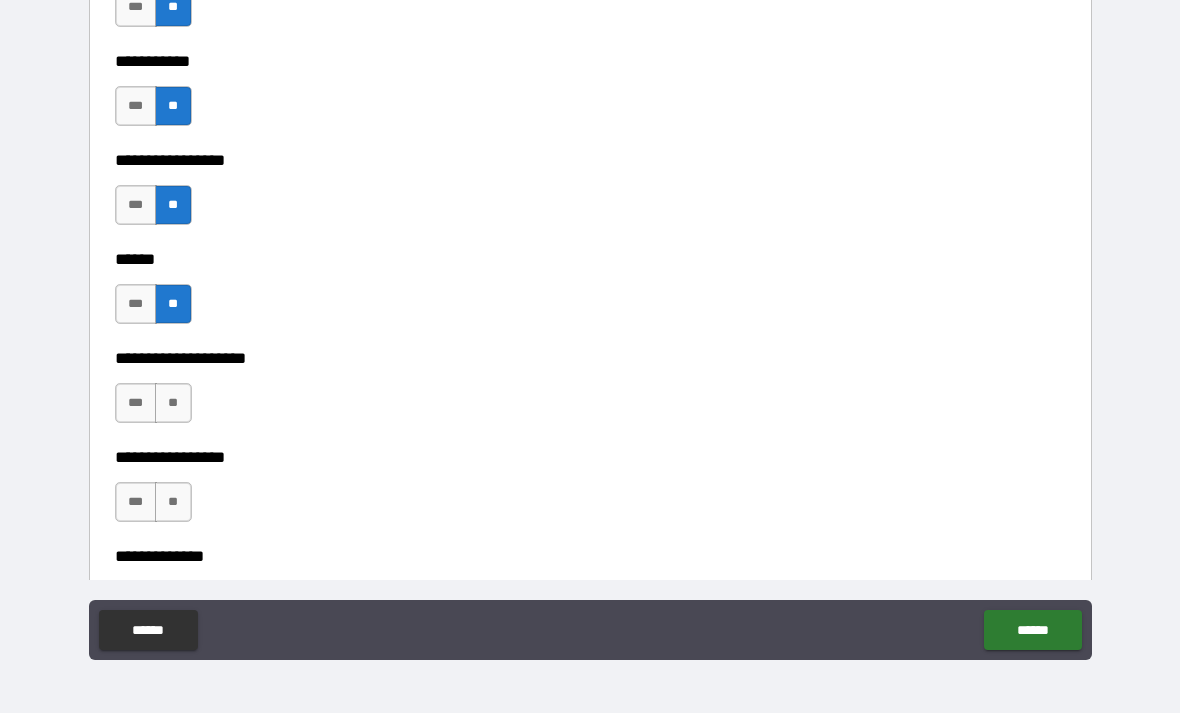 click on "**" at bounding box center (173, 403) 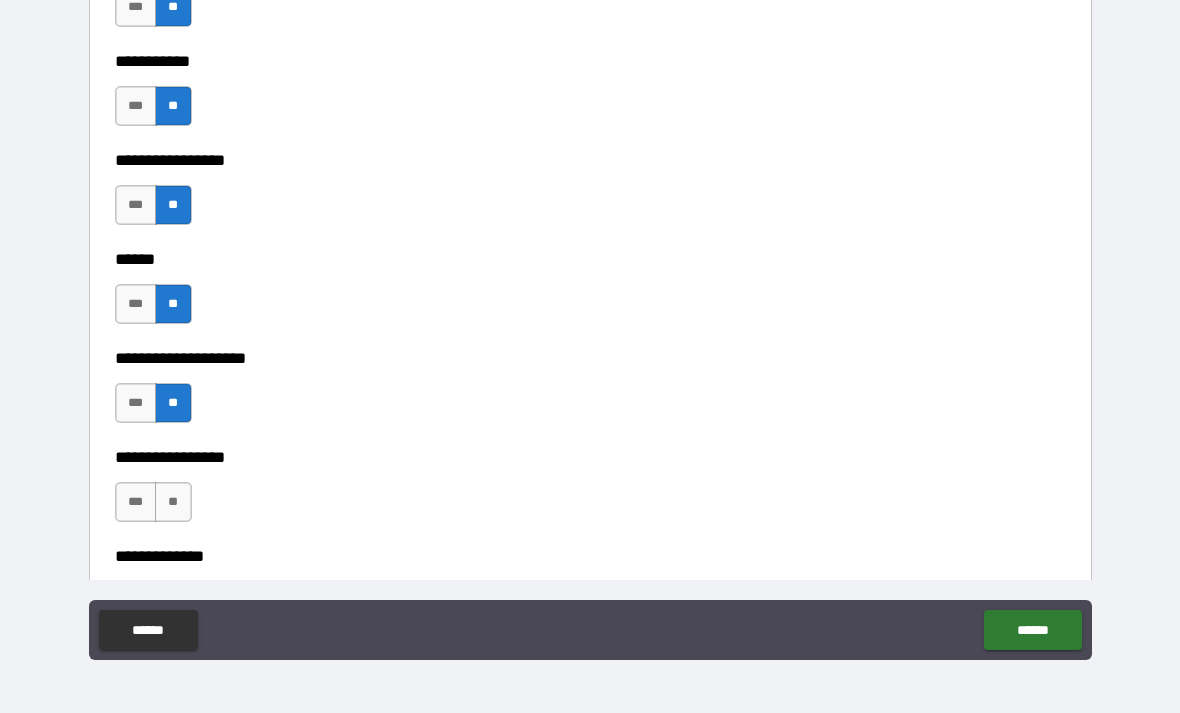 click on "**" at bounding box center [173, 502] 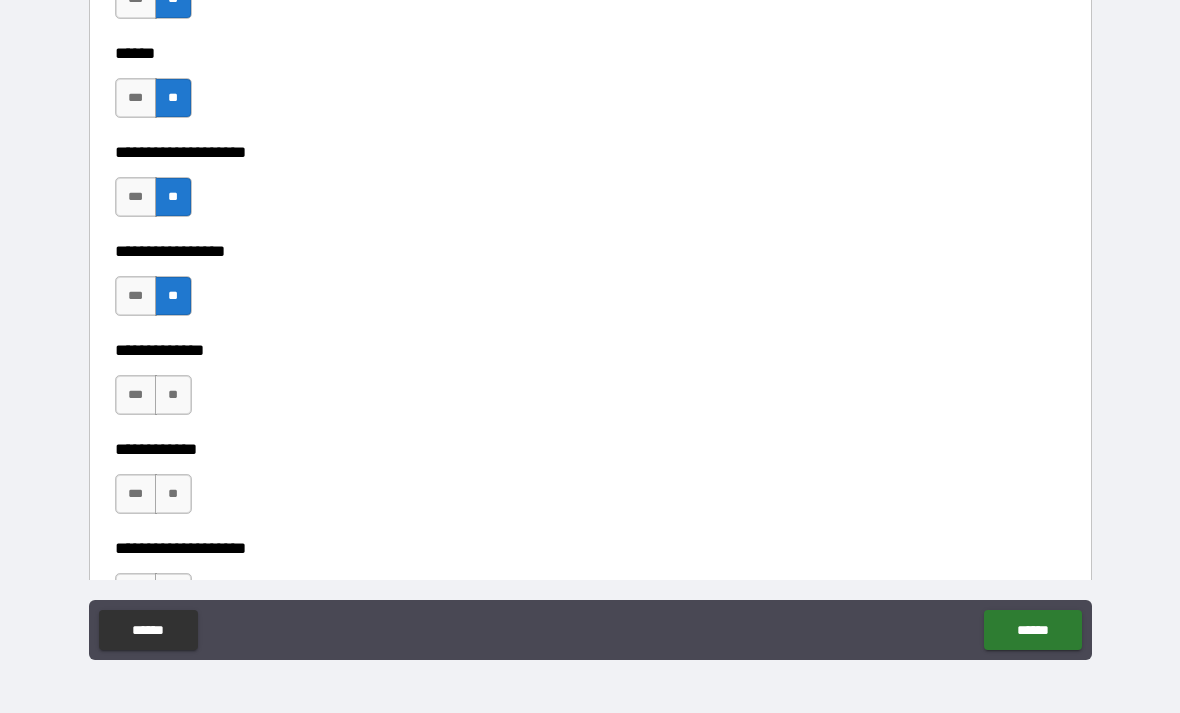 scroll, scrollTop: 6621, scrollLeft: 0, axis: vertical 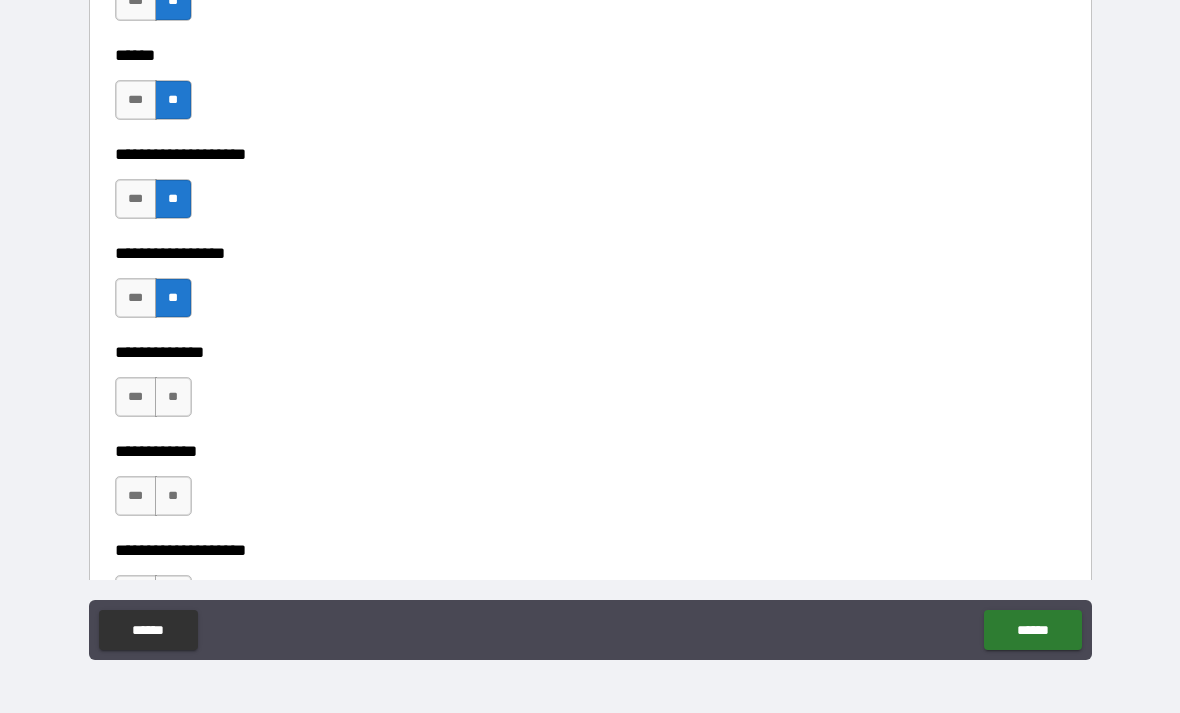 click on "**" at bounding box center [173, 397] 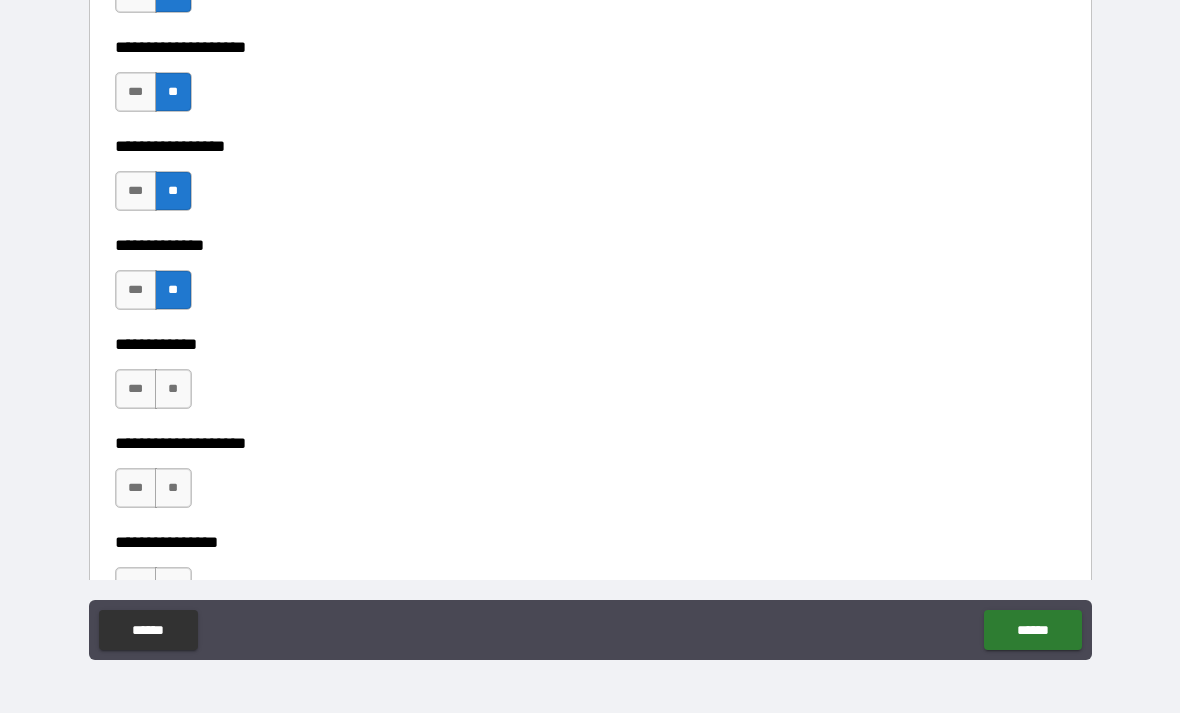 scroll, scrollTop: 6731, scrollLeft: 0, axis: vertical 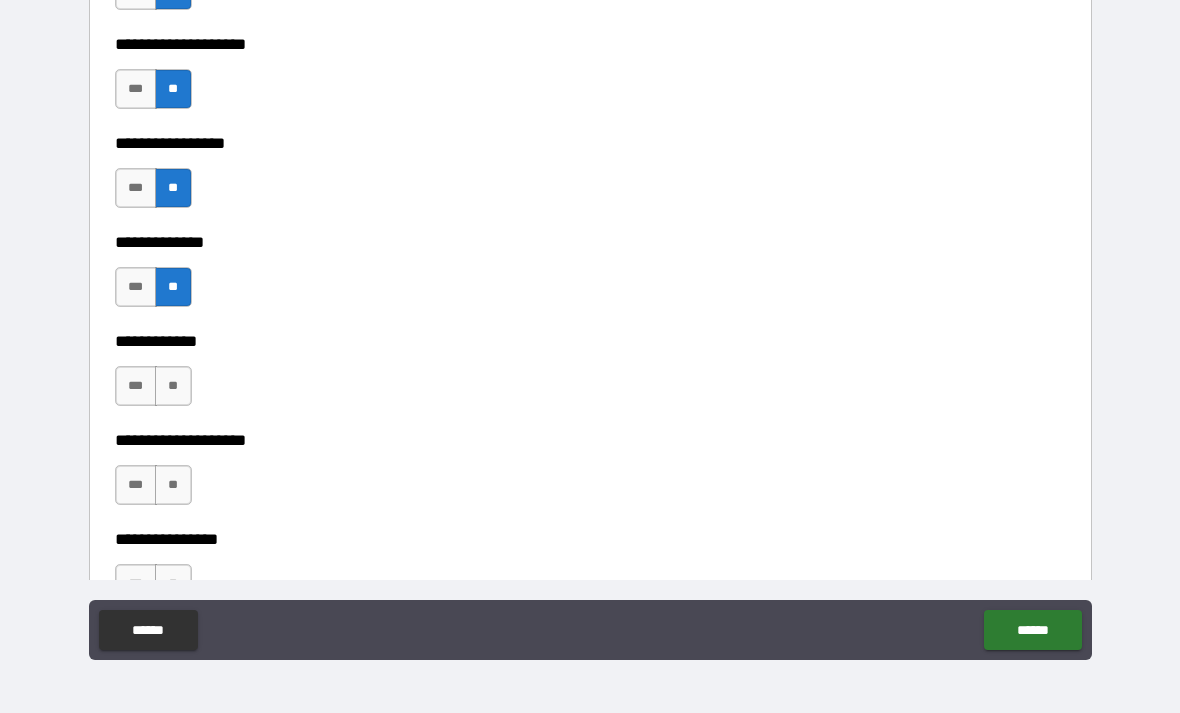 click on "**" at bounding box center [173, 386] 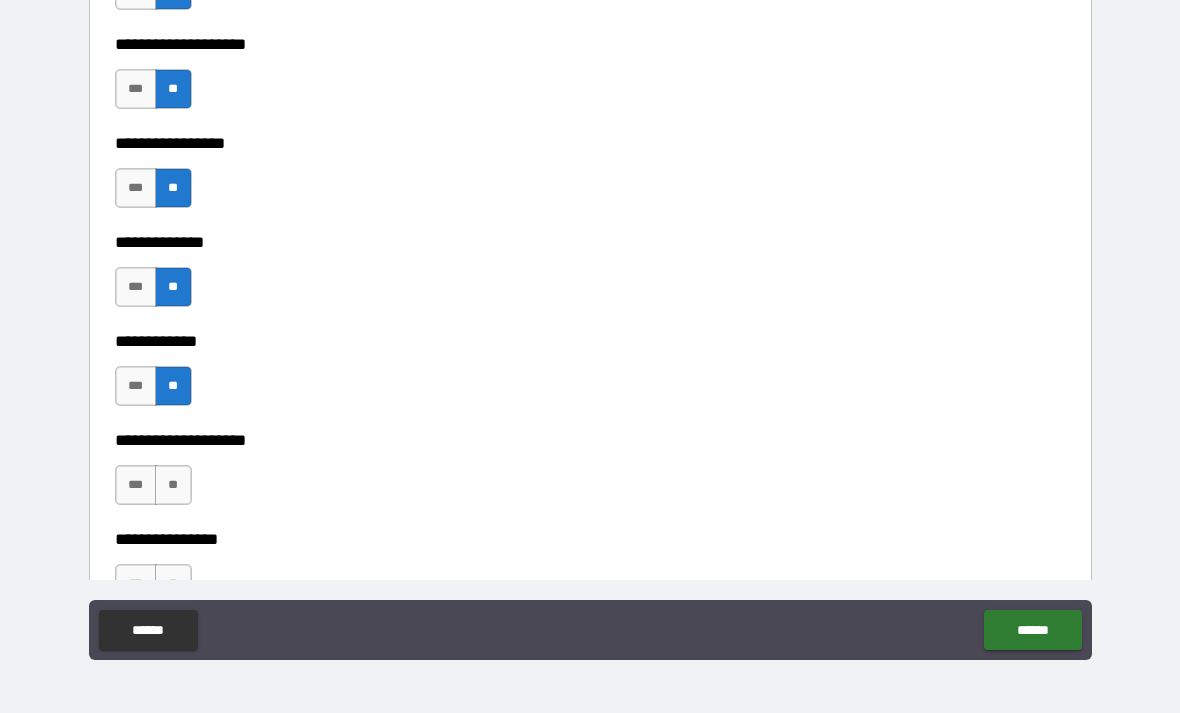 click on "**" at bounding box center [173, 485] 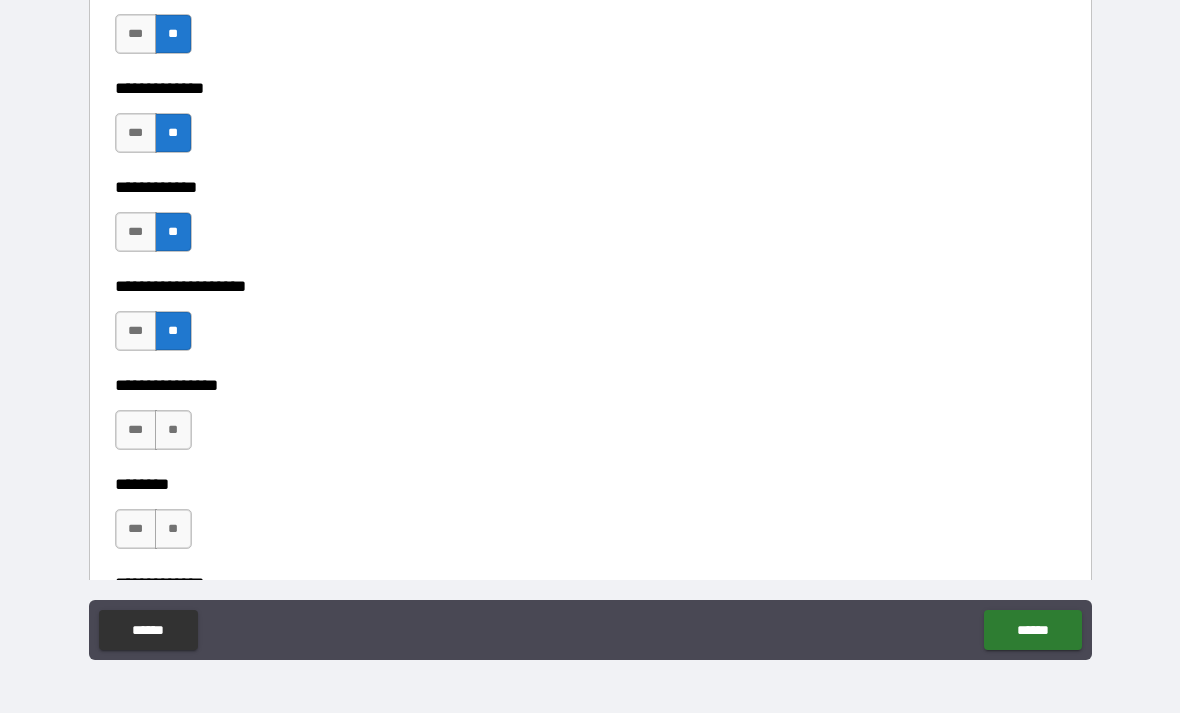 scroll, scrollTop: 6894, scrollLeft: 0, axis: vertical 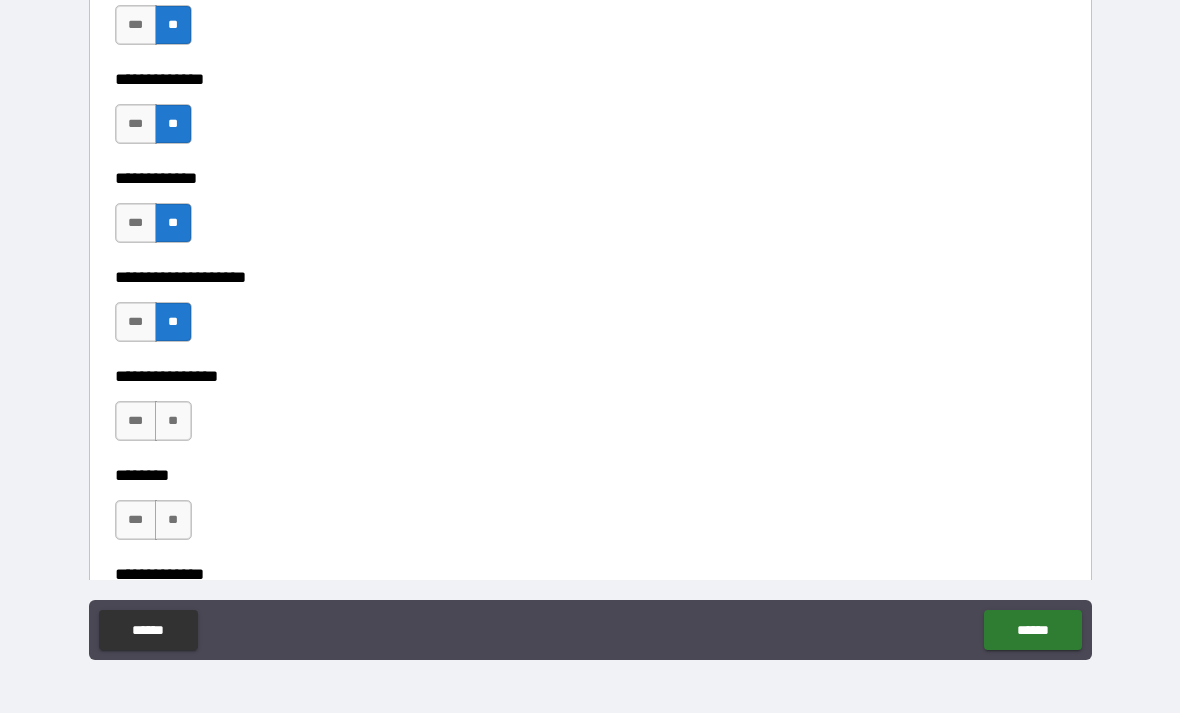 click on "**" at bounding box center [173, 421] 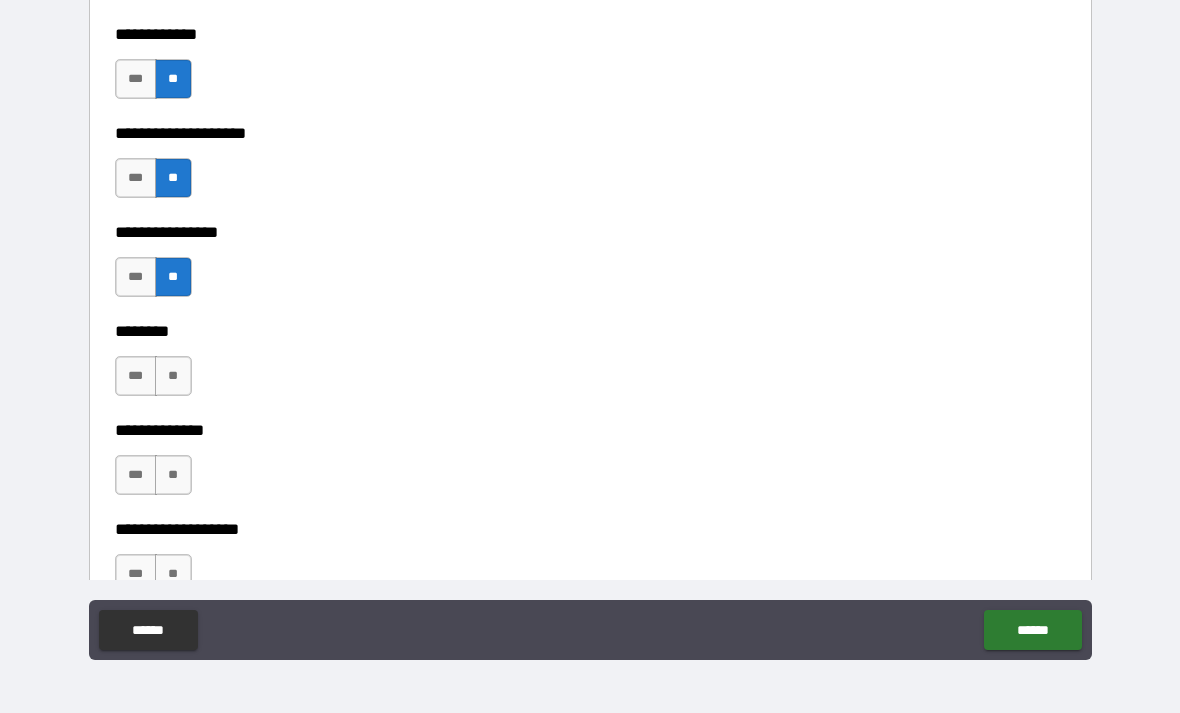 scroll, scrollTop: 7037, scrollLeft: 0, axis: vertical 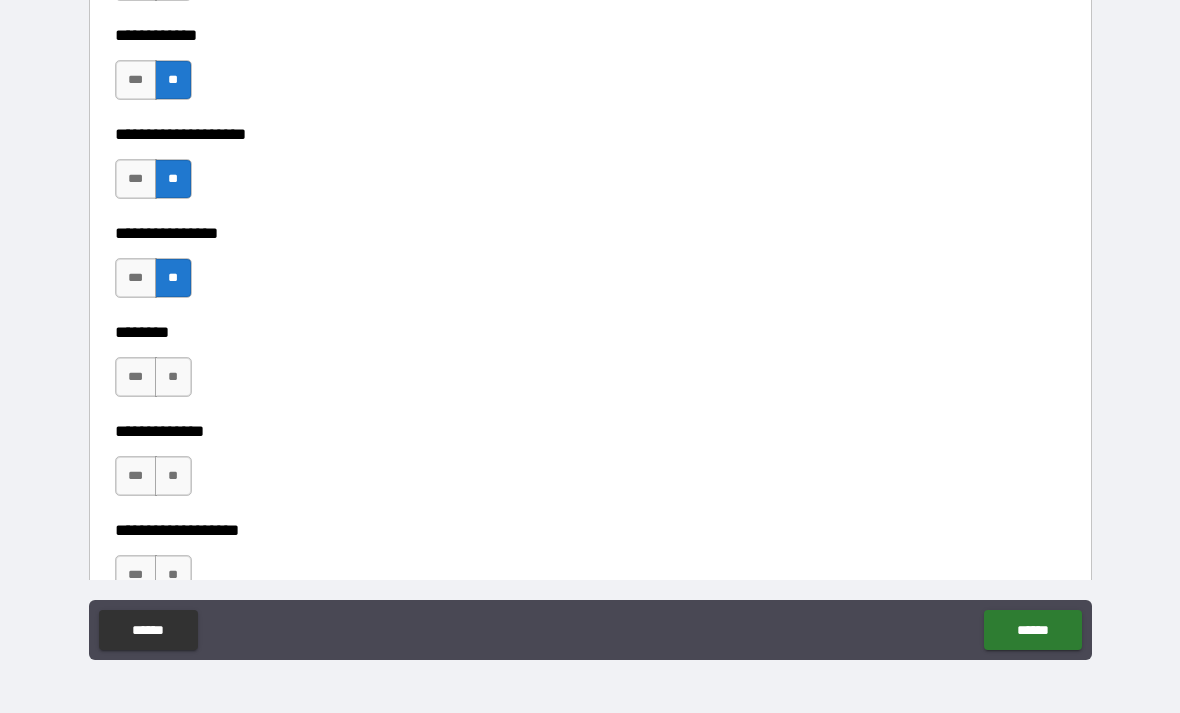 click on "**" at bounding box center (173, 377) 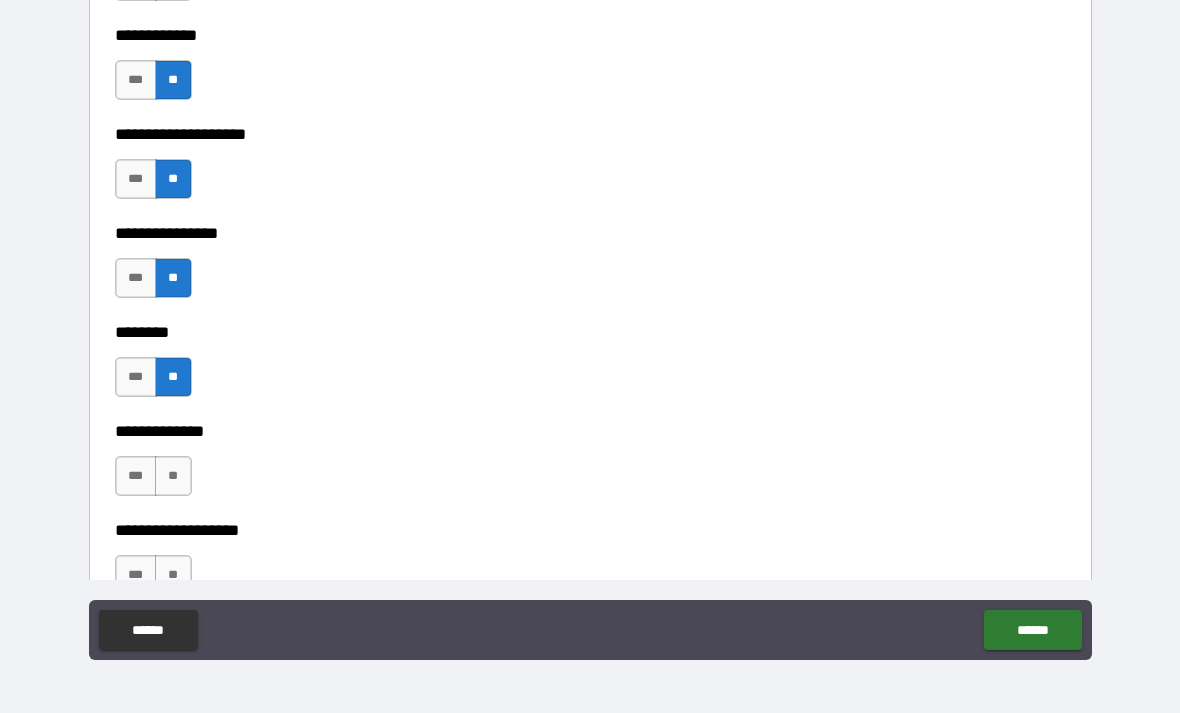 click on "**" at bounding box center [173, 476] 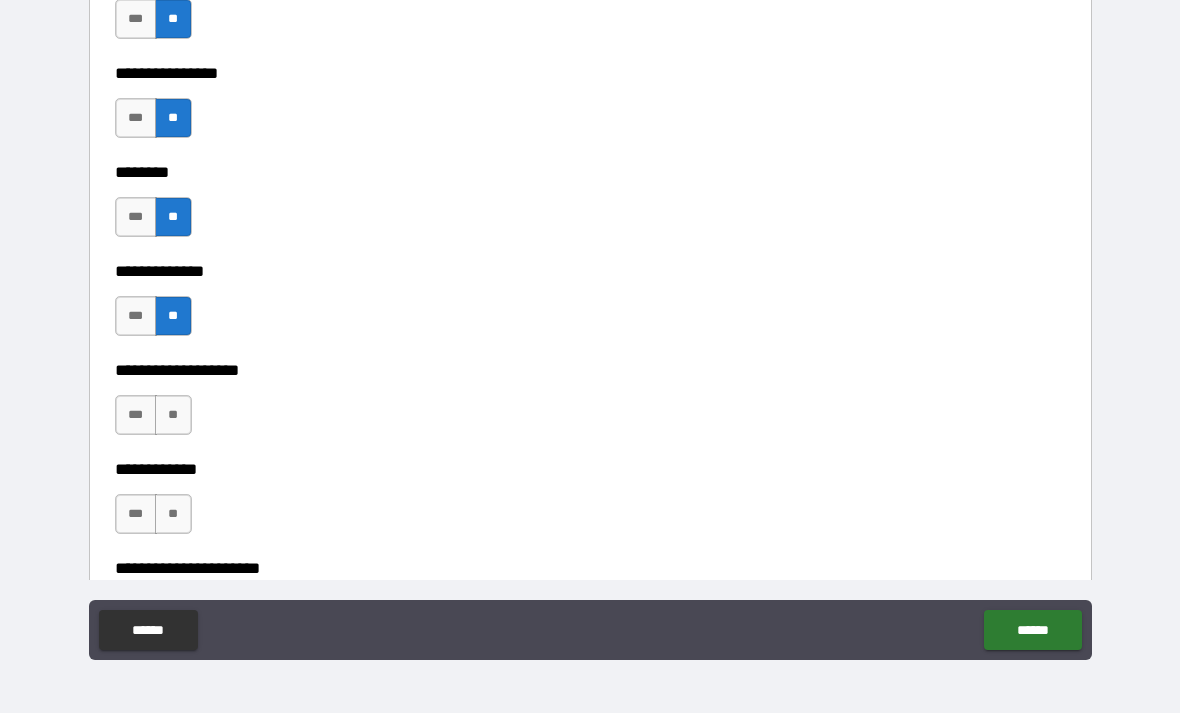 scroll 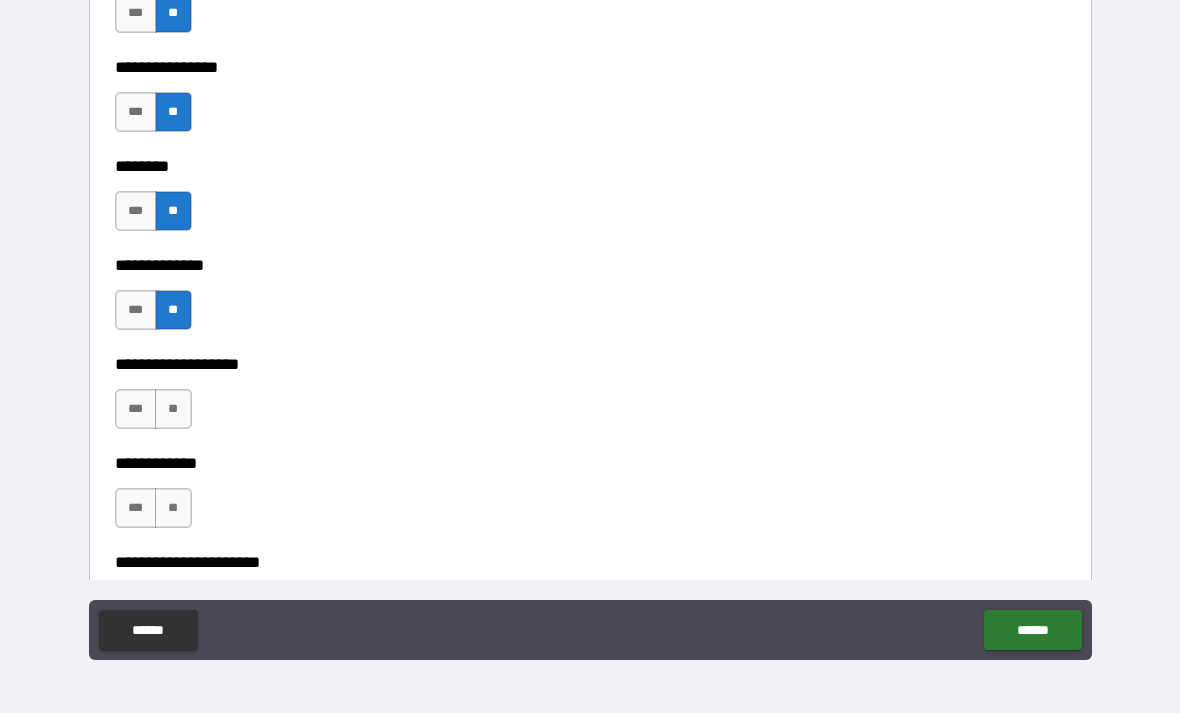 click on "**" at bounding box center (173, 409) 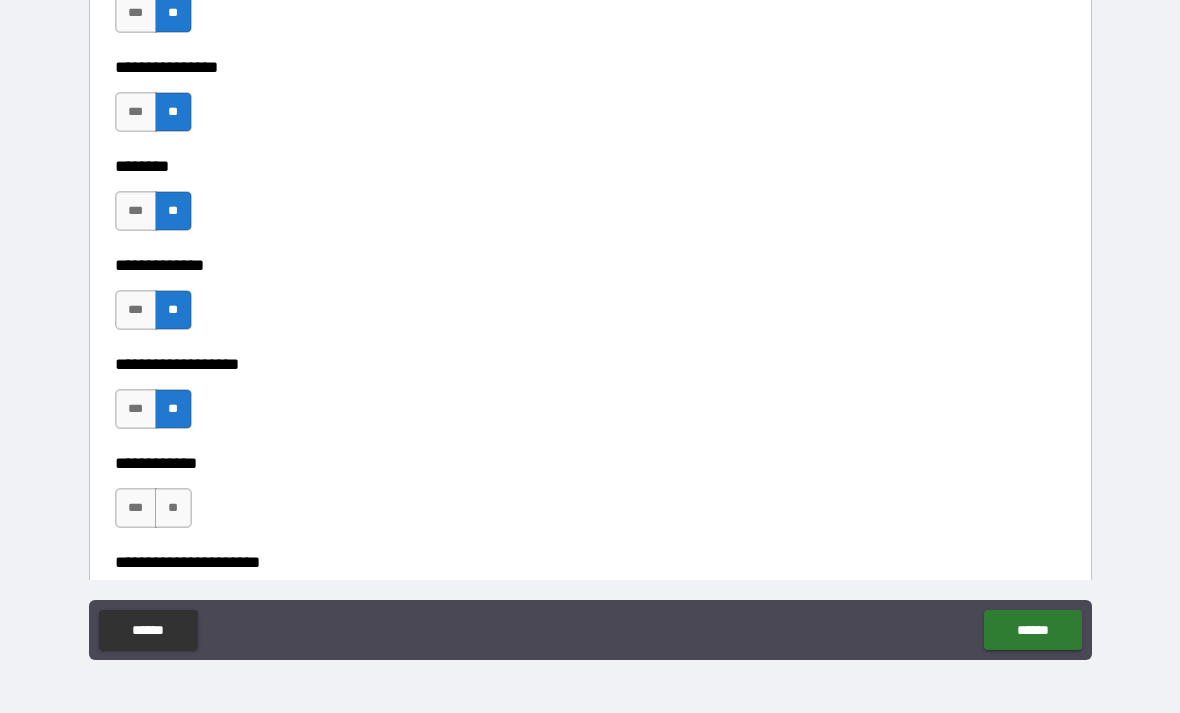 click on "**********" at bounding box center (590, 449) 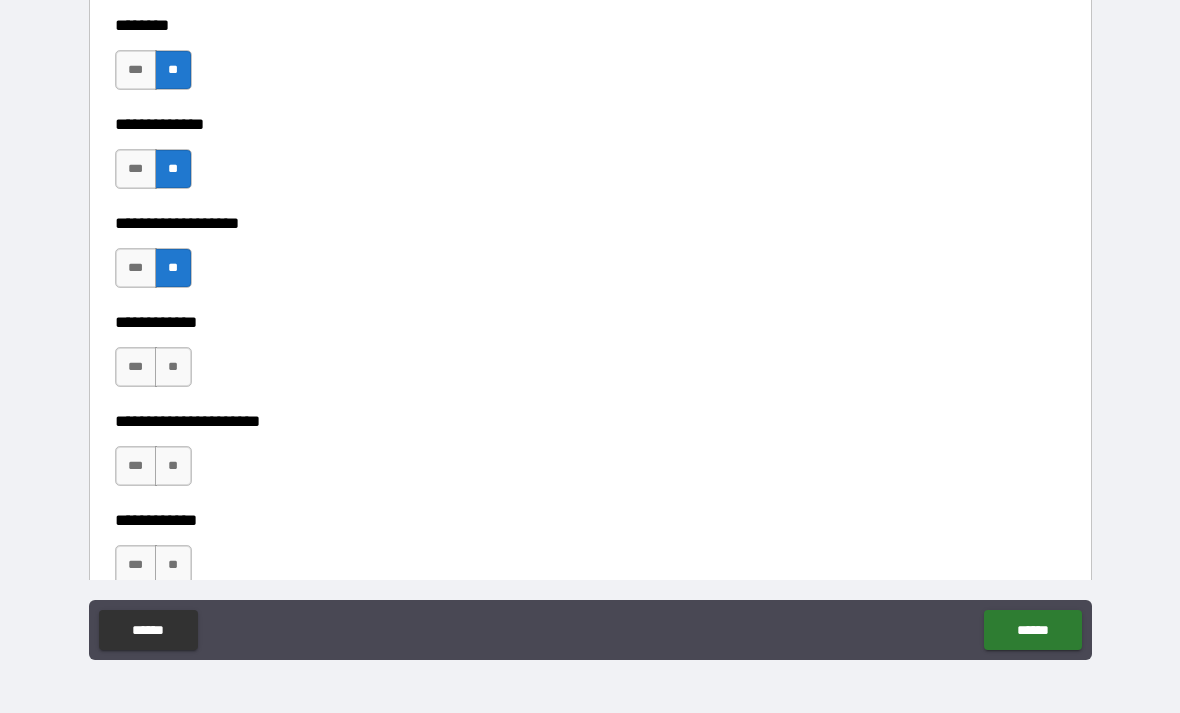 click on "**" at bounding box center [173, 367] 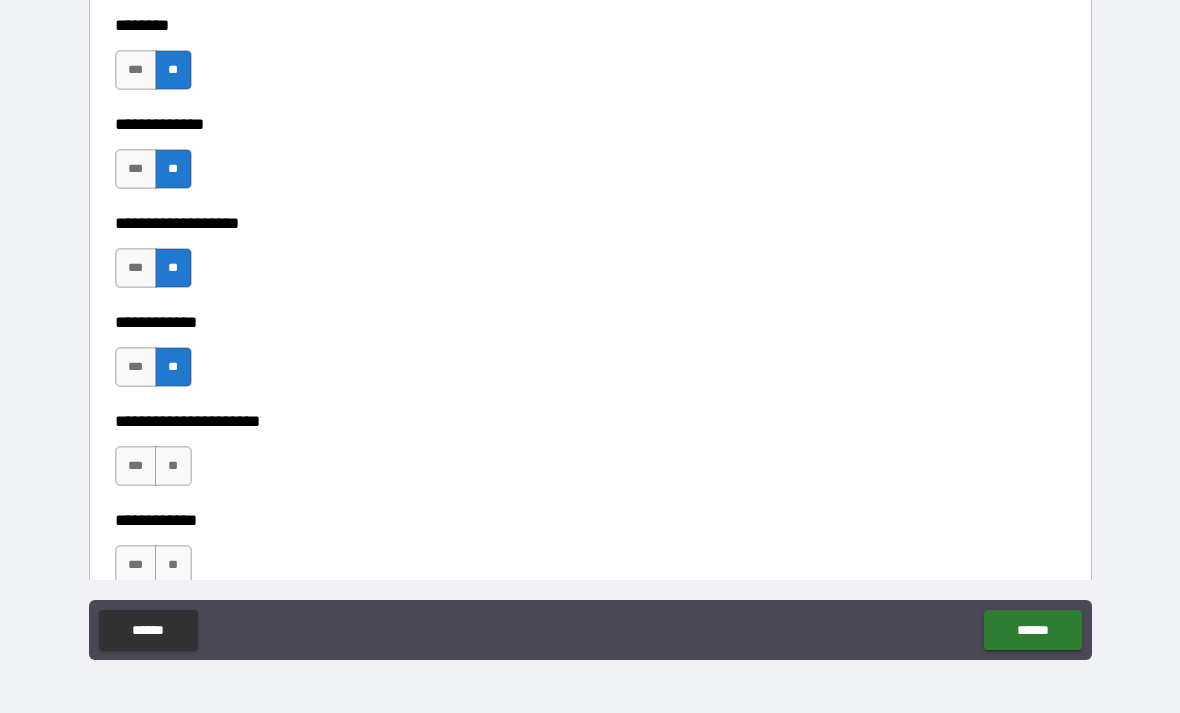 click on "**" at bounding box center (173, 466) 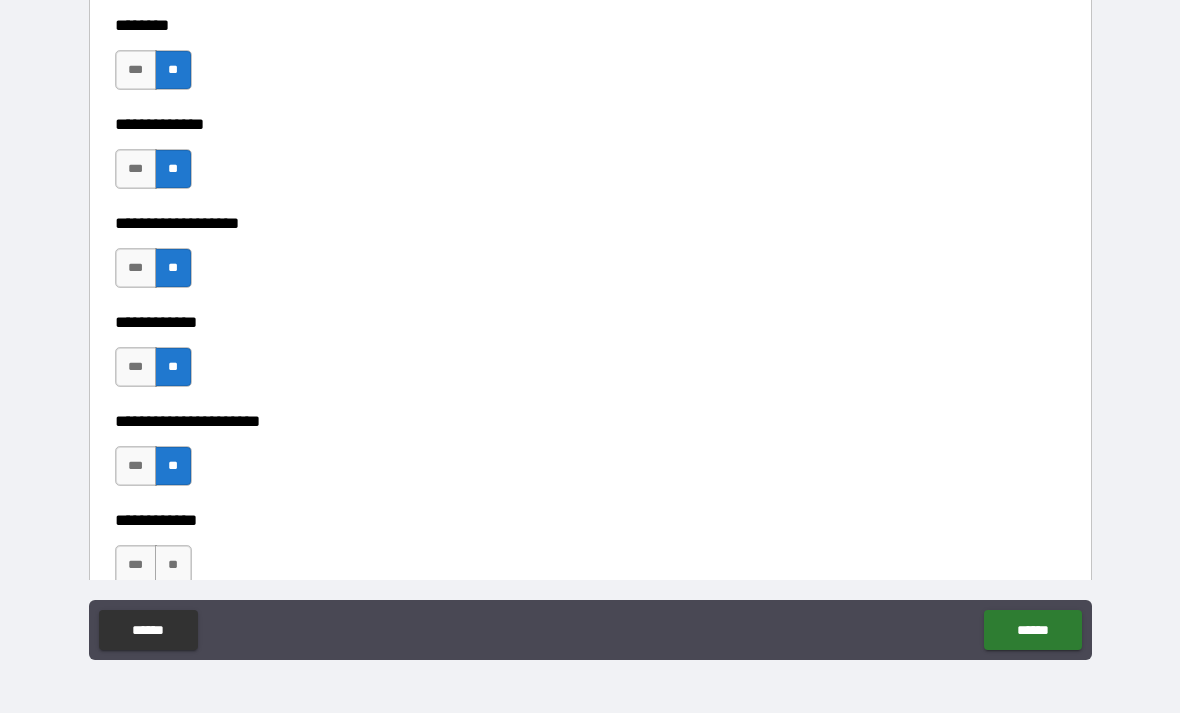click on "*** **" at bounding box center [156, 570] 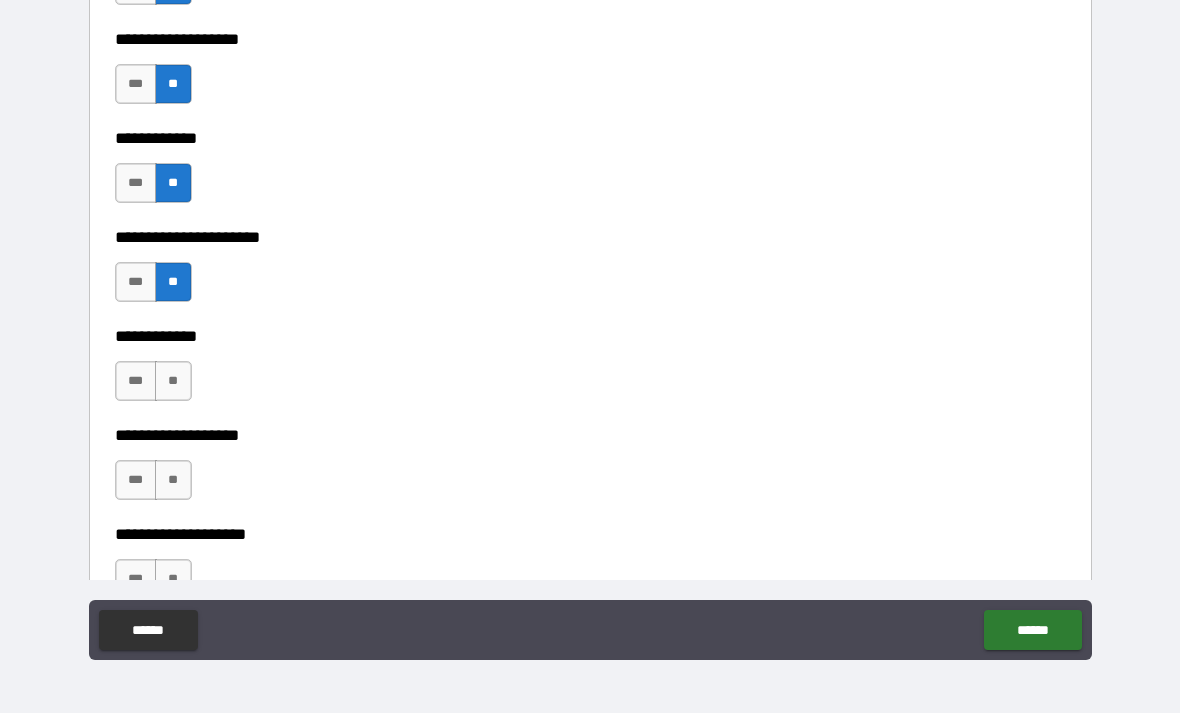 click on "**" at bounding box center (173, 381) 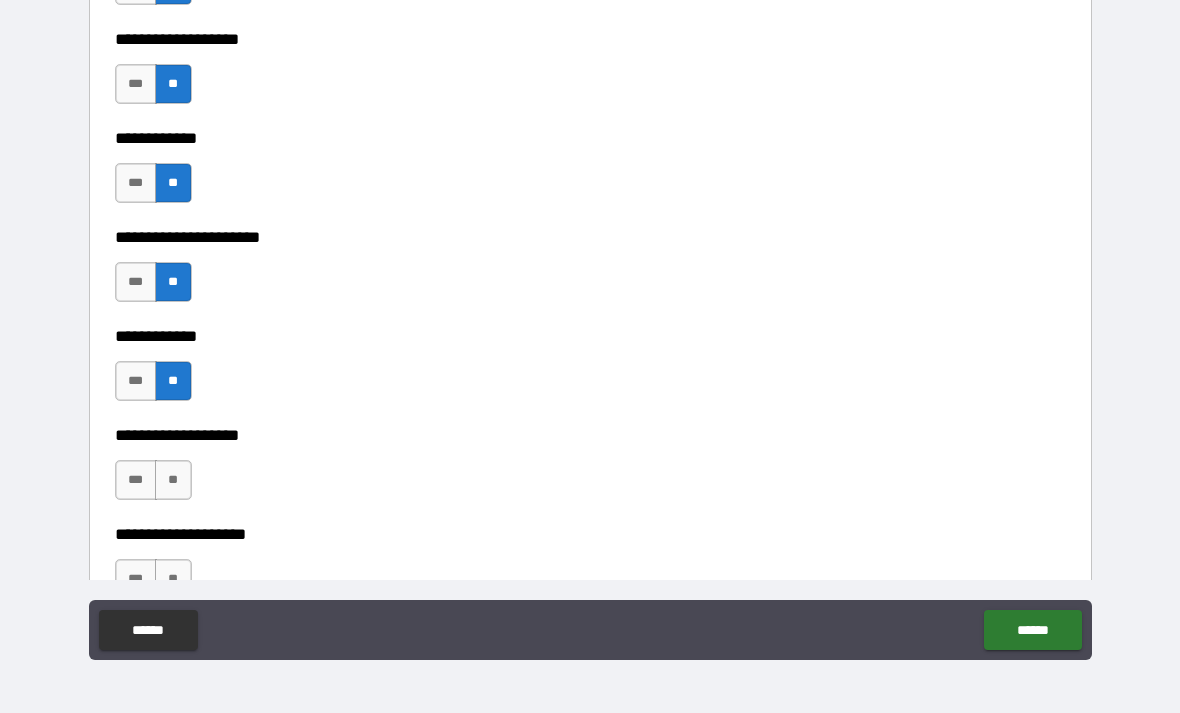 click on "**" at bounding box center (173, 480) 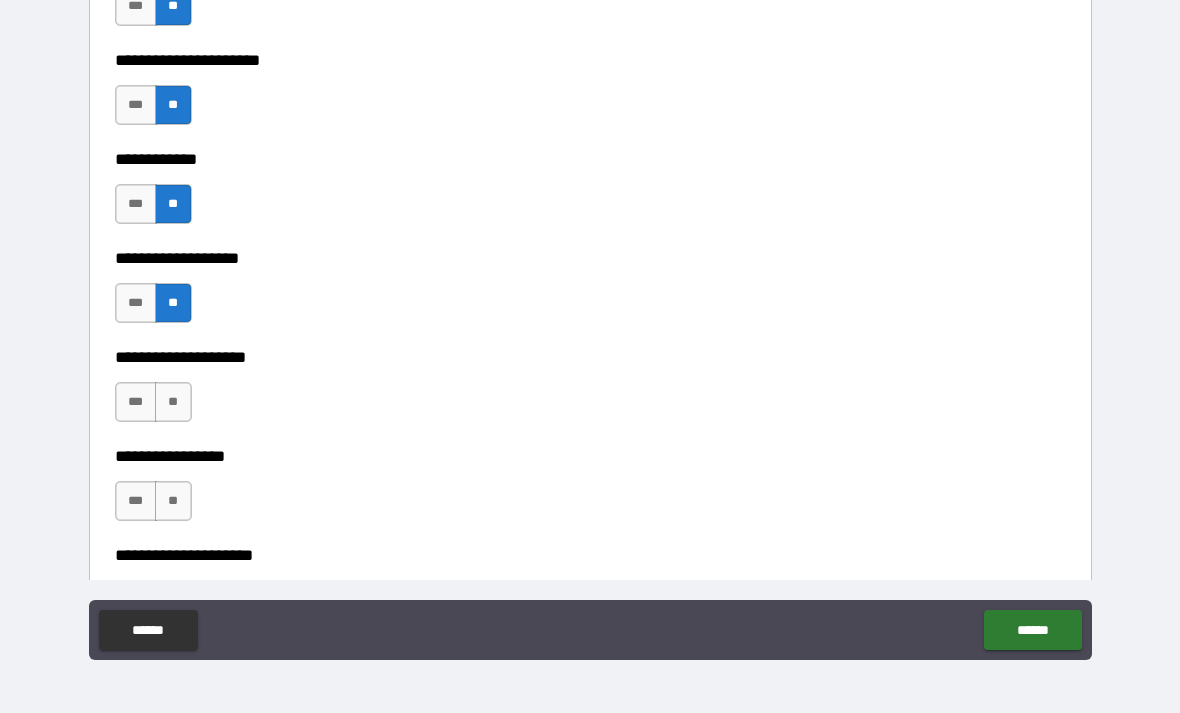 click on "**" at bounding box center [173, 402] 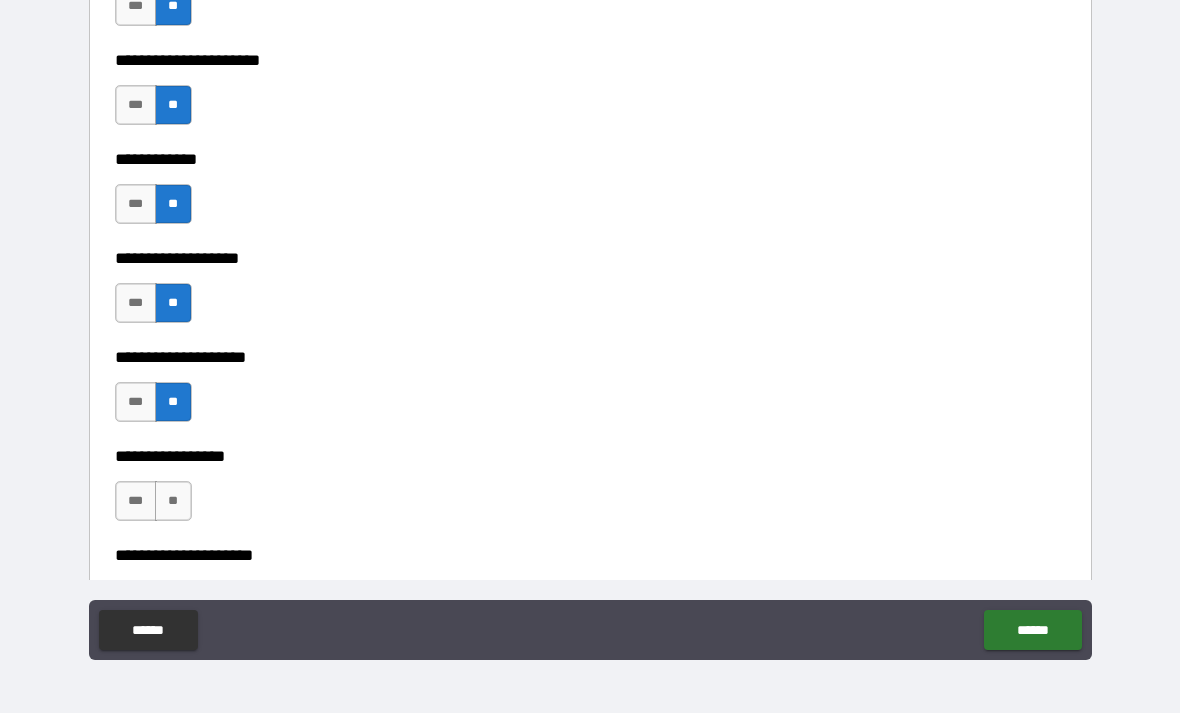 click on "**********" at bounding box center (590, 541) 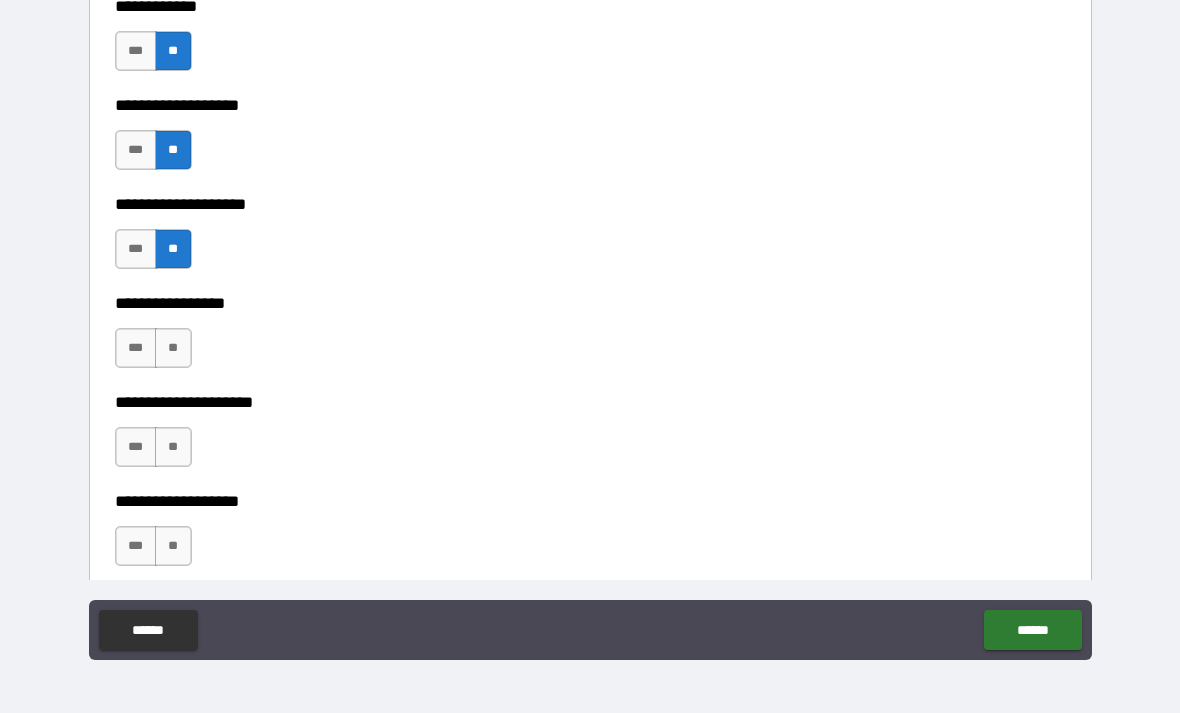 click on "**" at bounding box center [173, 348] 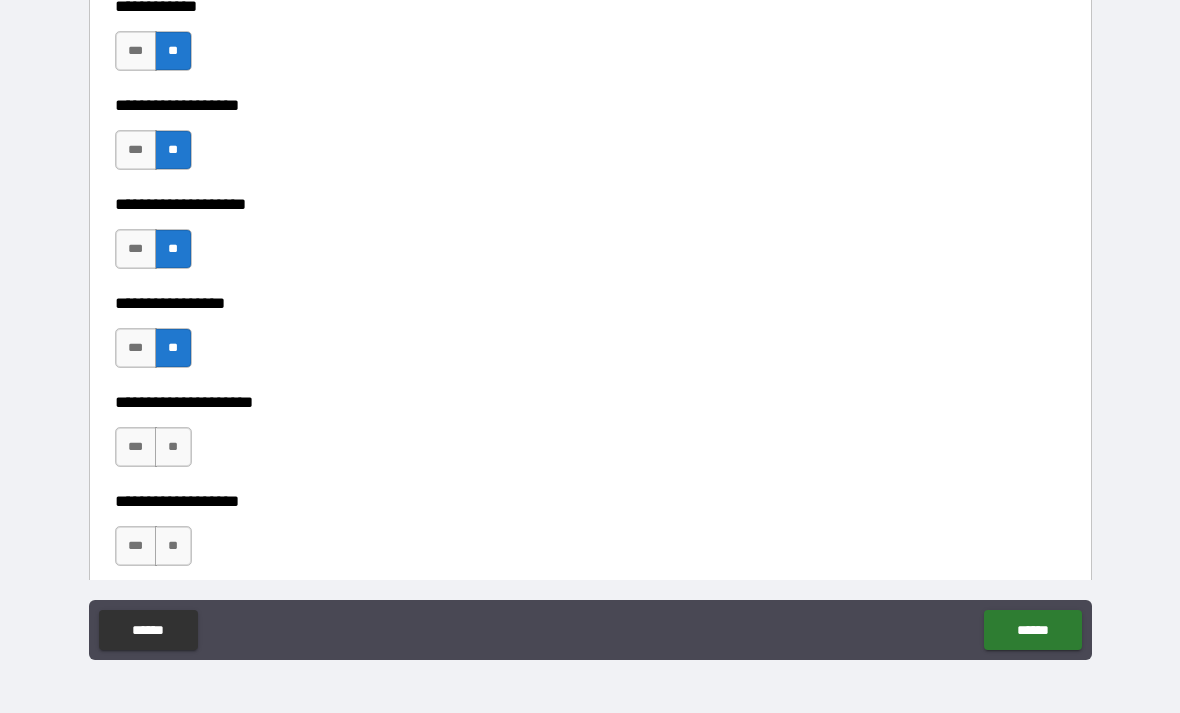 click on "**" at bounding box center (173, 447) 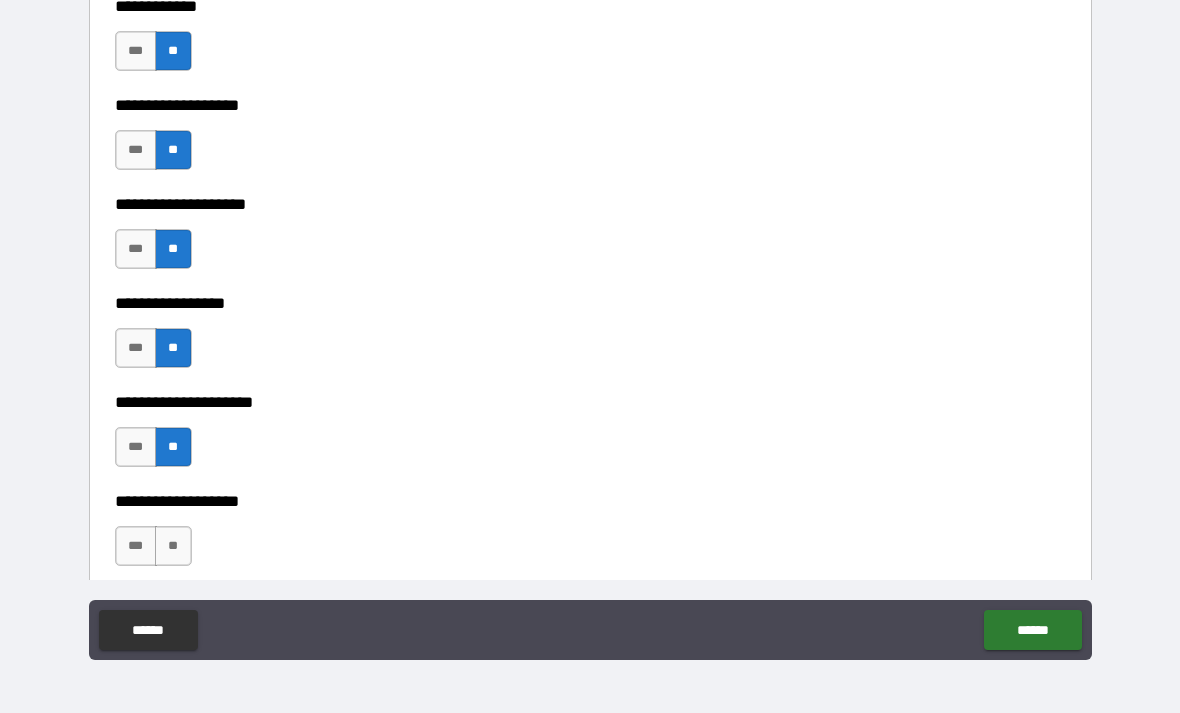 click on "**" at bounding box center (173, 546) 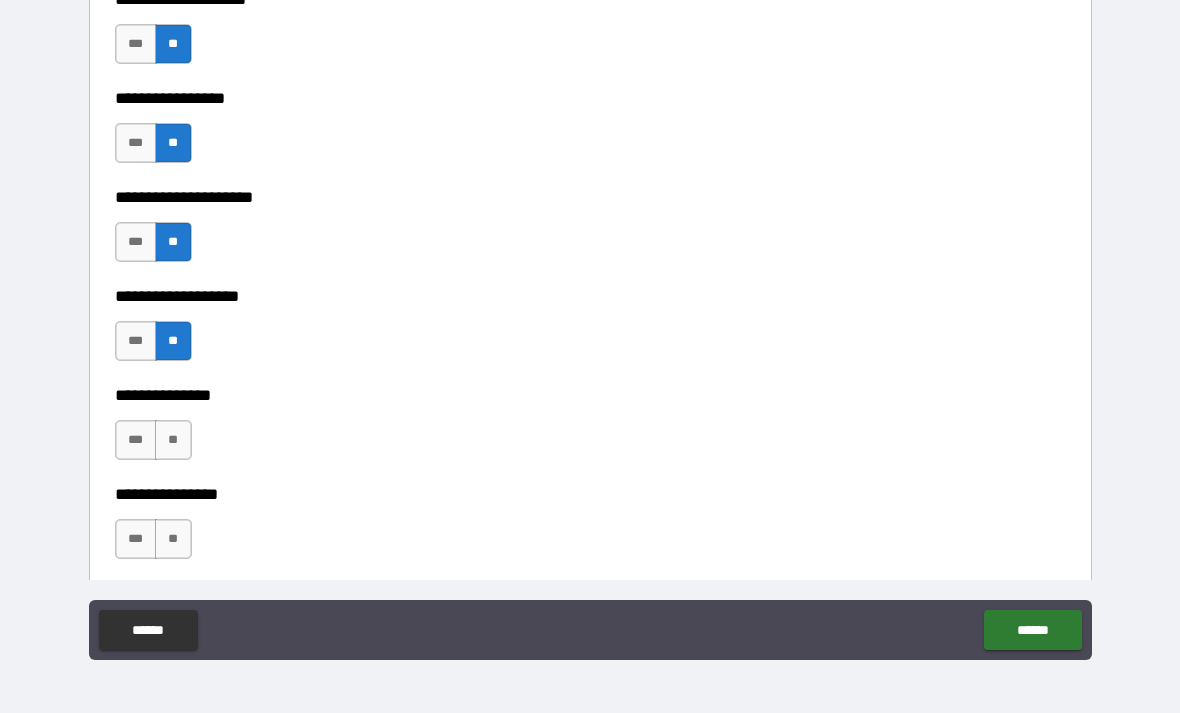 click on "**" at bounding box center (173, 440) 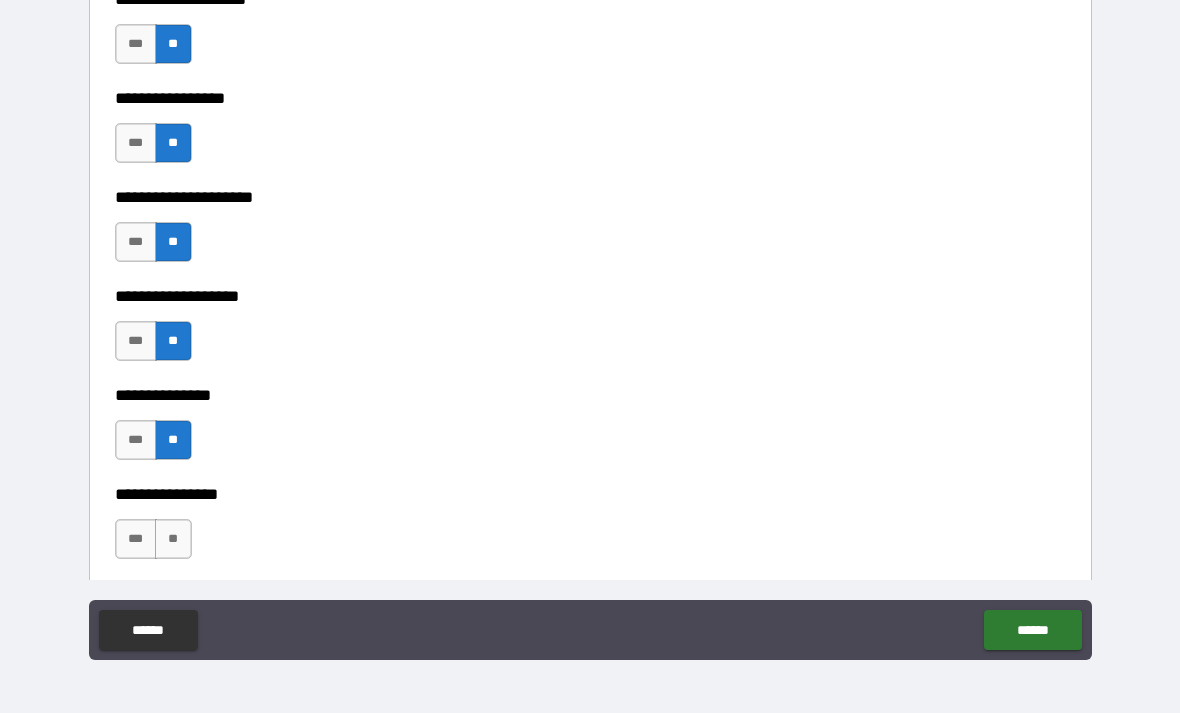 click on "**" at bounding box center [173, 539] 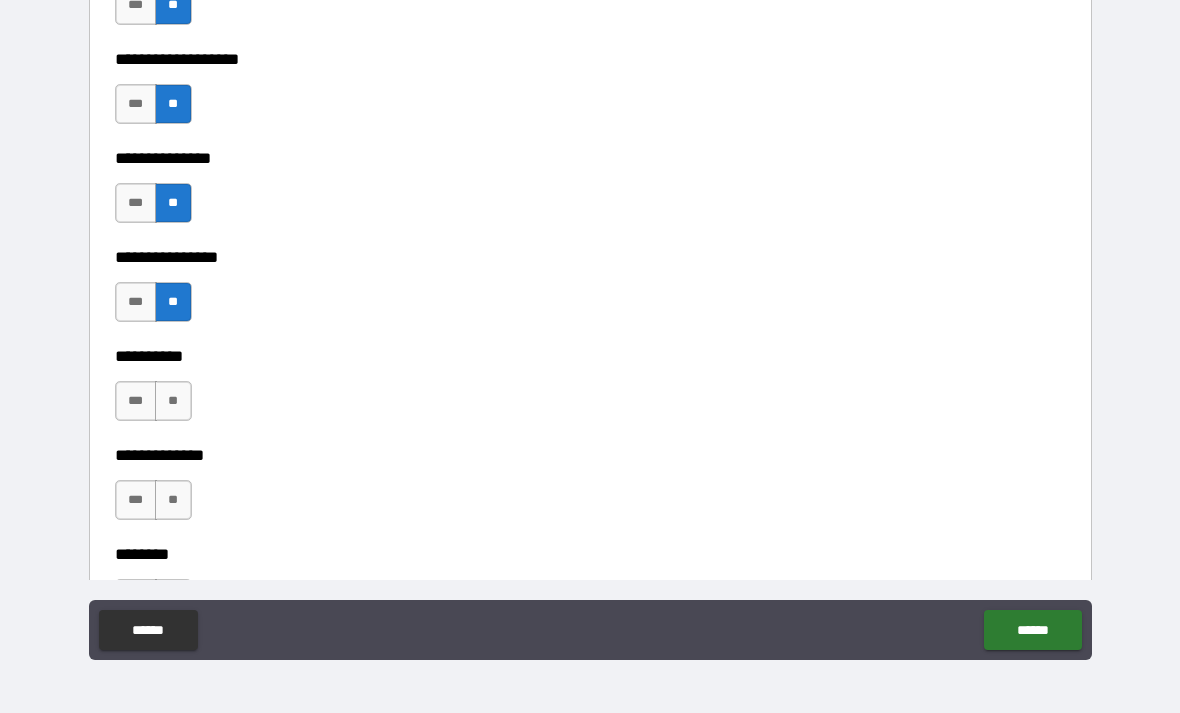 click on "**" at bounding box center [173, 401] 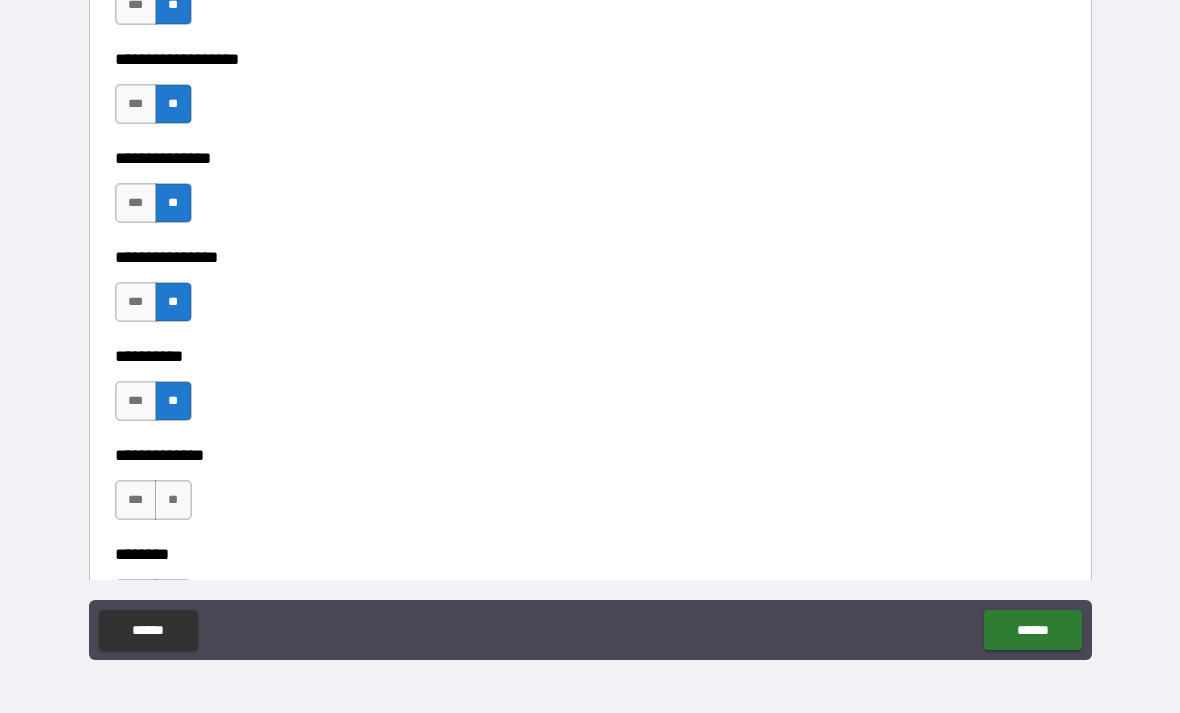 click on "**" at bounding box center [173, 500] 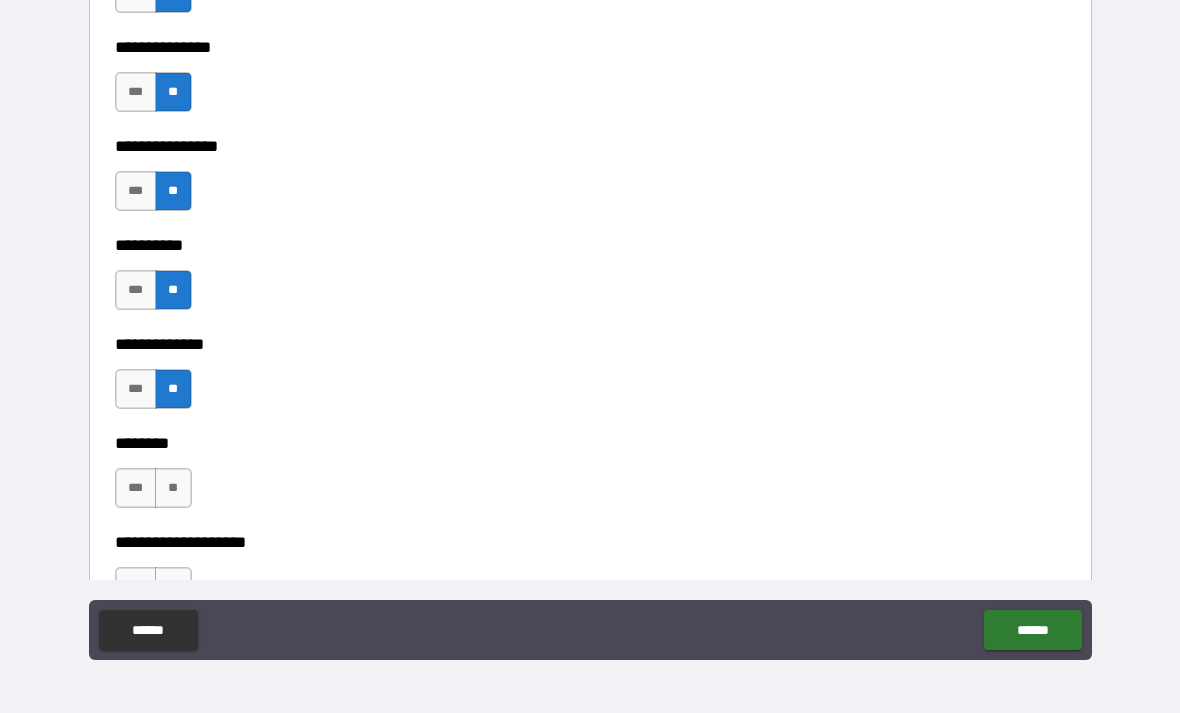 click on "**" at bounding box center (173, 488) 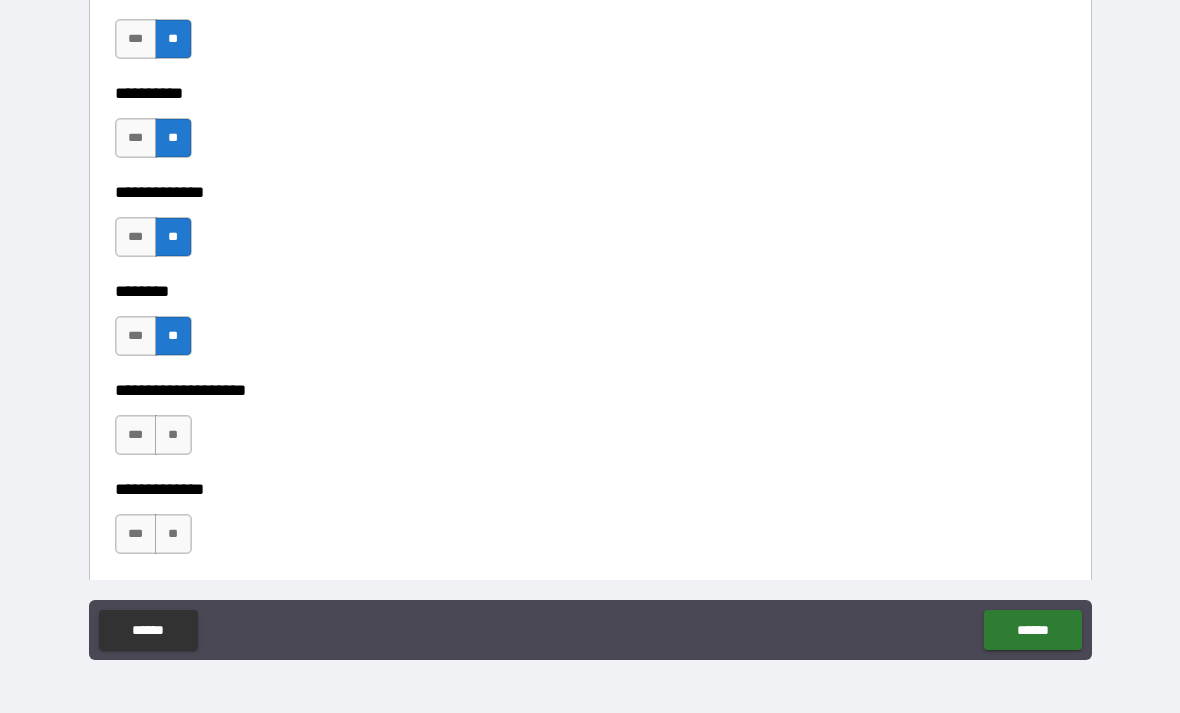 scroll, scrollTop: 8586, scrollLeft: 0, axis: vertical 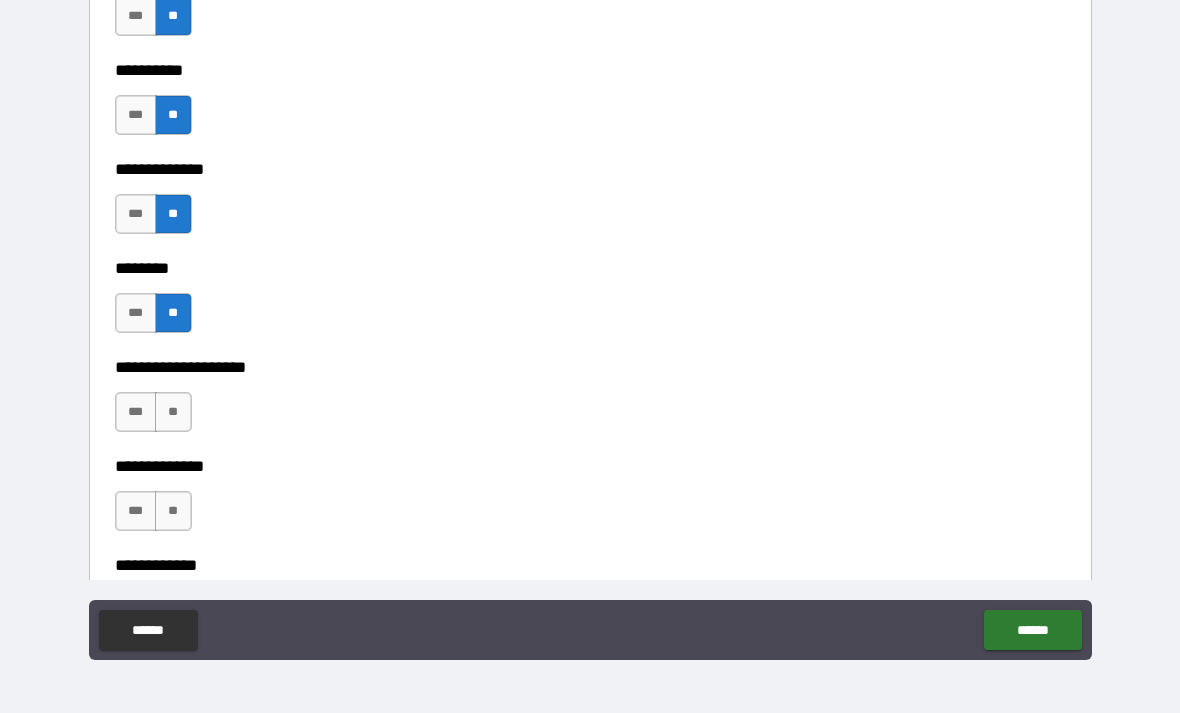 click on "**" at bounding box center [173, 412] 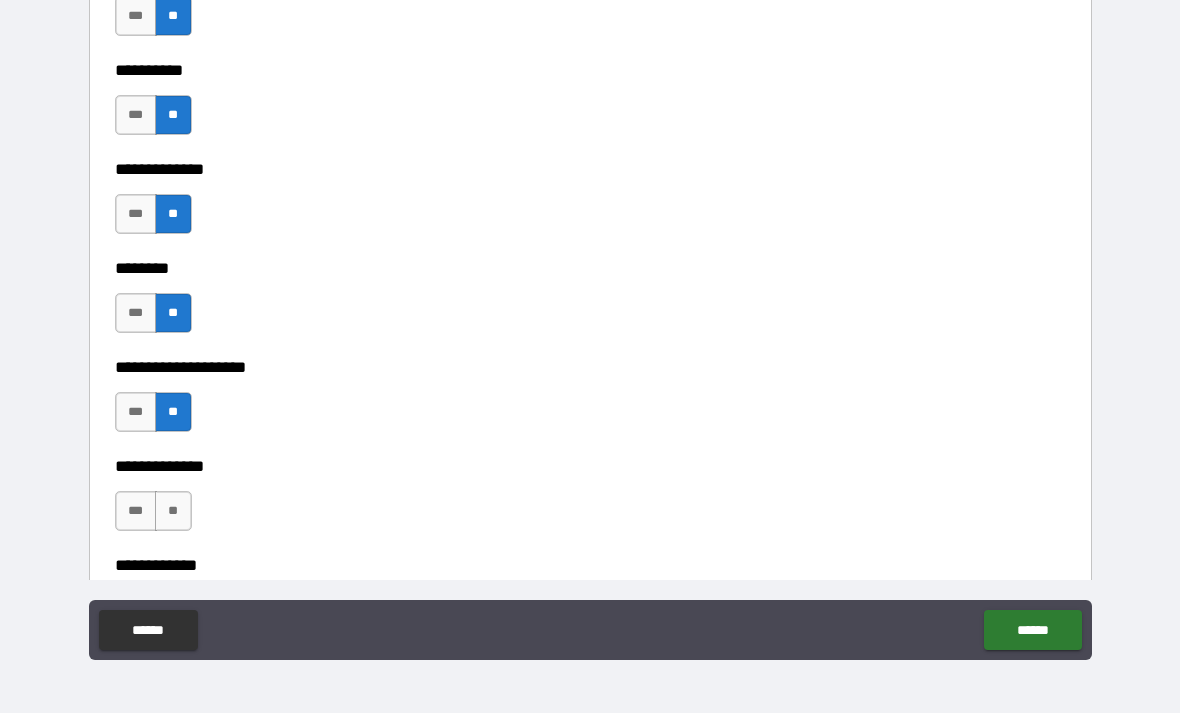 click on "**" at bounding box center (173, 511) 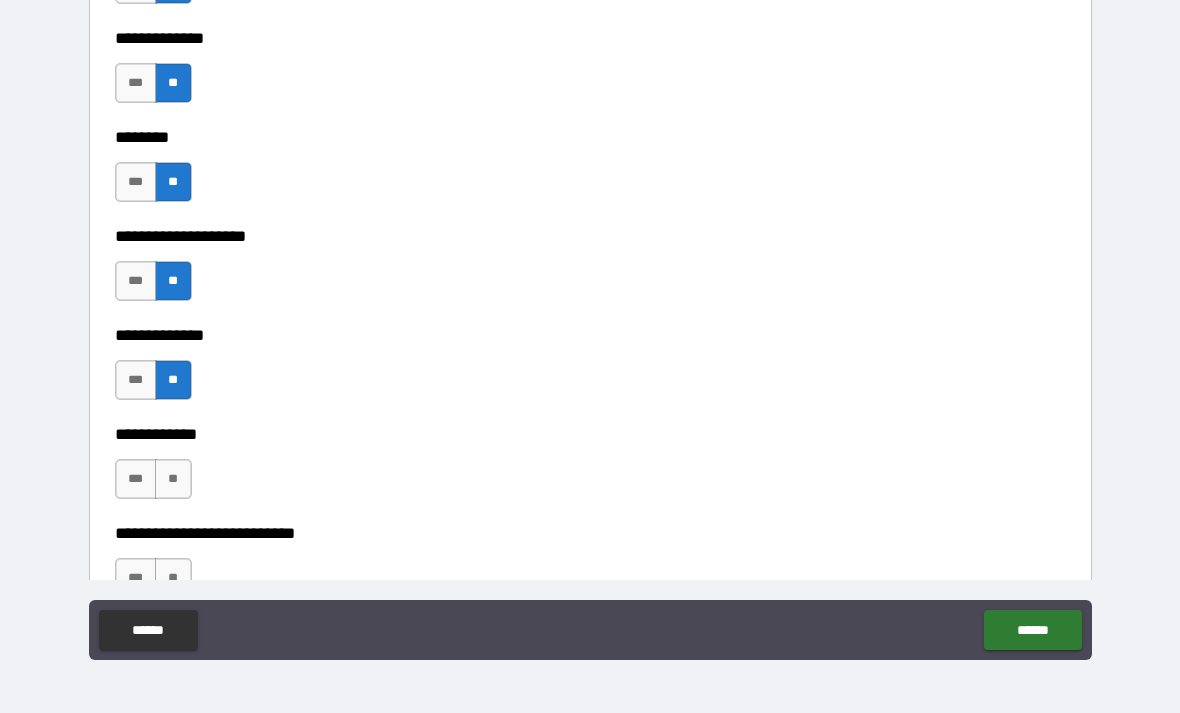 scroll, scrollTop: 8720, scrollLeft: 0, axis: vertical 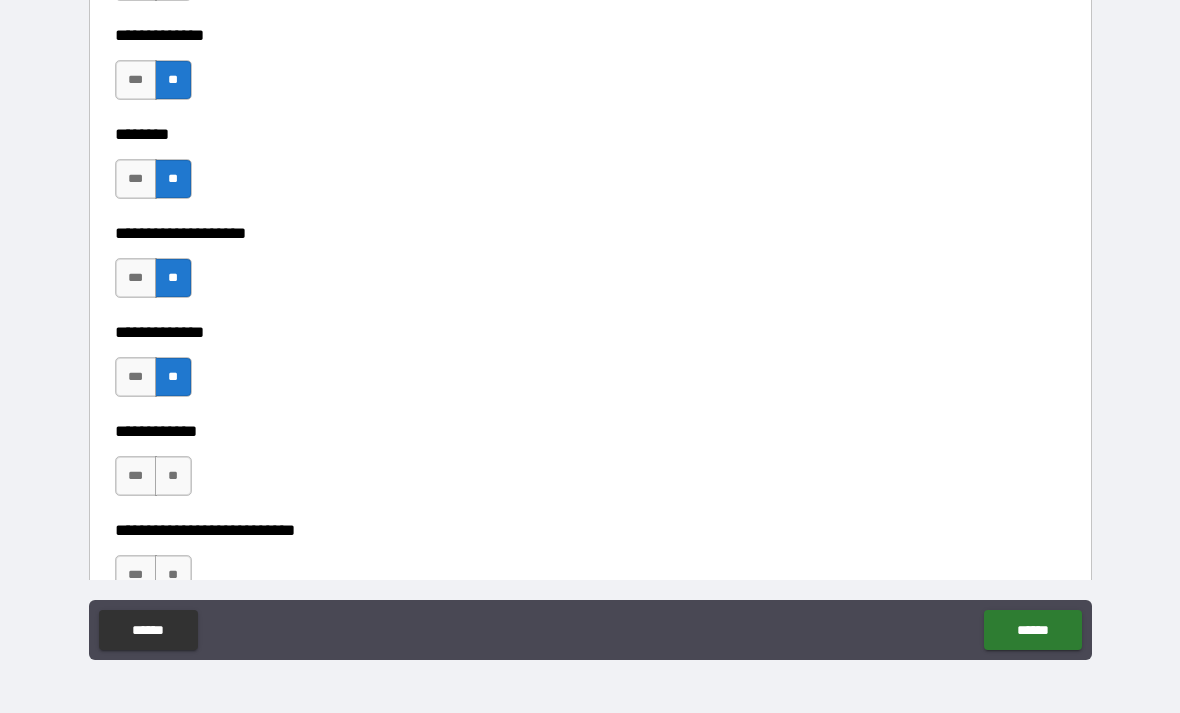 click on "**" at bounding box center [173, 476] 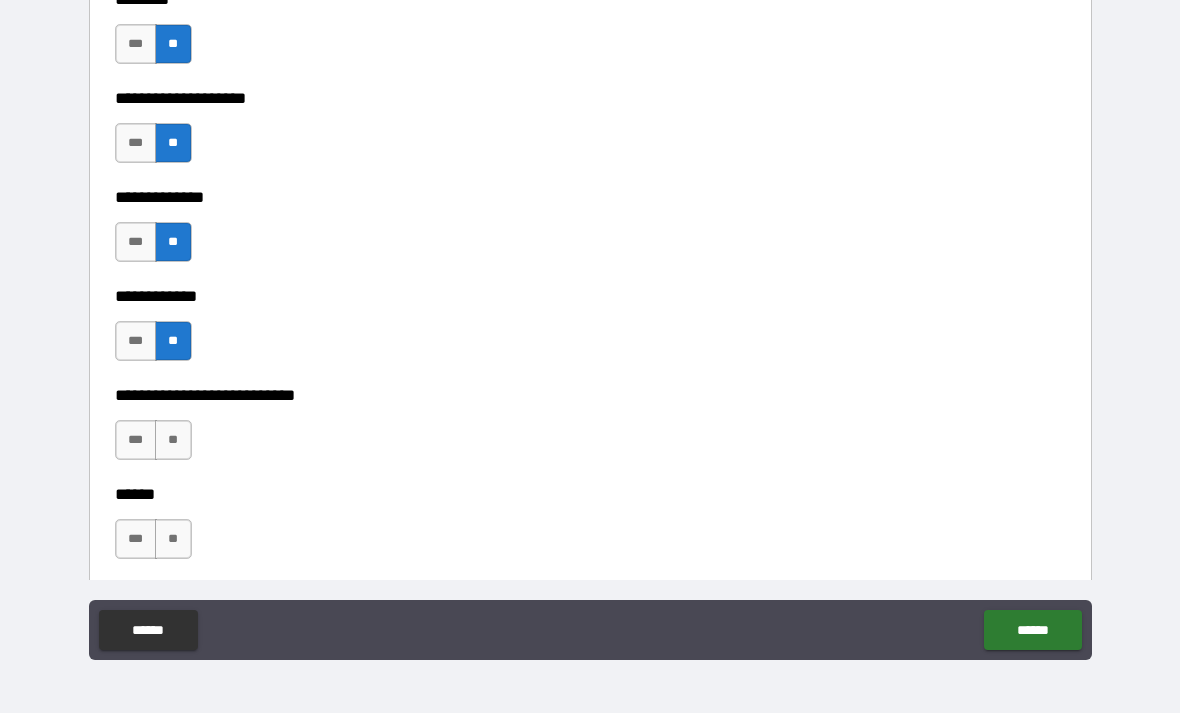 scroll, scrollTop: 8858, scrollLeft: 0, axis: vertical 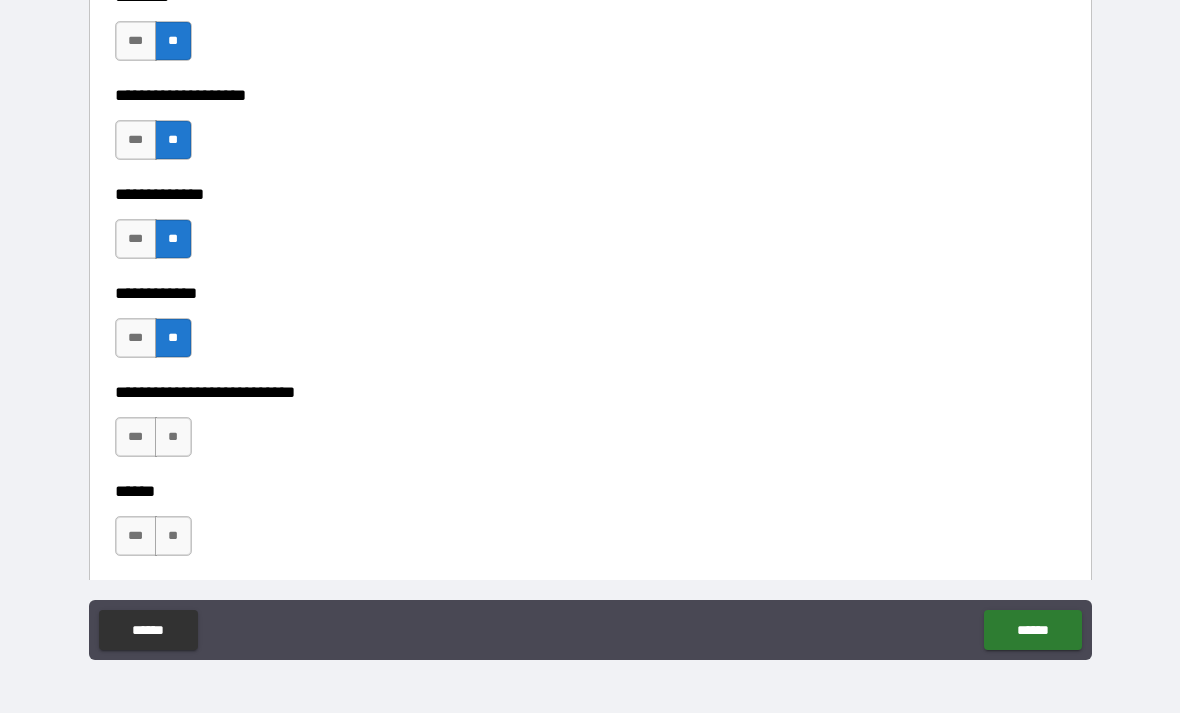 click on "**" at bounding box center [173, 437] 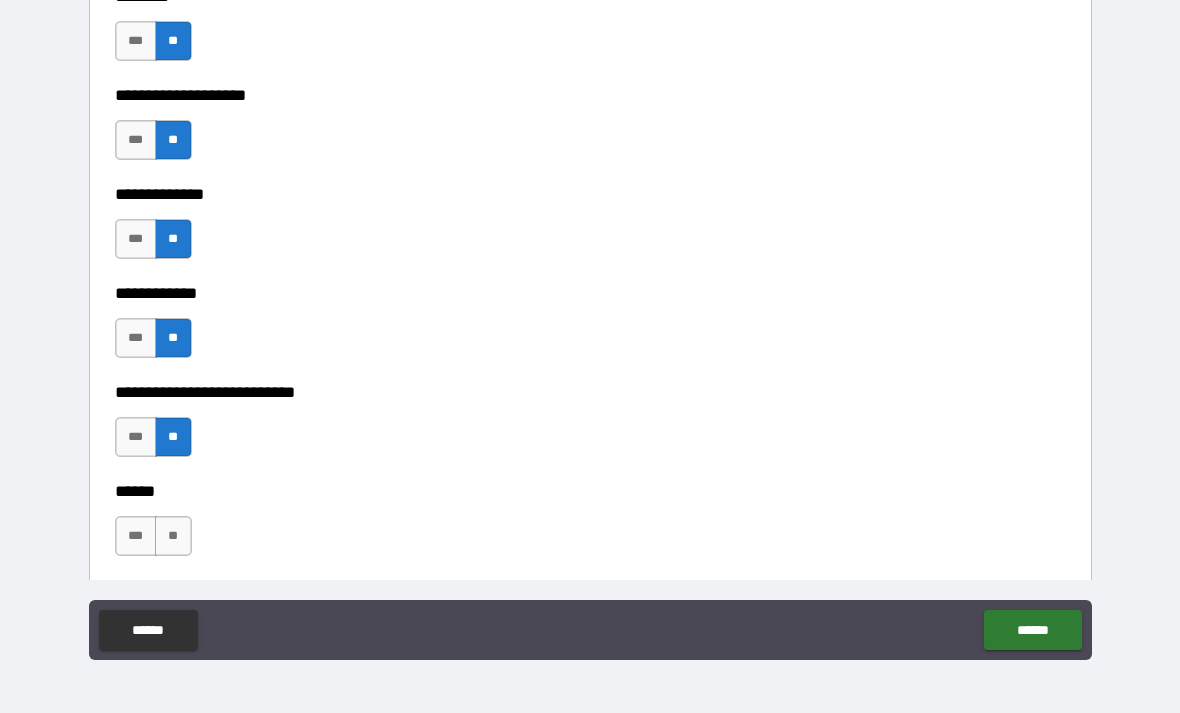 click on "**" at bounding box center [173, 536] 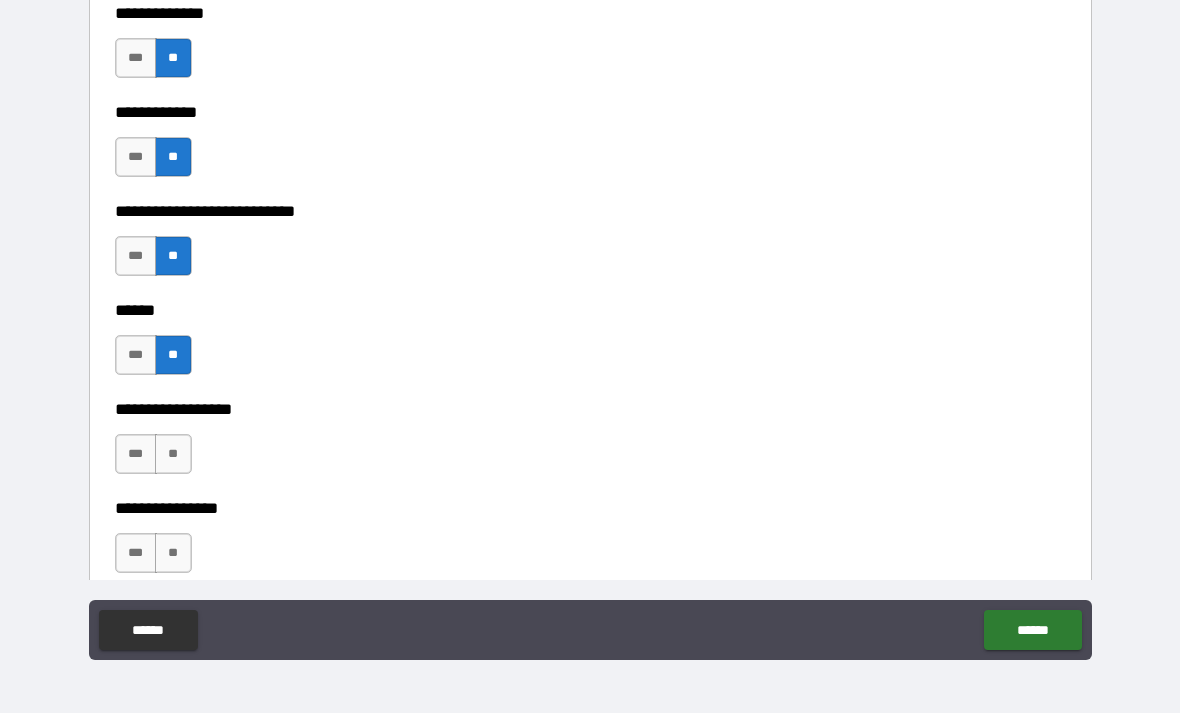 click on "**********" at bounding box center (590, 395) 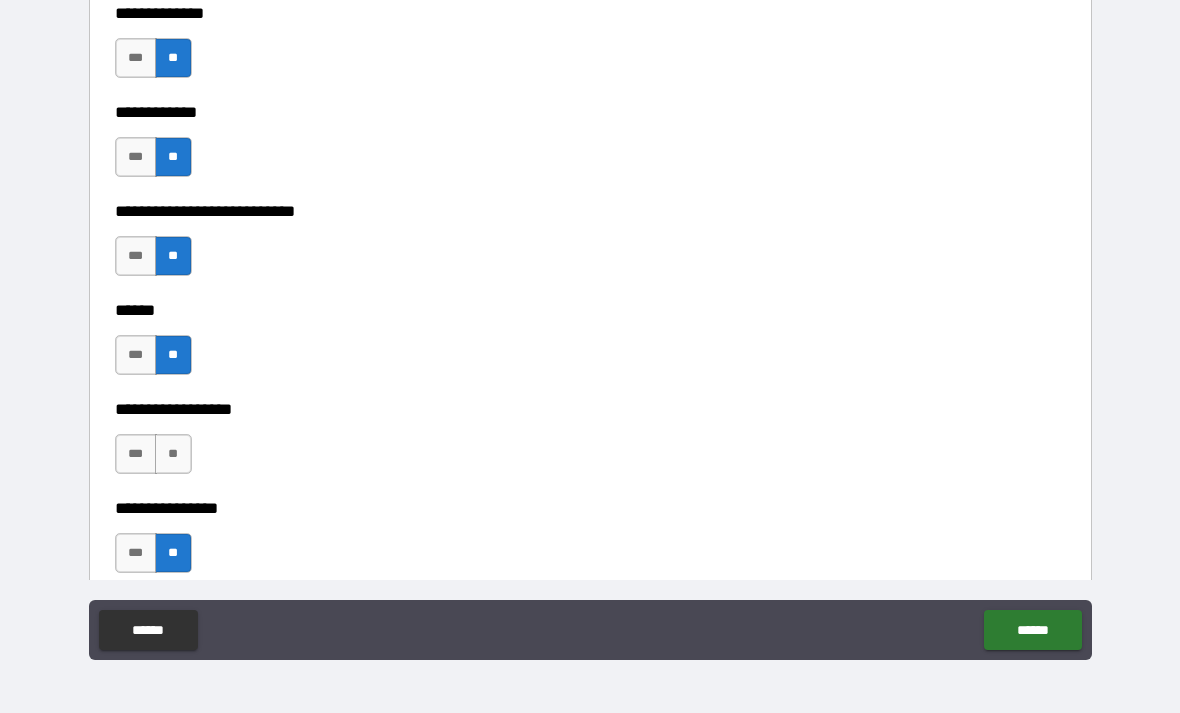 click on "**" at bounding box center (173, 454) 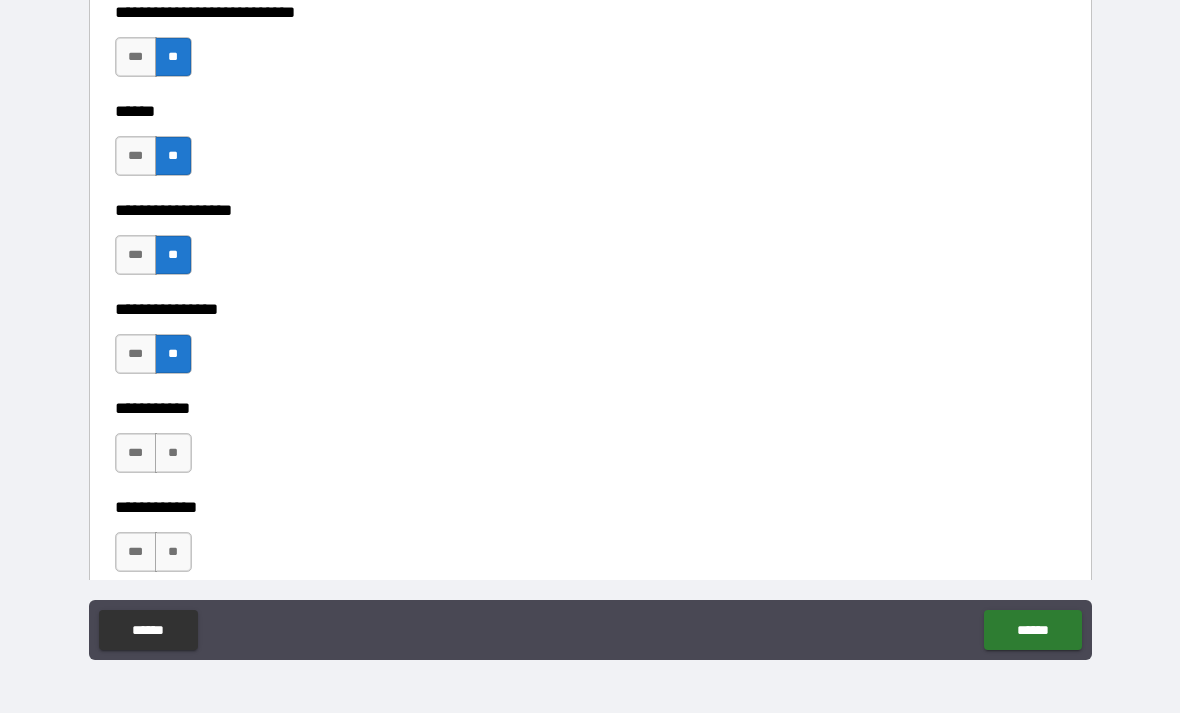 scroll, scrollTop: 9236, scrollLeft: 0, axis: vertical 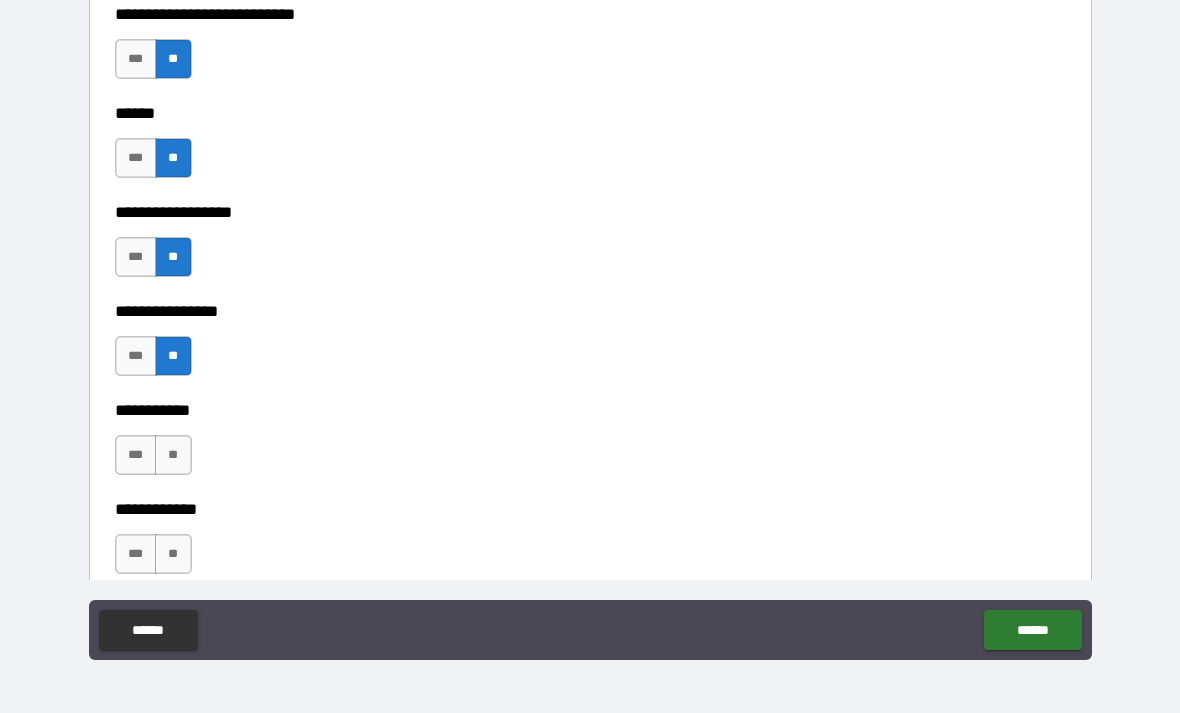 click on "**" at bounding box center [173, 455] 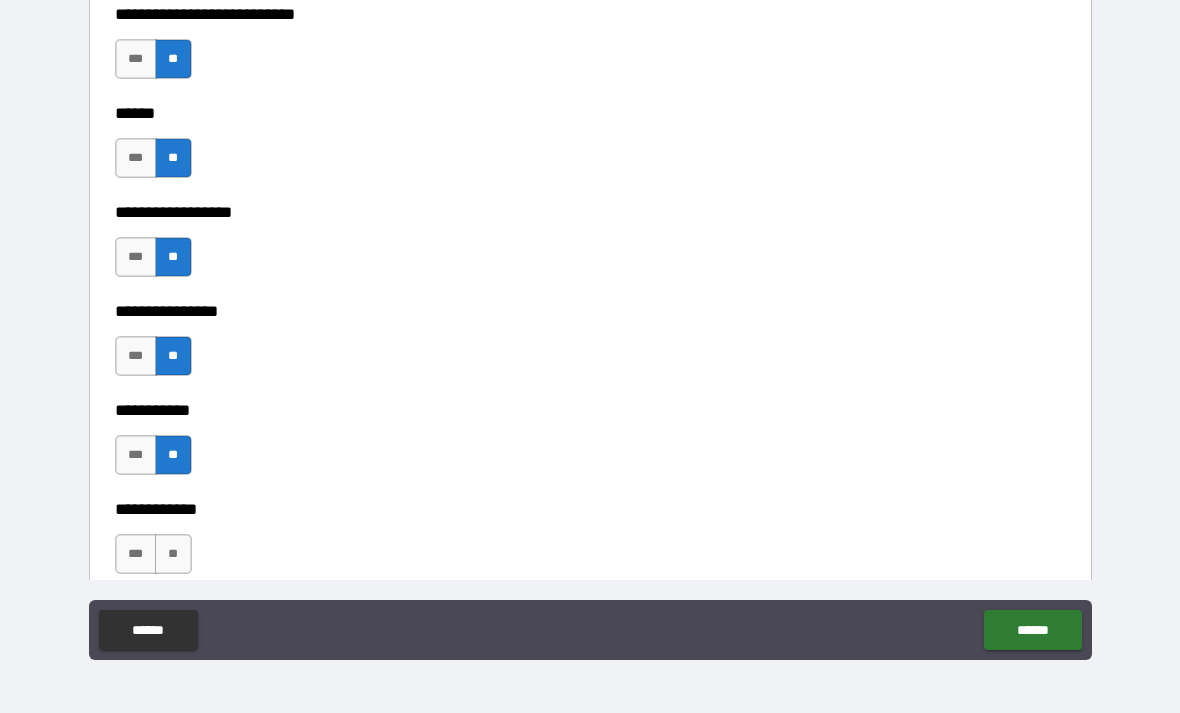 click on "*** **" at bounding box center (153, 554) 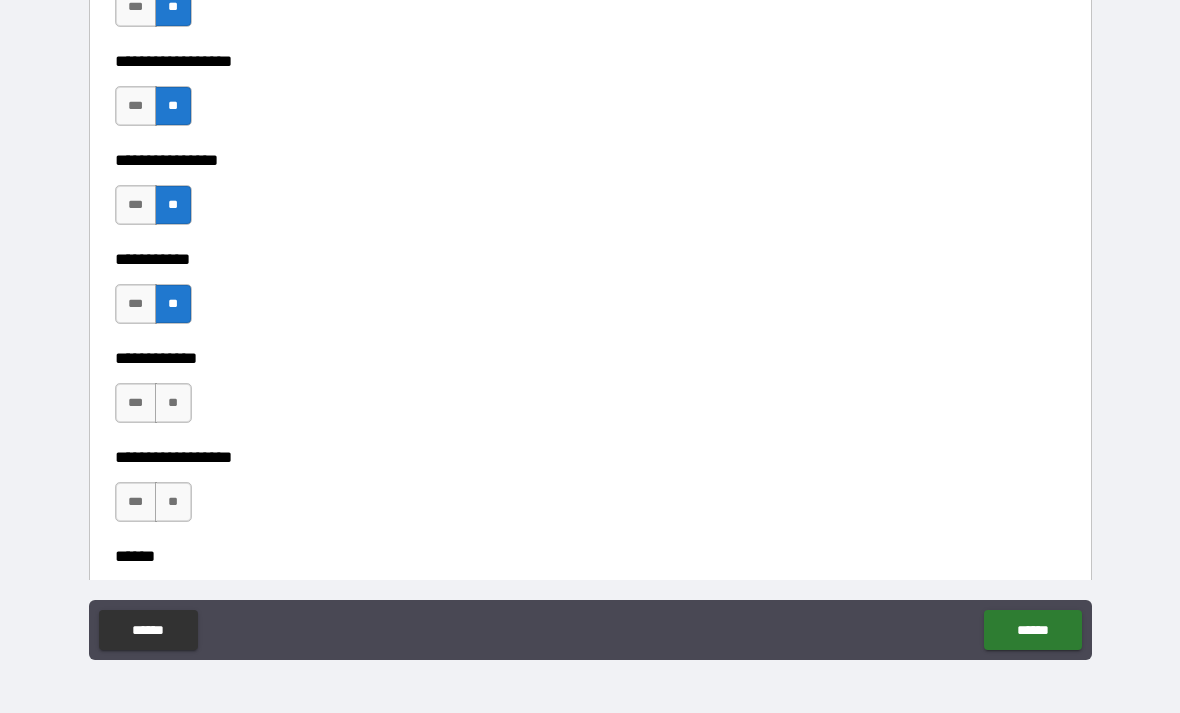 scroll, scrollTop: 9401, scrollLeft: 0, axis: vertical 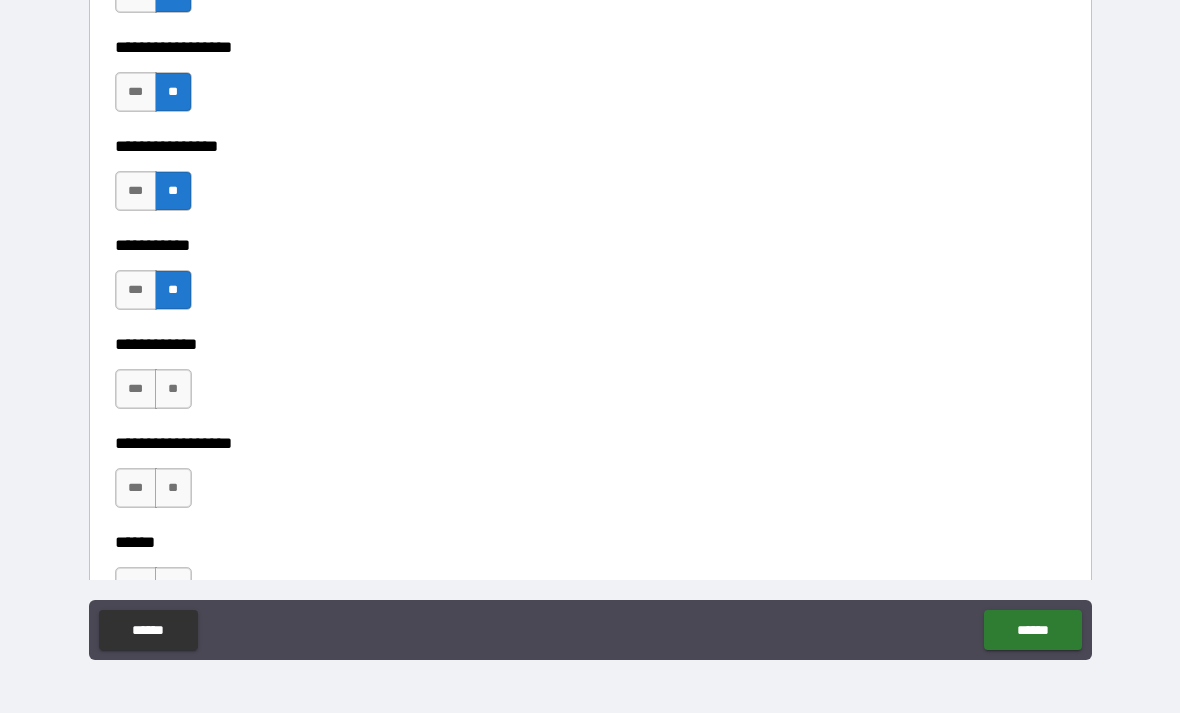click on "**" at bounding box center (173, 389) 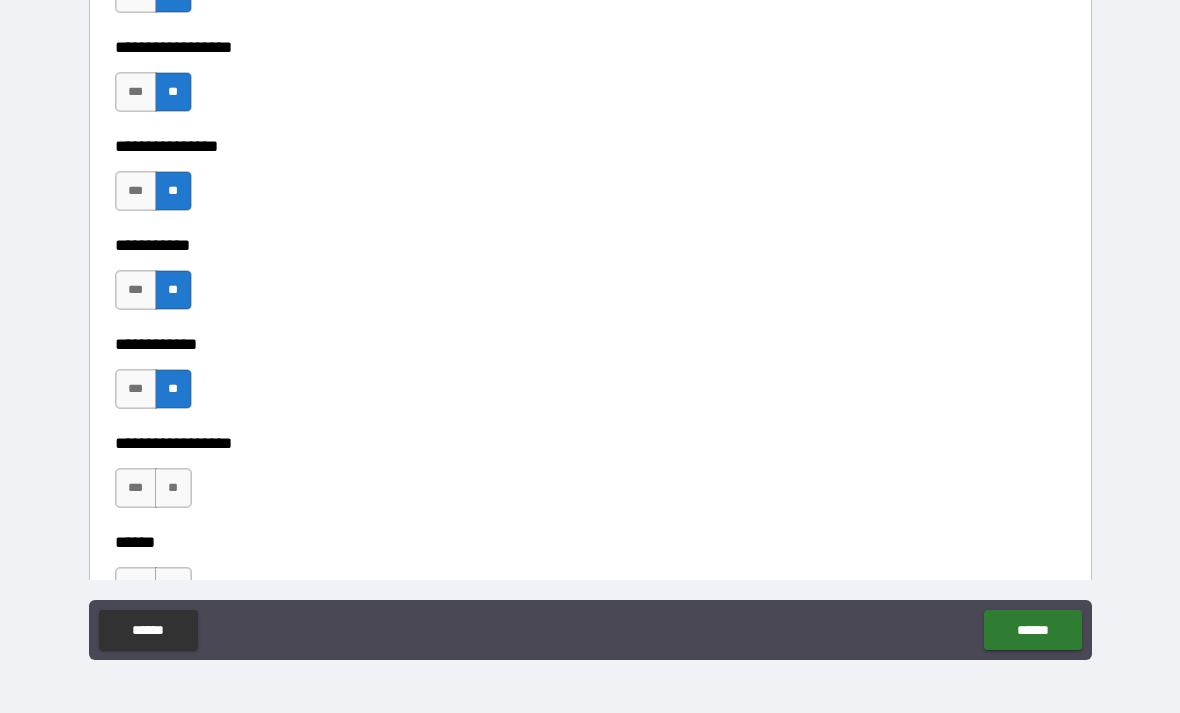 click on "**" at bounding box center [173, 488] 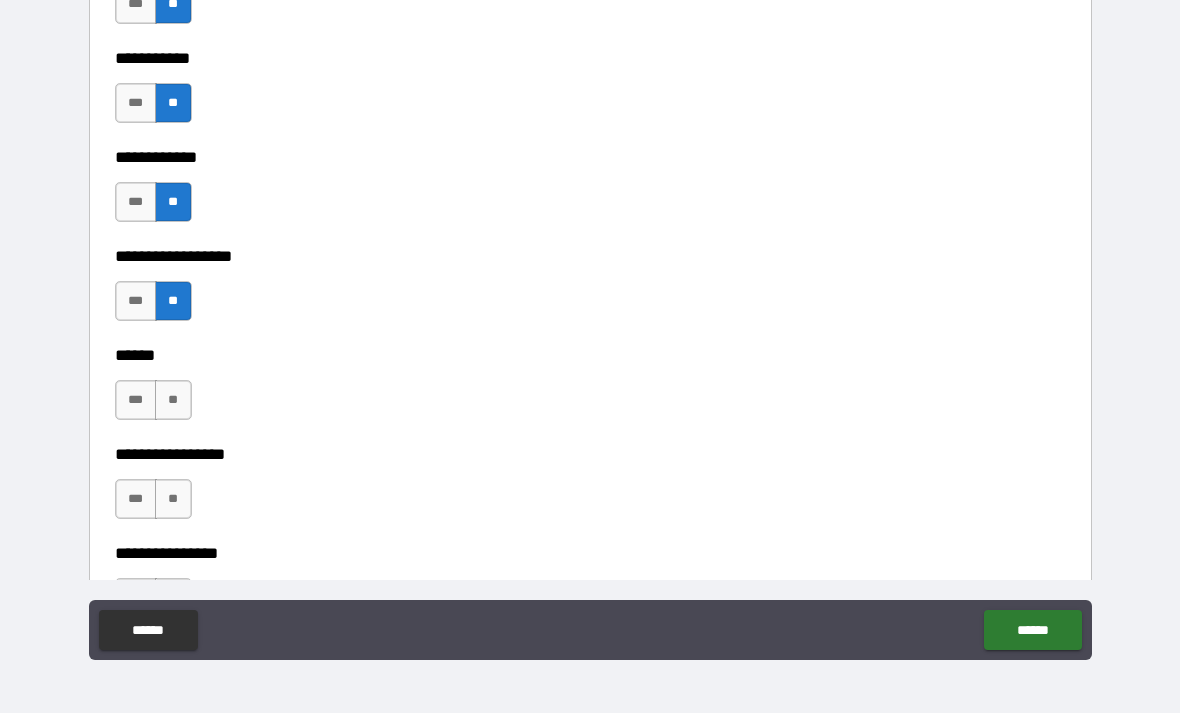 scroll, scrollTop: 9586, scrollLeft: 0, axis: vertical 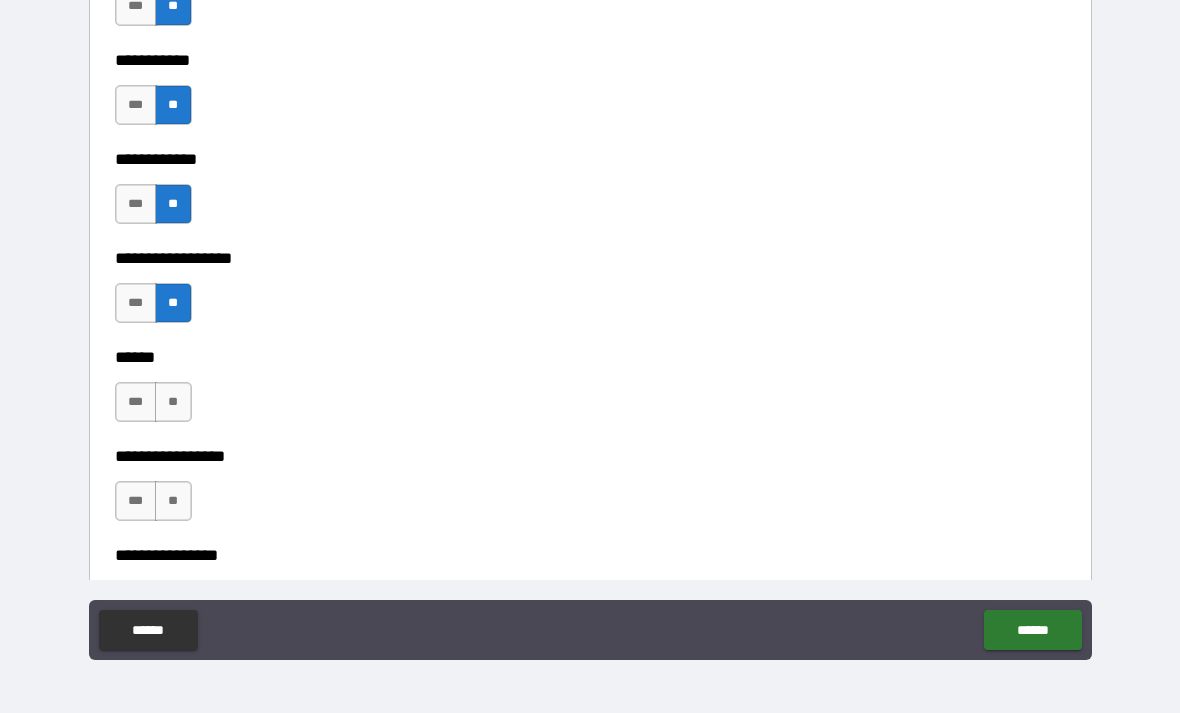 click on "**" at bounding box center (173, 402) 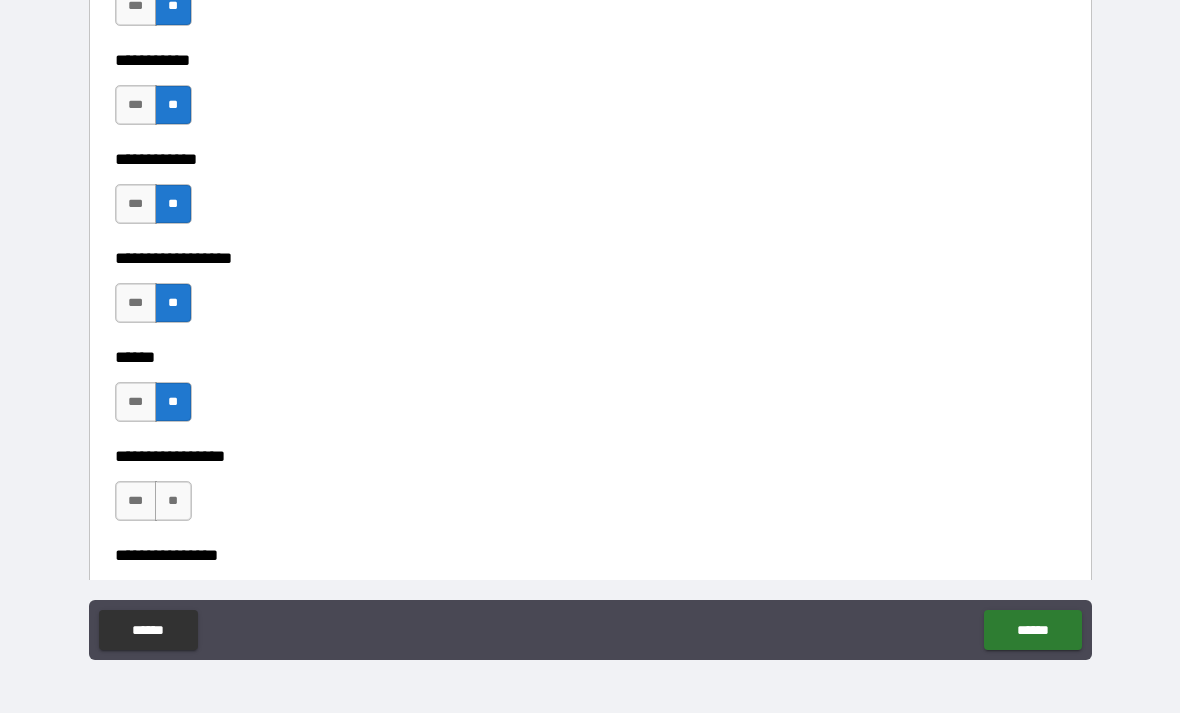 click on "**" at bounding box center [173, 501] 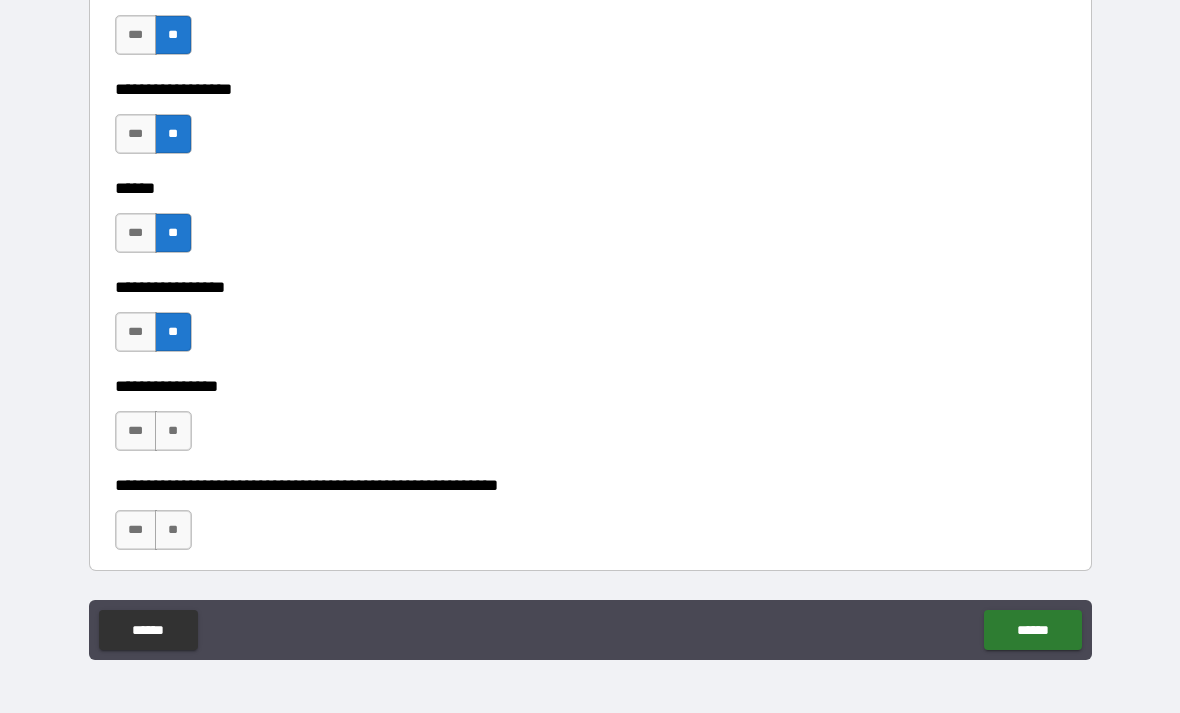 click on "**" at bounding box center (173, 431) 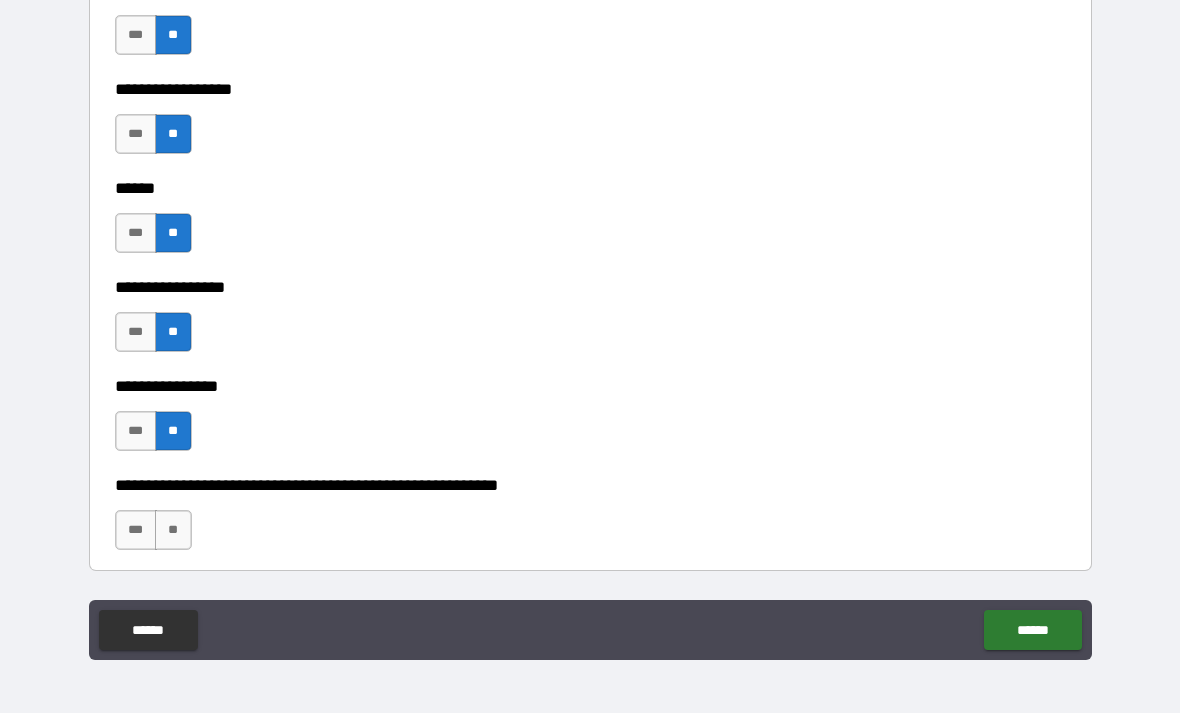 click on "**" at bounding box center [173, 530] 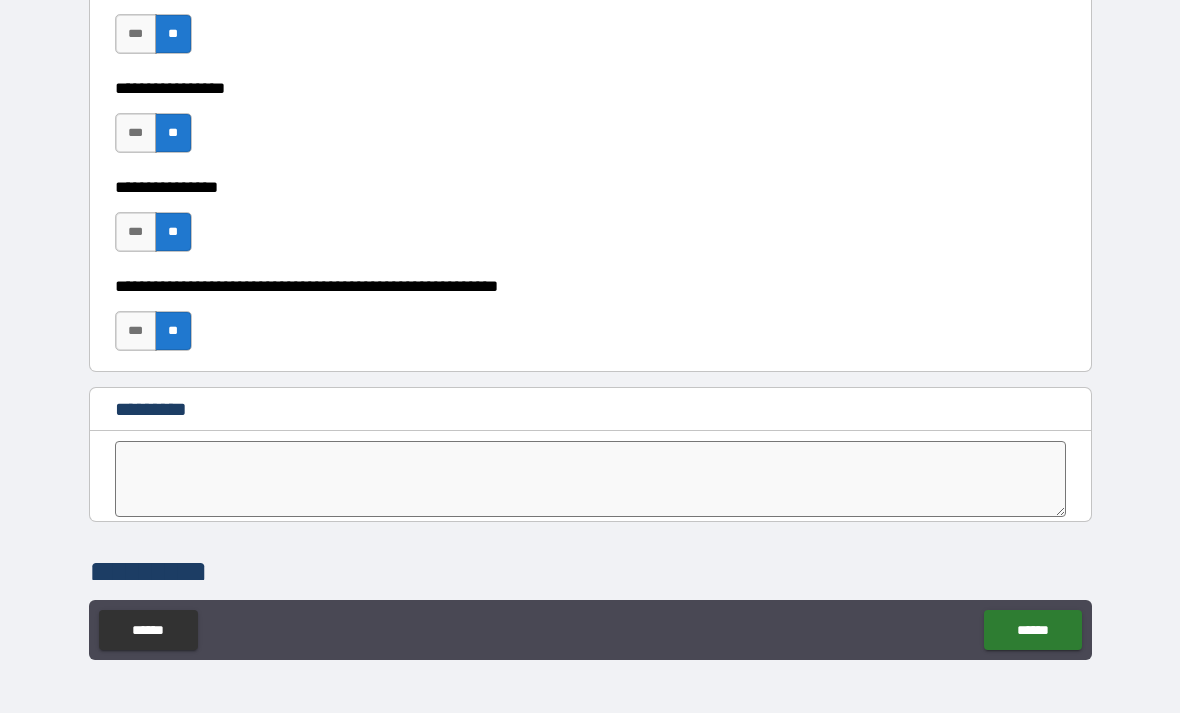 scroll, scrollTop: 9965, scrollLeft: 0, axis: vertical 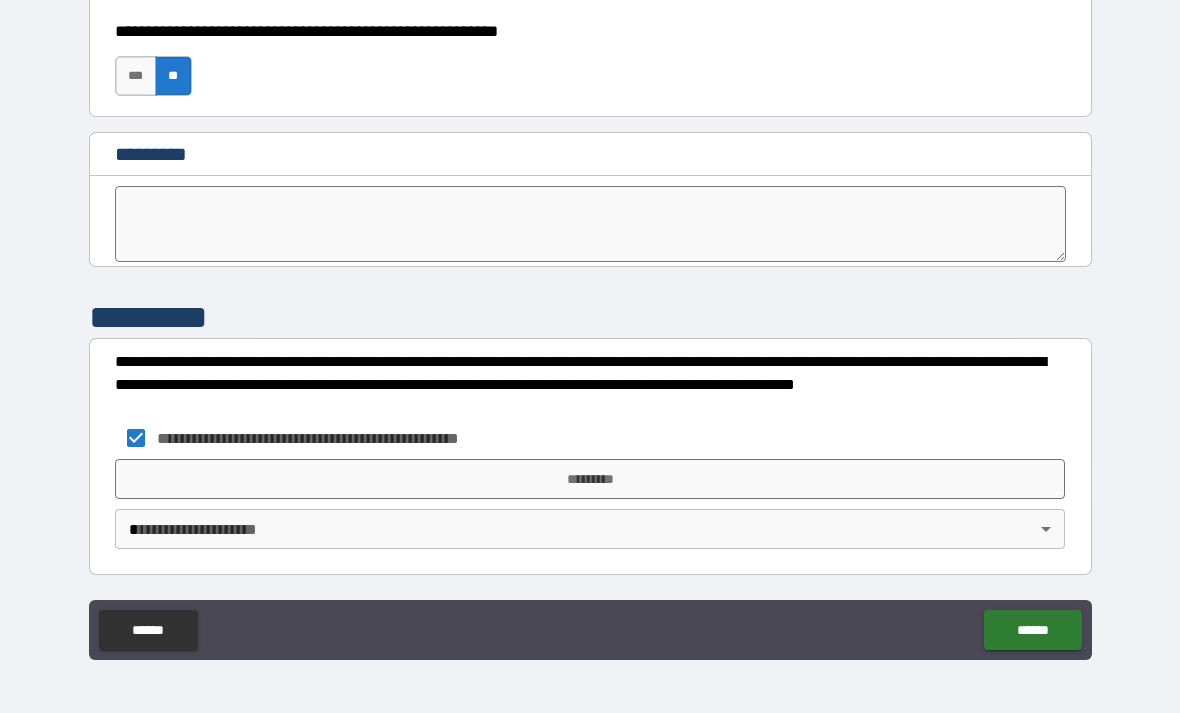 click on "**********" at bounding box center (590, 324) 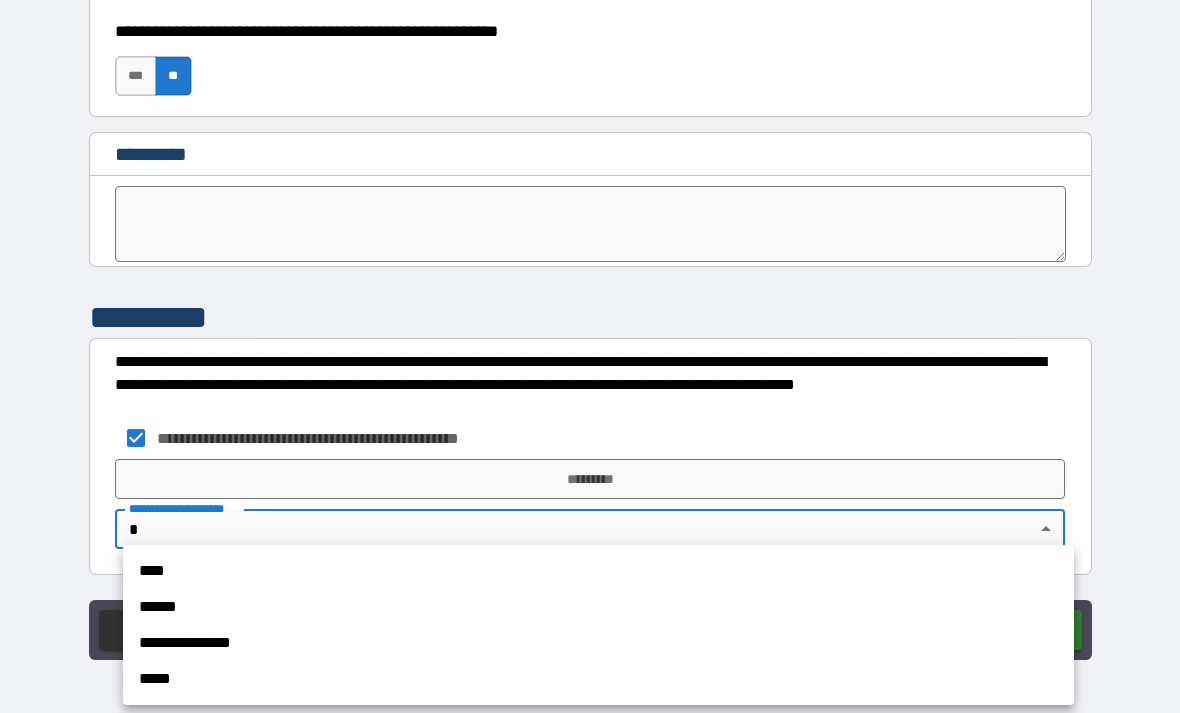 click on "******" at bounding box center (598, 607) 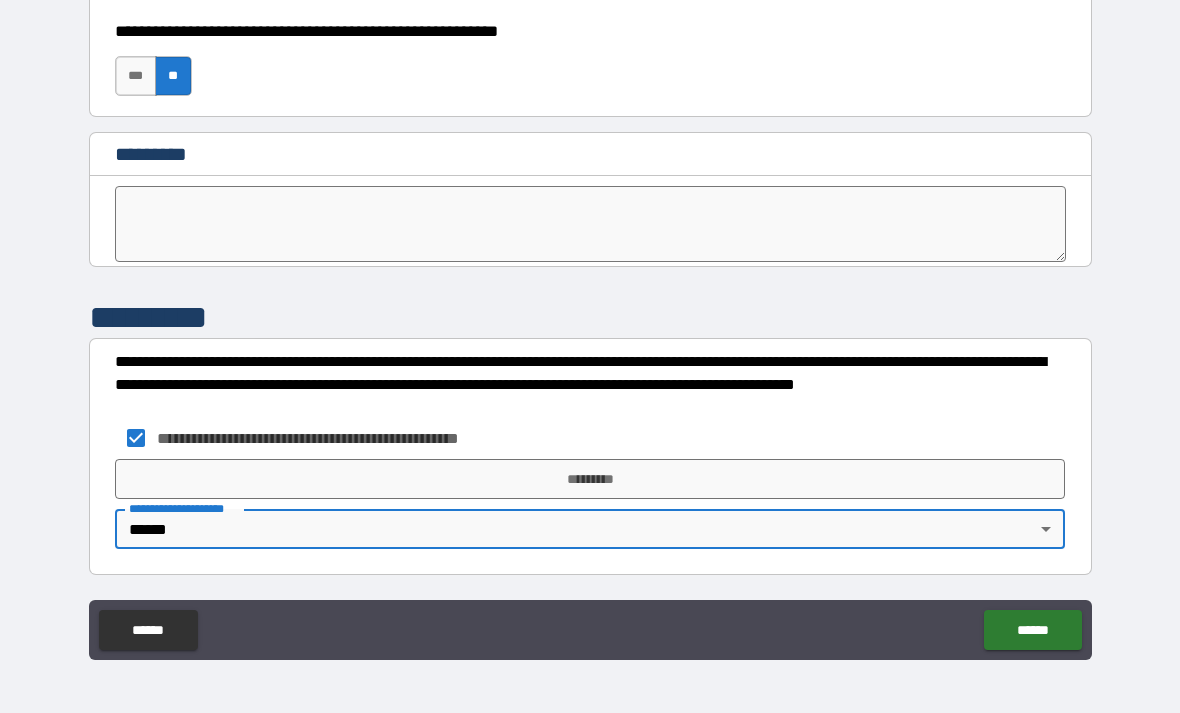 click on "**********" at bounding box center [590, 356] 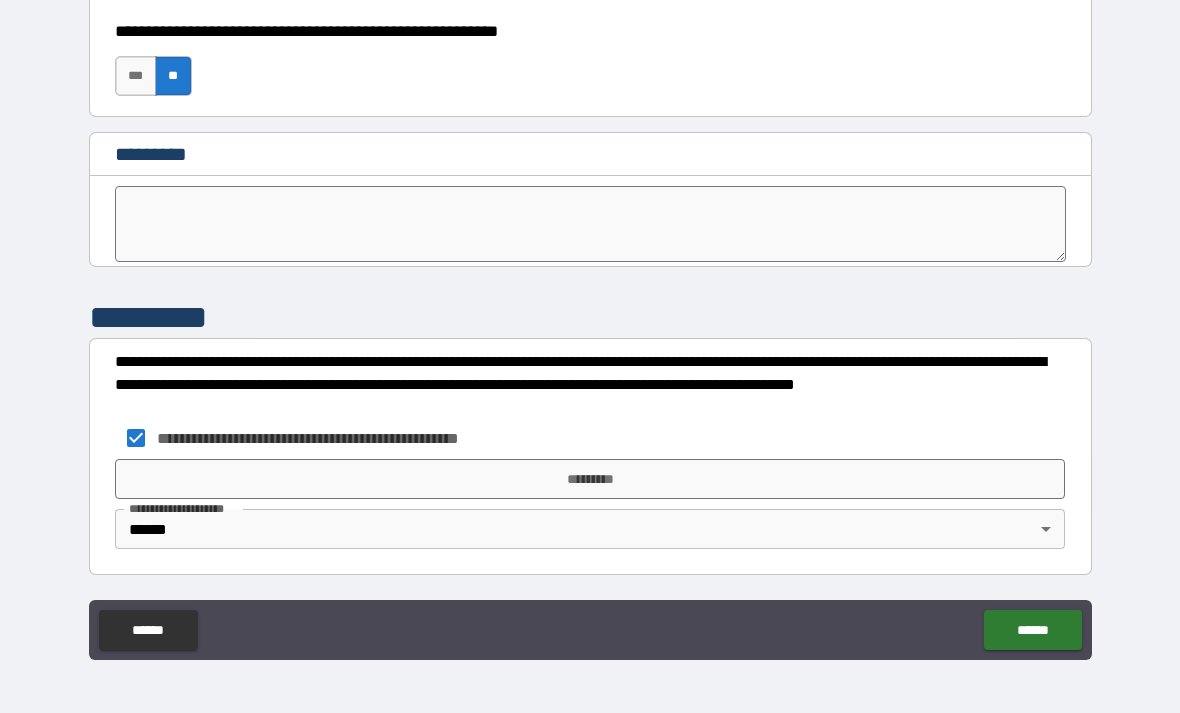 click on "**********" at bounding box center [590, 324] 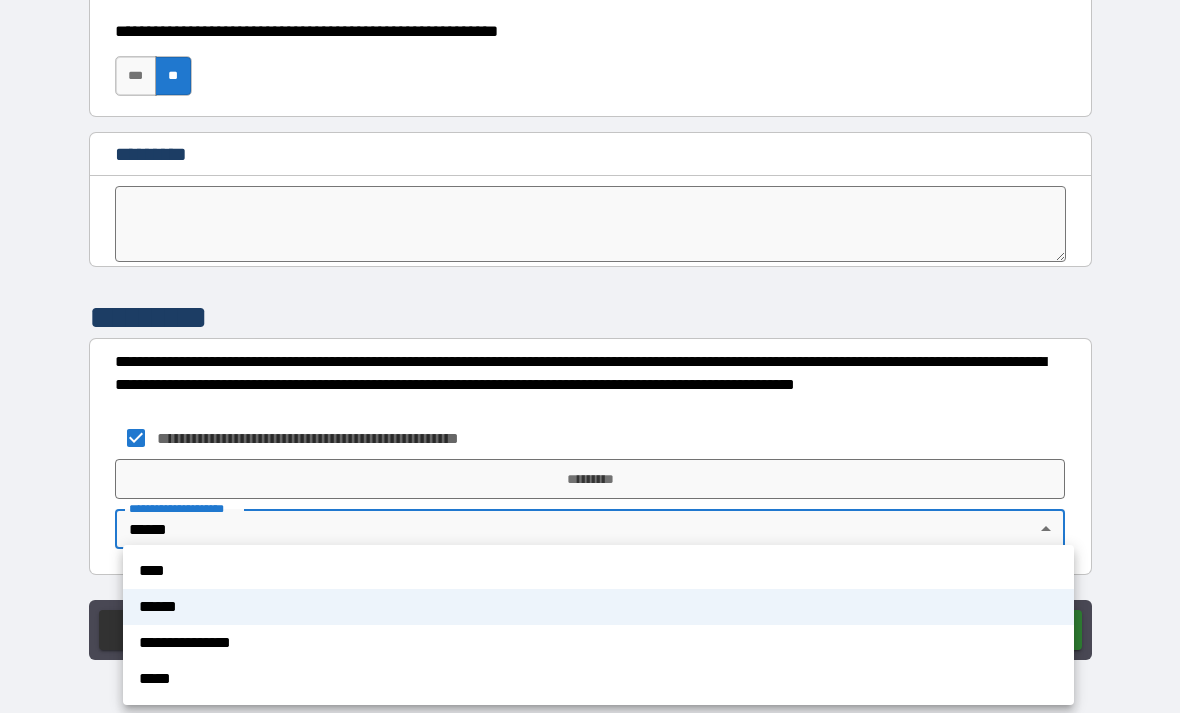 click on "**********" at bounding box center [598, 643] 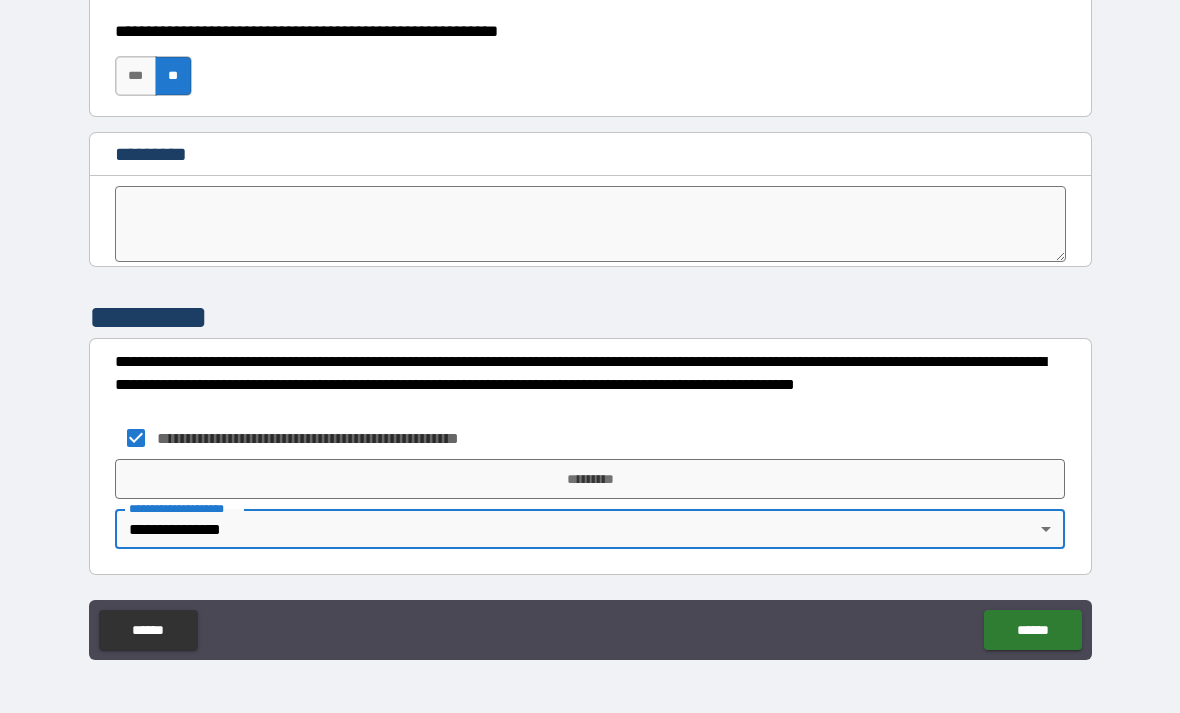 click on "*********" at bounding box center (590, 479) 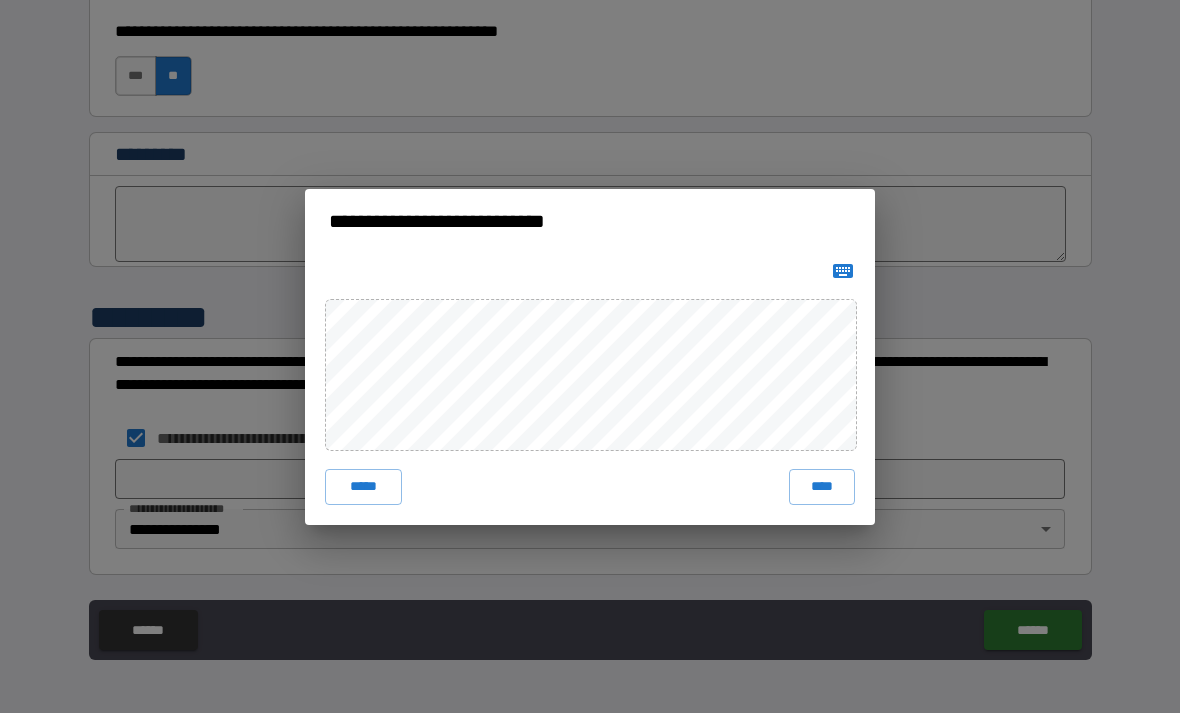click on "****" at bounding box center (822, 487) 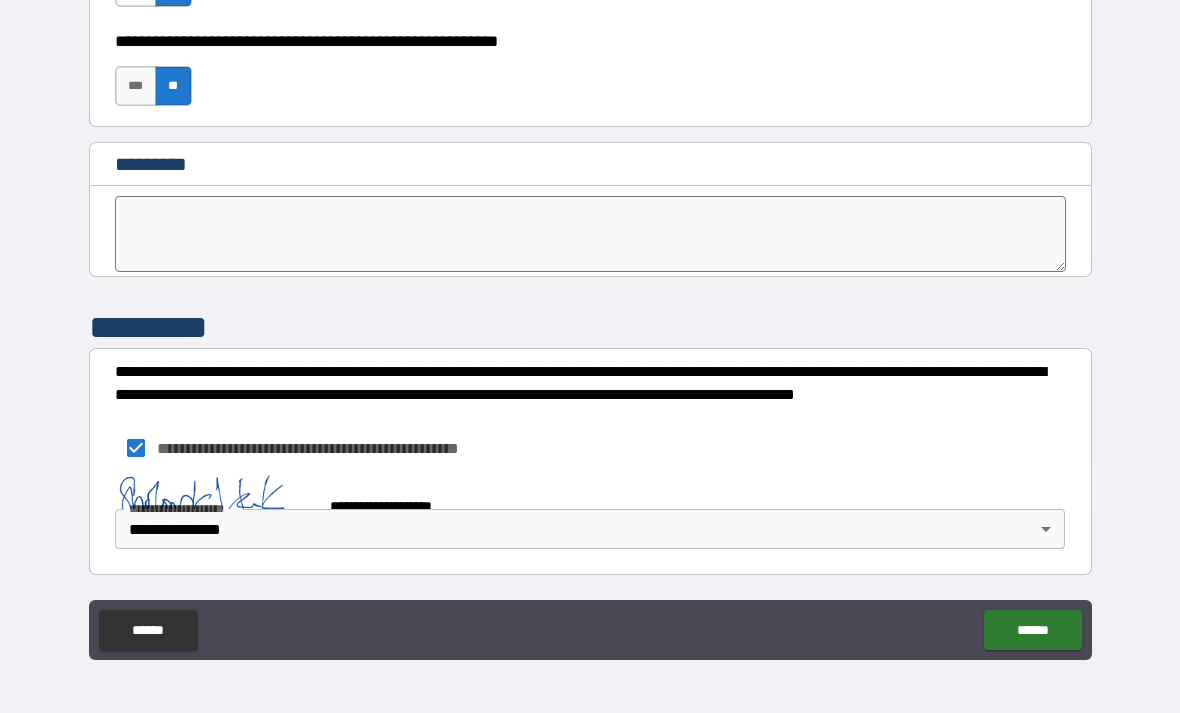 scroll, scrollTop: 10199, scrollLeft: 0, axis: vertical 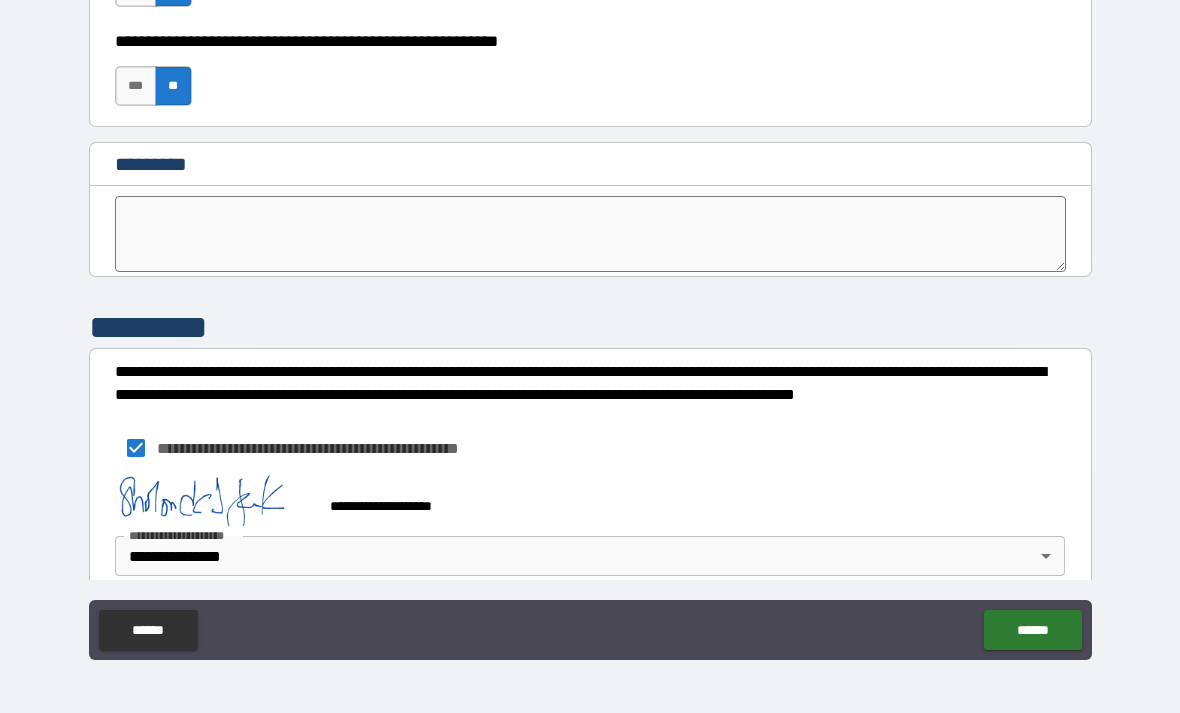 click on "******" at bounding box center (1032, 630) 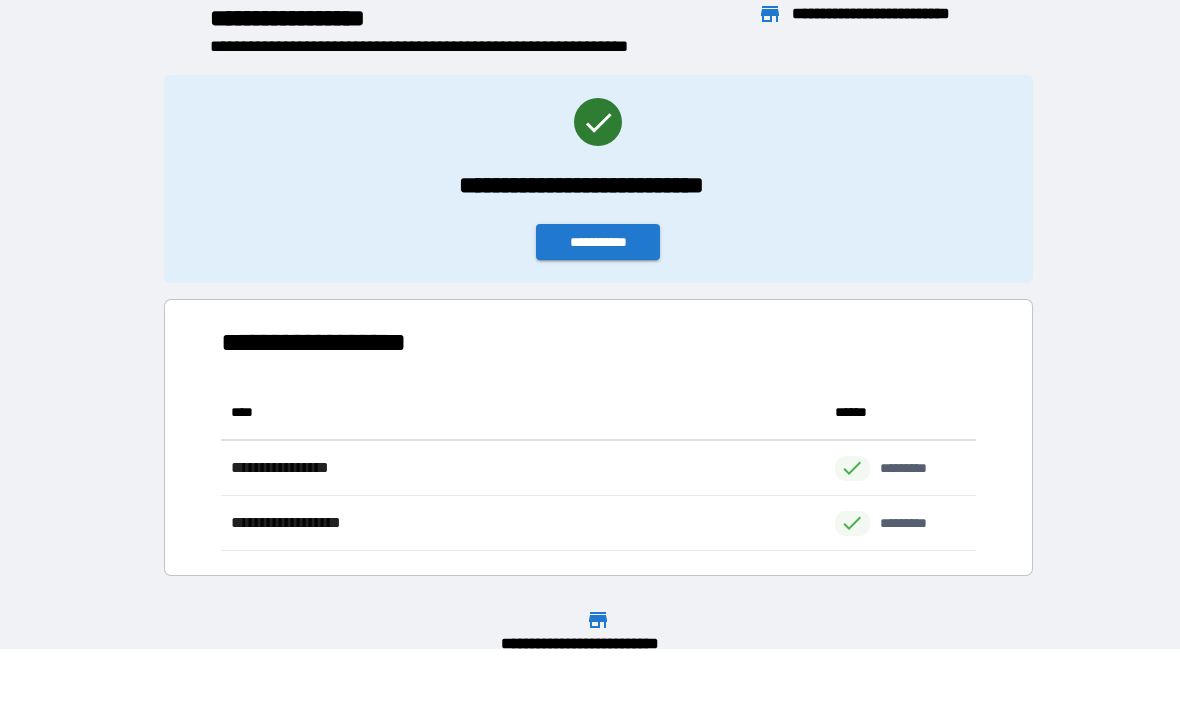scroll, scrollTop: 1, scrollLeft: 1, axis: both 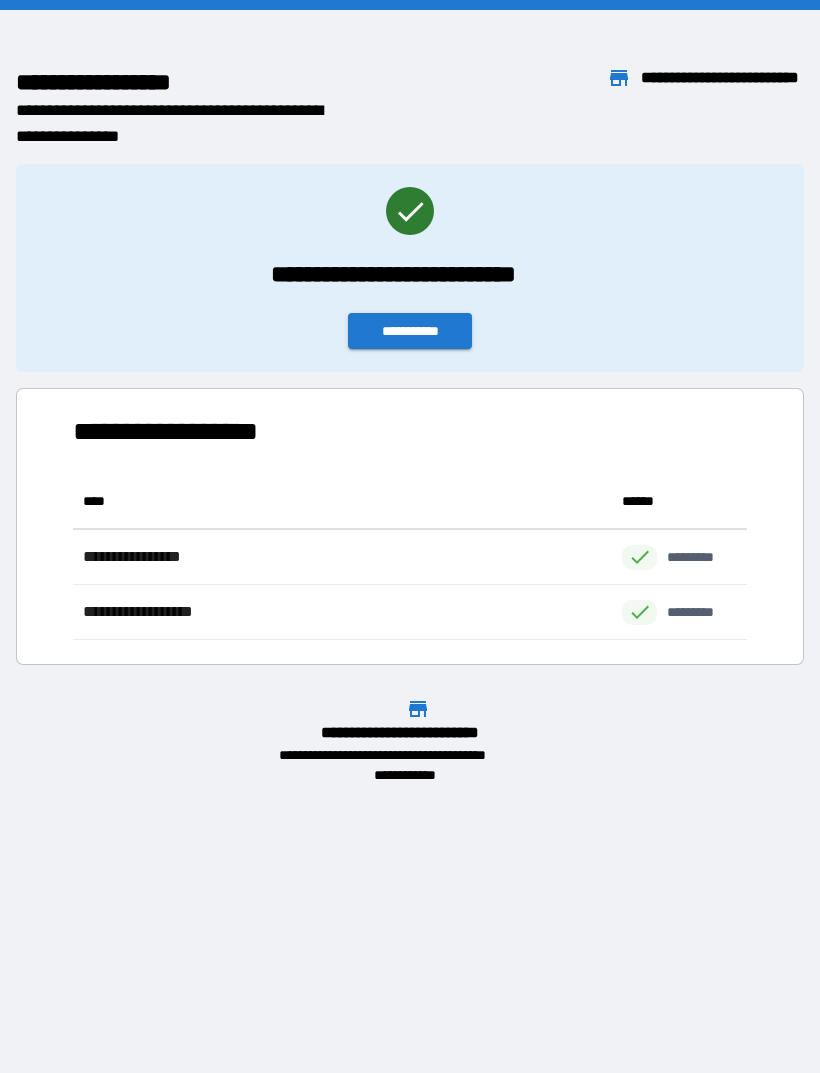 click on "**********" at bounding box center [410, 331] 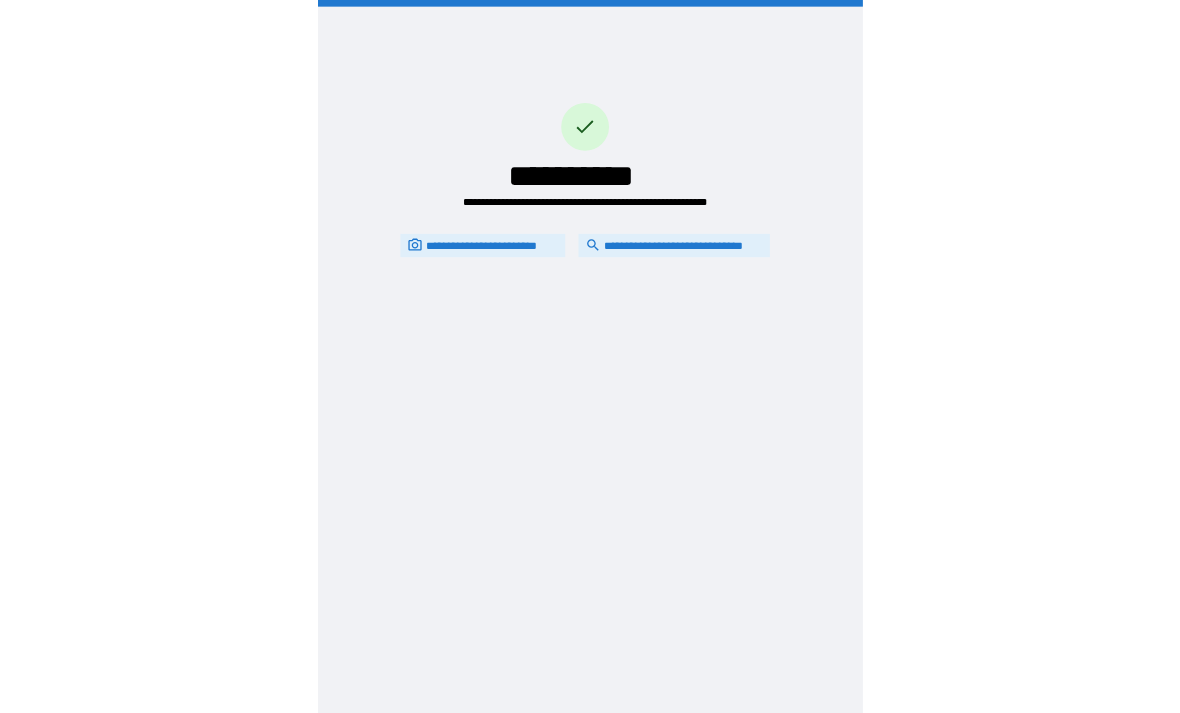 scroll, scrollTop: 64, scrollLeft: 0, axis: vertical 